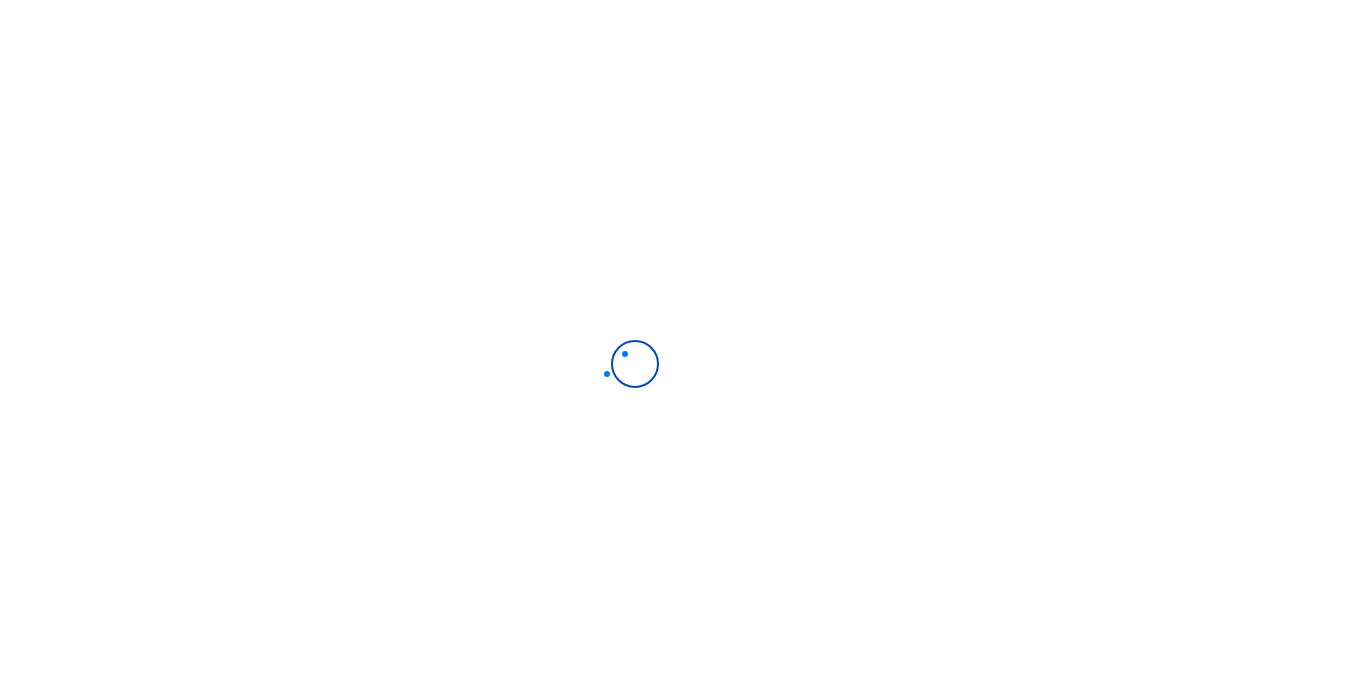 scroll, scrollTop: 0, scrollLeft: 0, axis: both 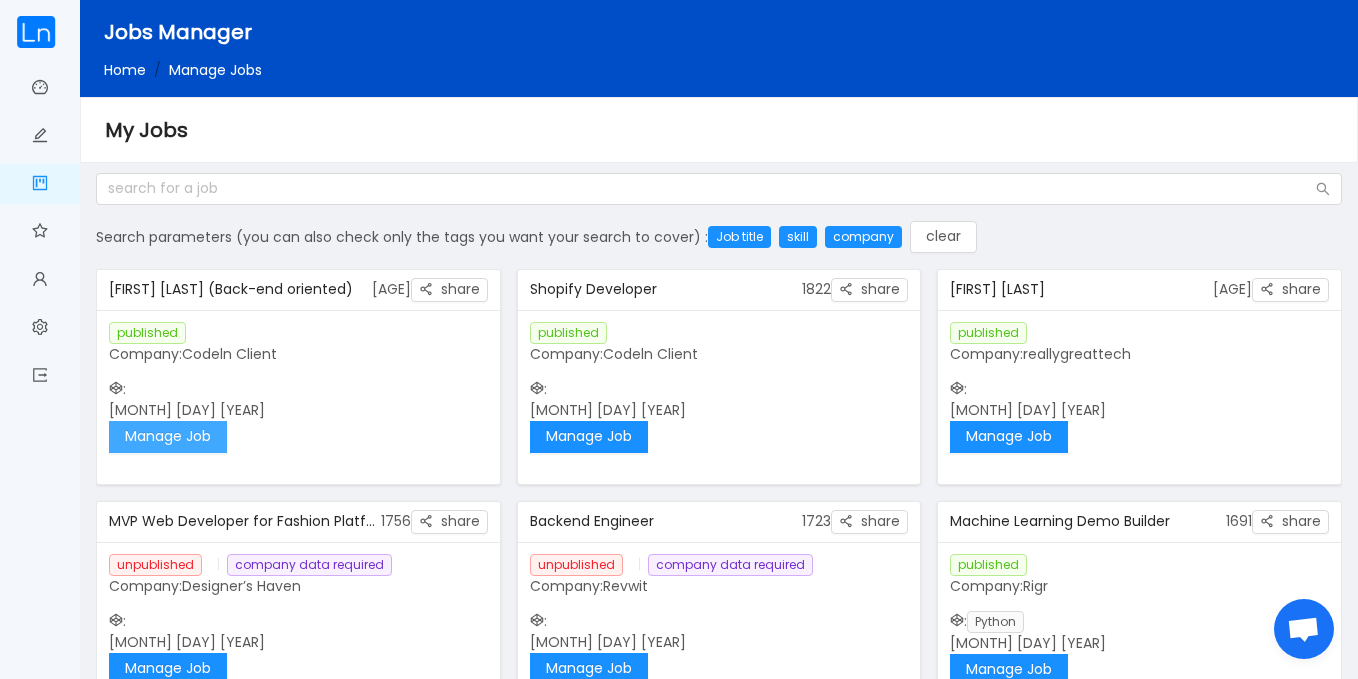 click on "Manage Job" at bounding box center (168, 437) 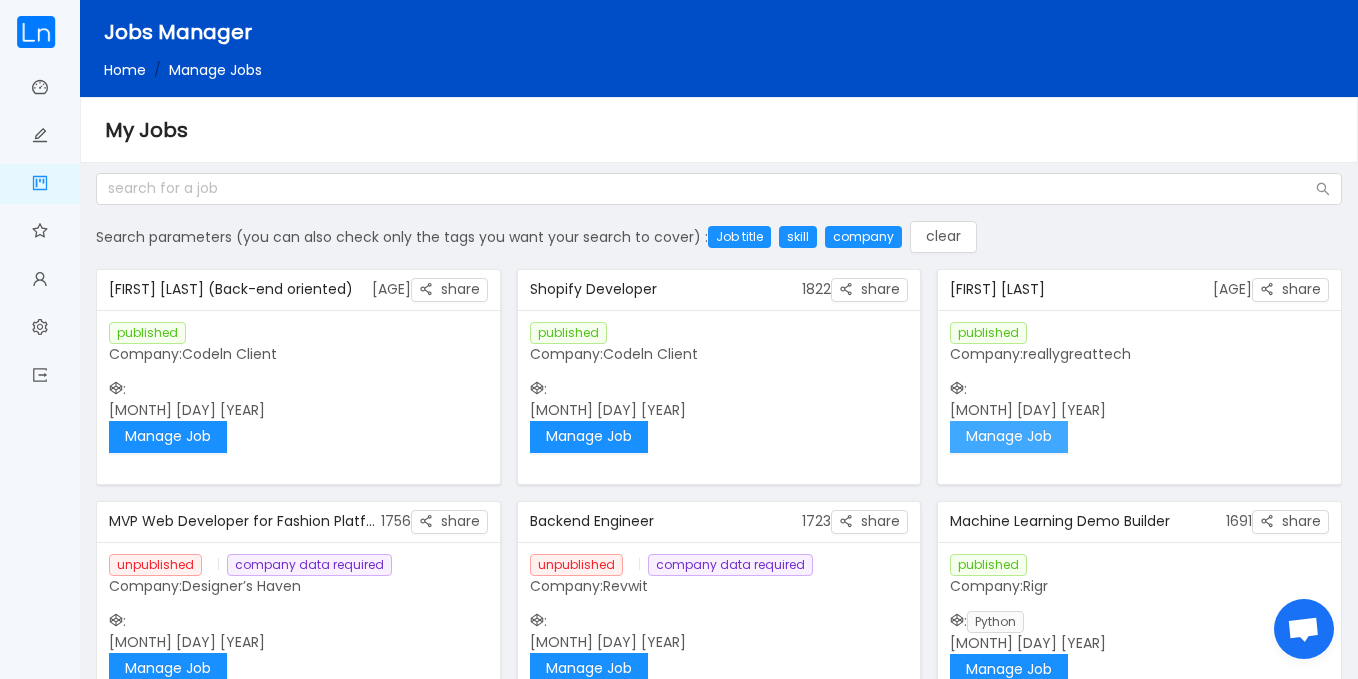 click on "Manage Job" at bounding box center (1009, 437) 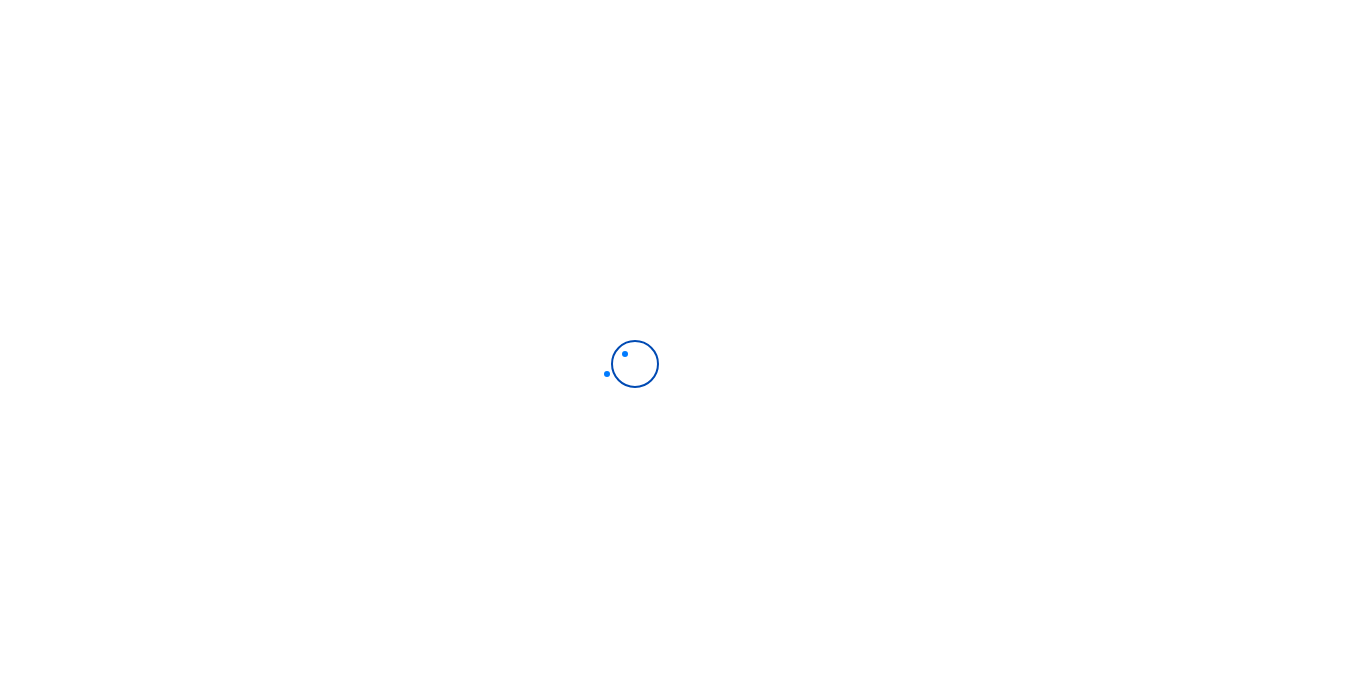 scroll, scrollTop: 0, scrollLeft: 0, axis: both 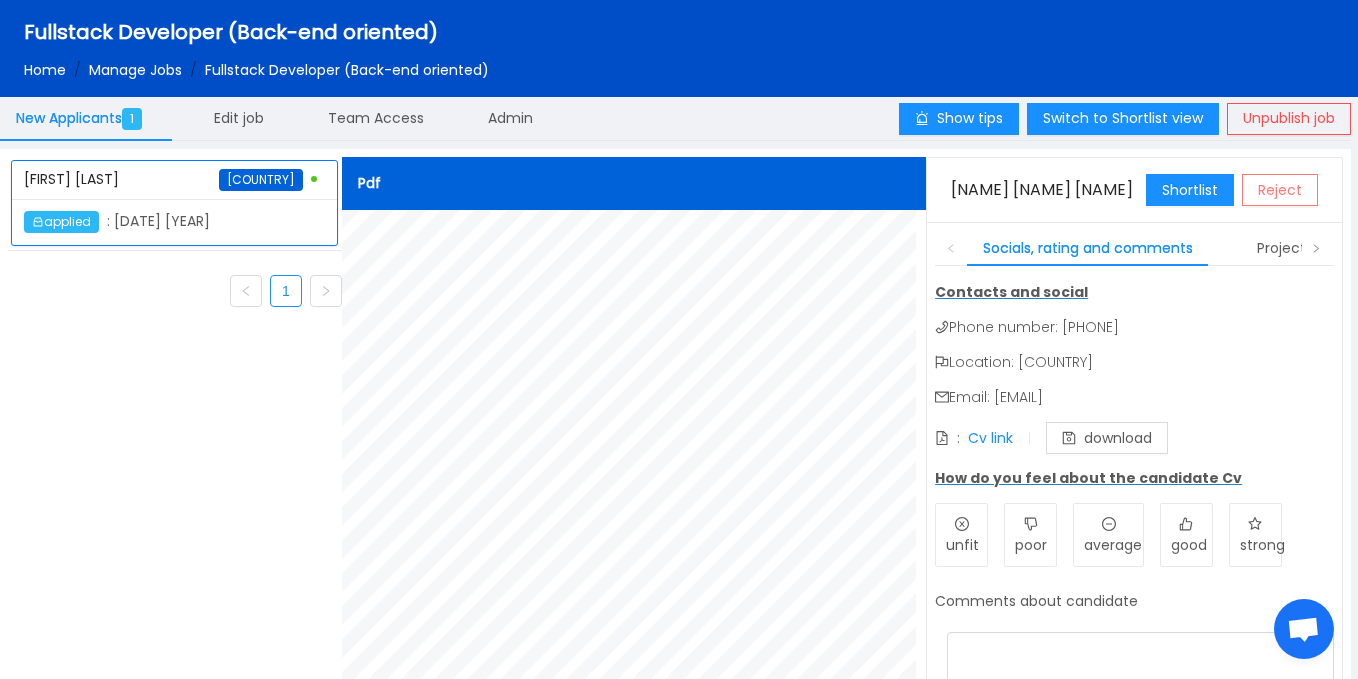 click on "Reject" at bounding box center [1280, 190] 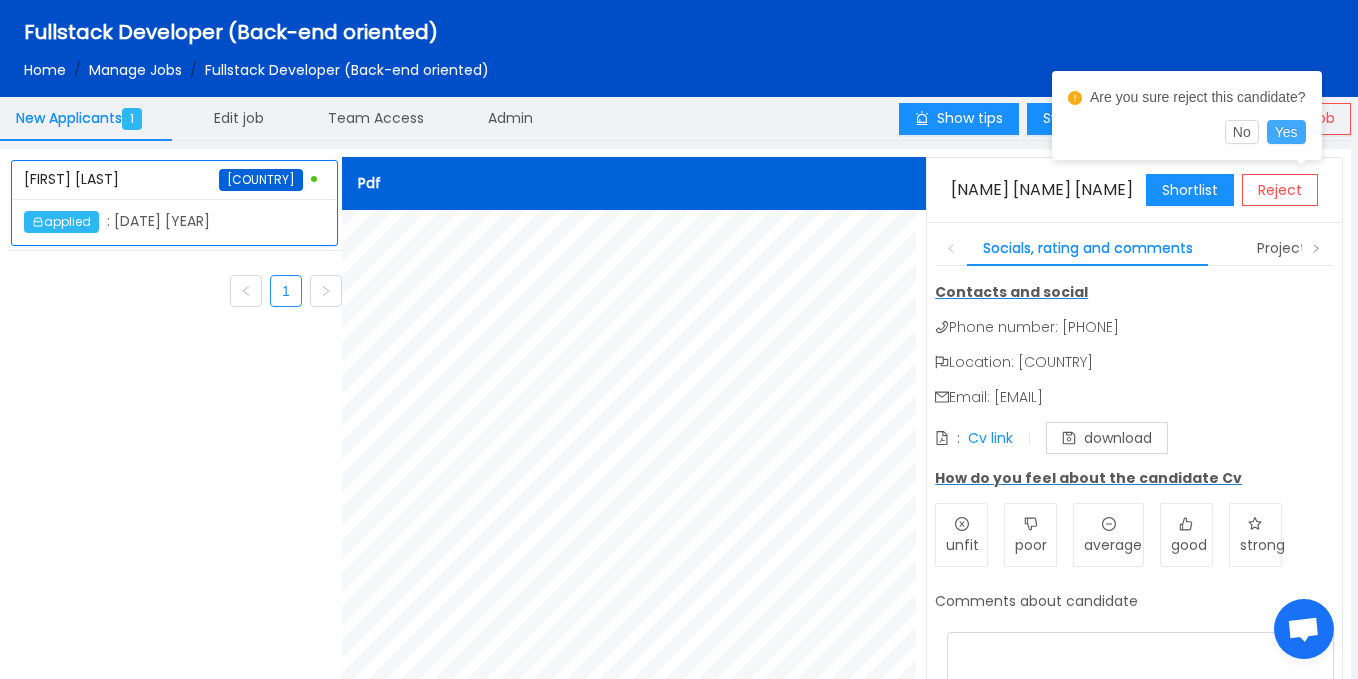 click on "Yes" at bounding box center (1286, 132) 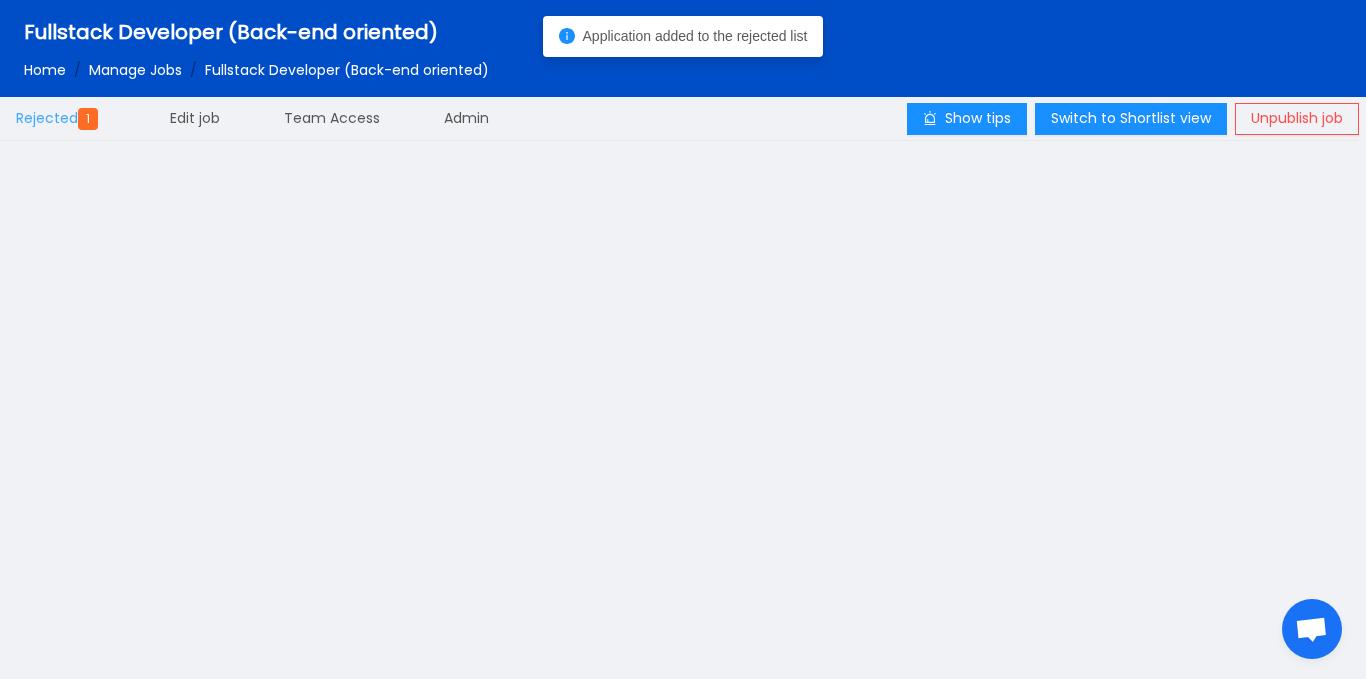 click on "1" at bounding box center (88, 119) 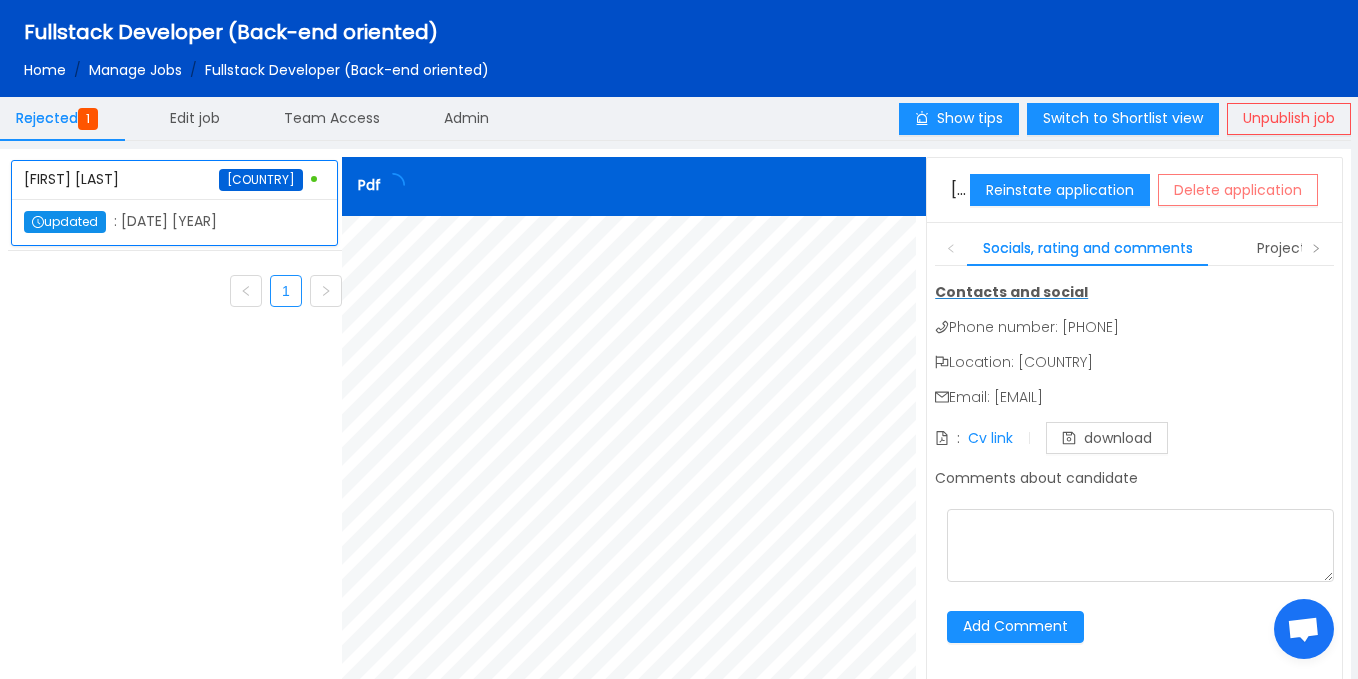 click on "Delete application" at bounding box center (1238, 190) 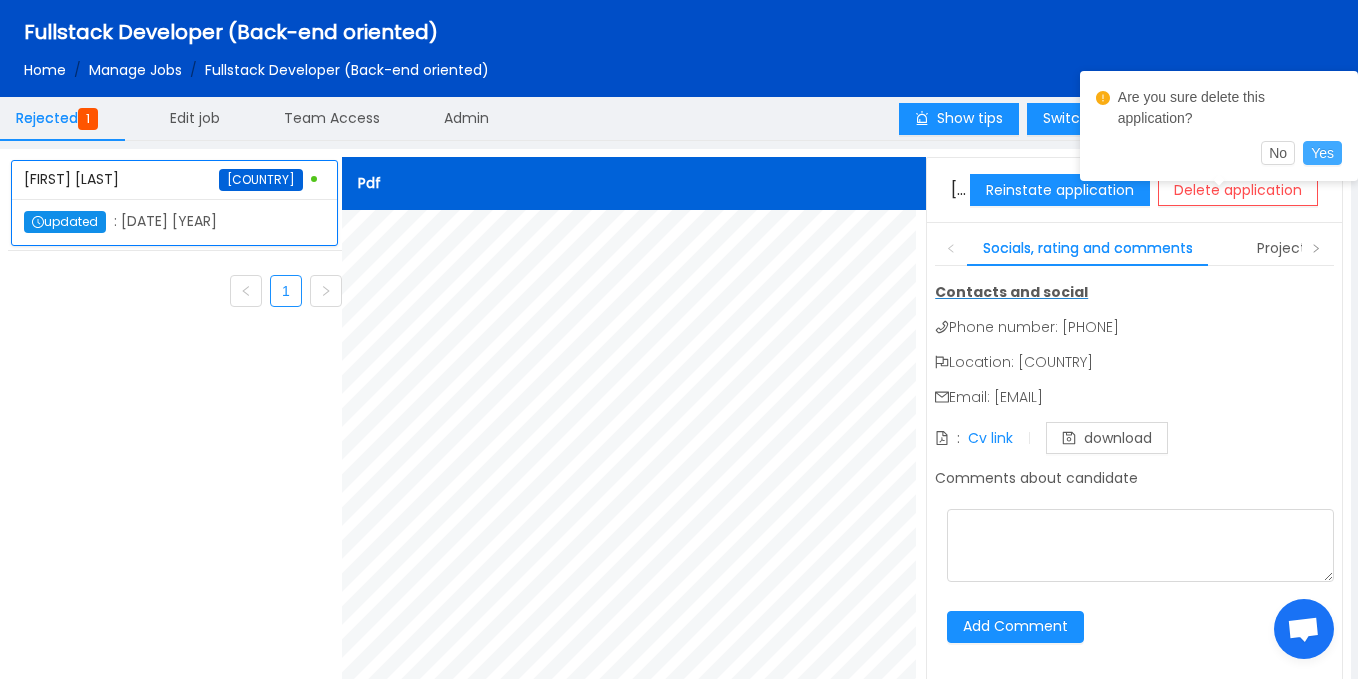 click on "Yes" at bounding box center [1322, 153] 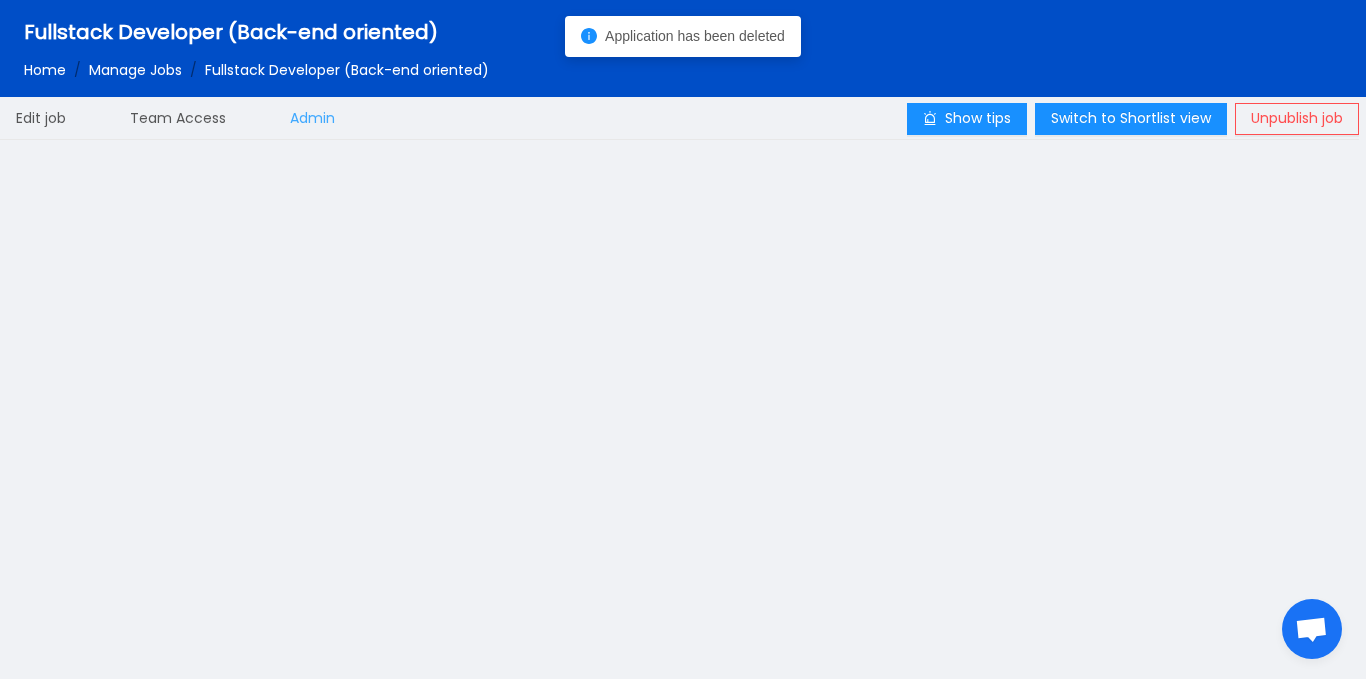 click on "Admin" at bounding box center (41, 118) 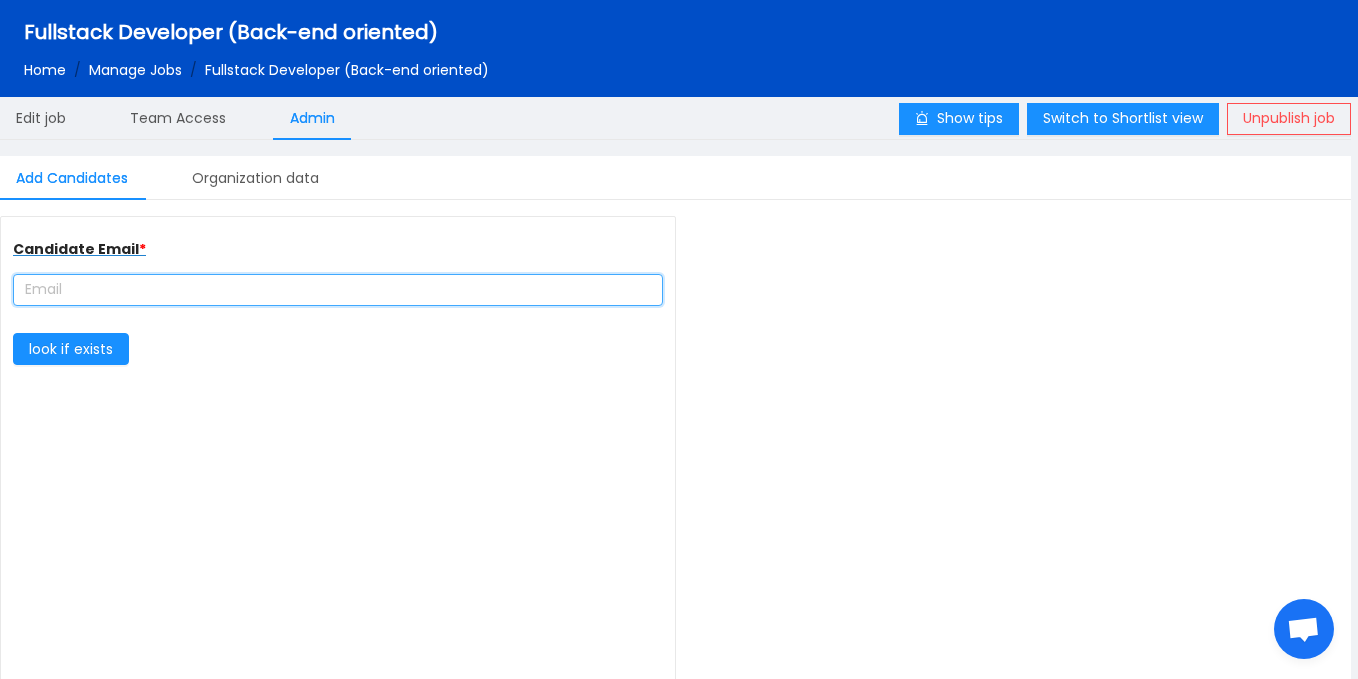 click at bounding box center [338, 290] 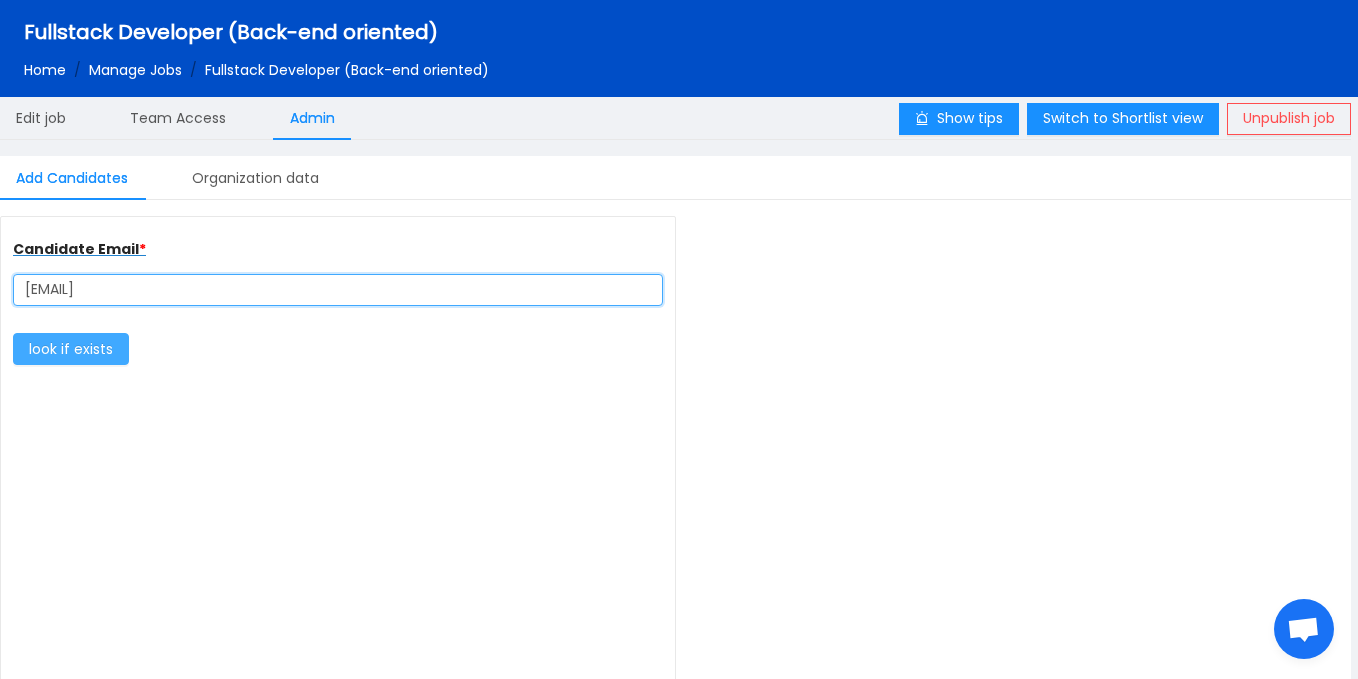 type on "guehipoegnansergej@gmail.com" 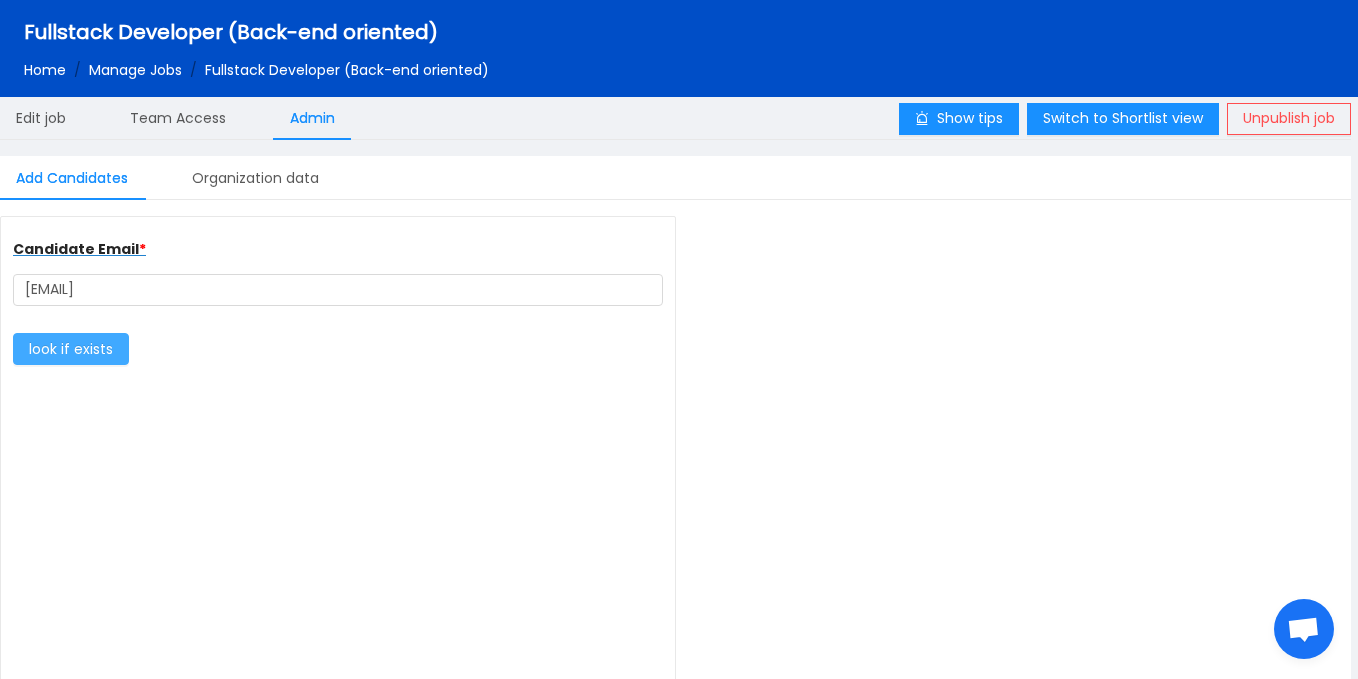 click on "look if exists" at bounding box center (71, 349) 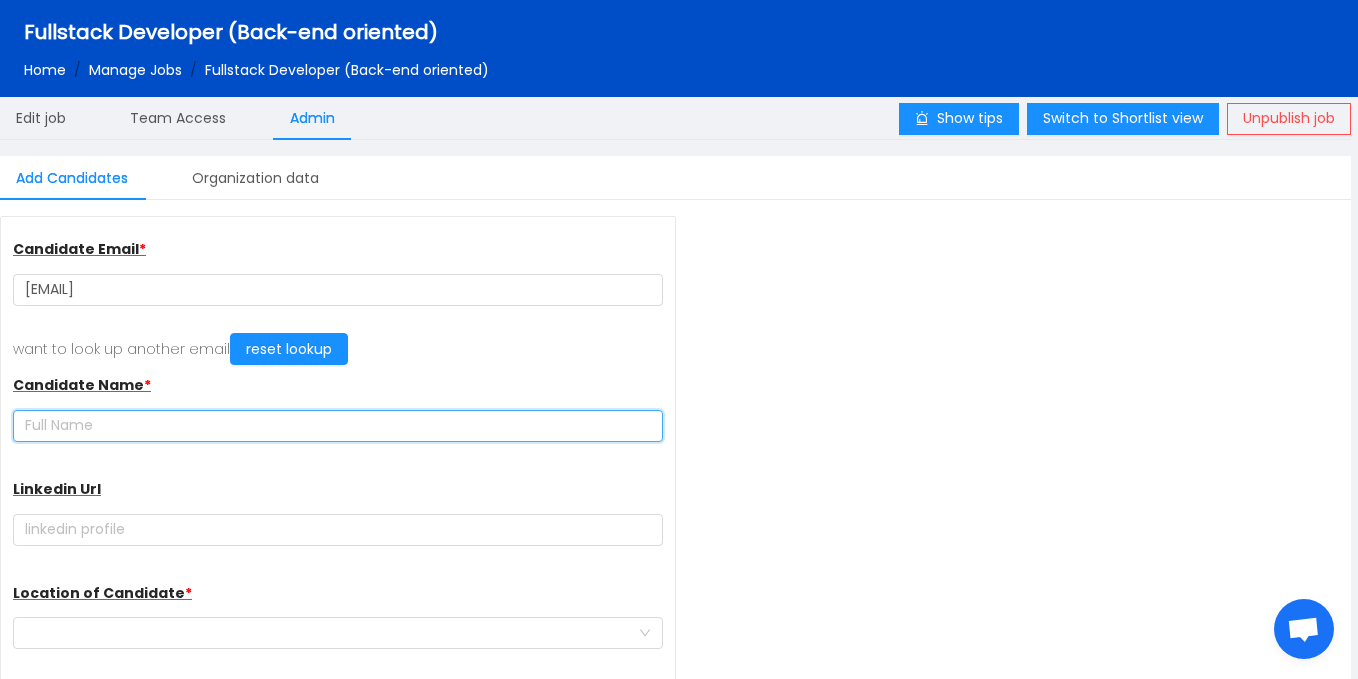 click at bounding box center (338, 426) 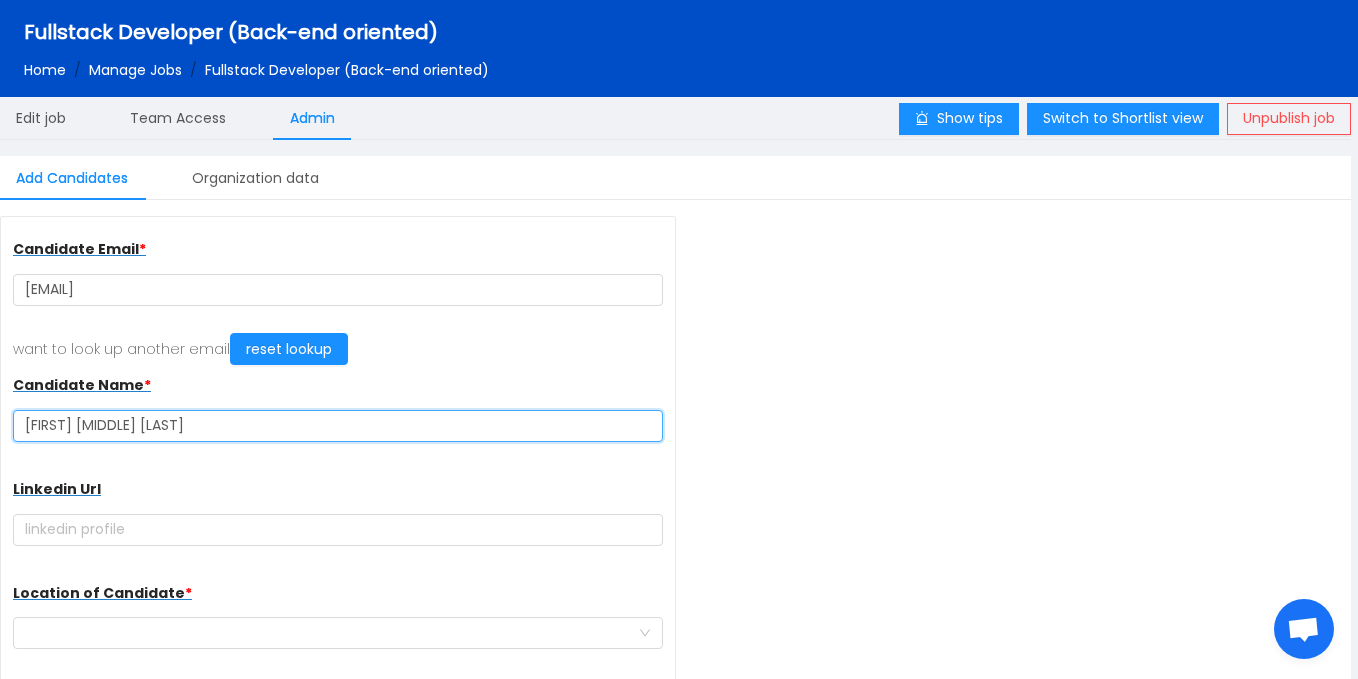 click on "GUEHI POEGNAN  SERGE JUNIOR" at bounding box center [338, 426] 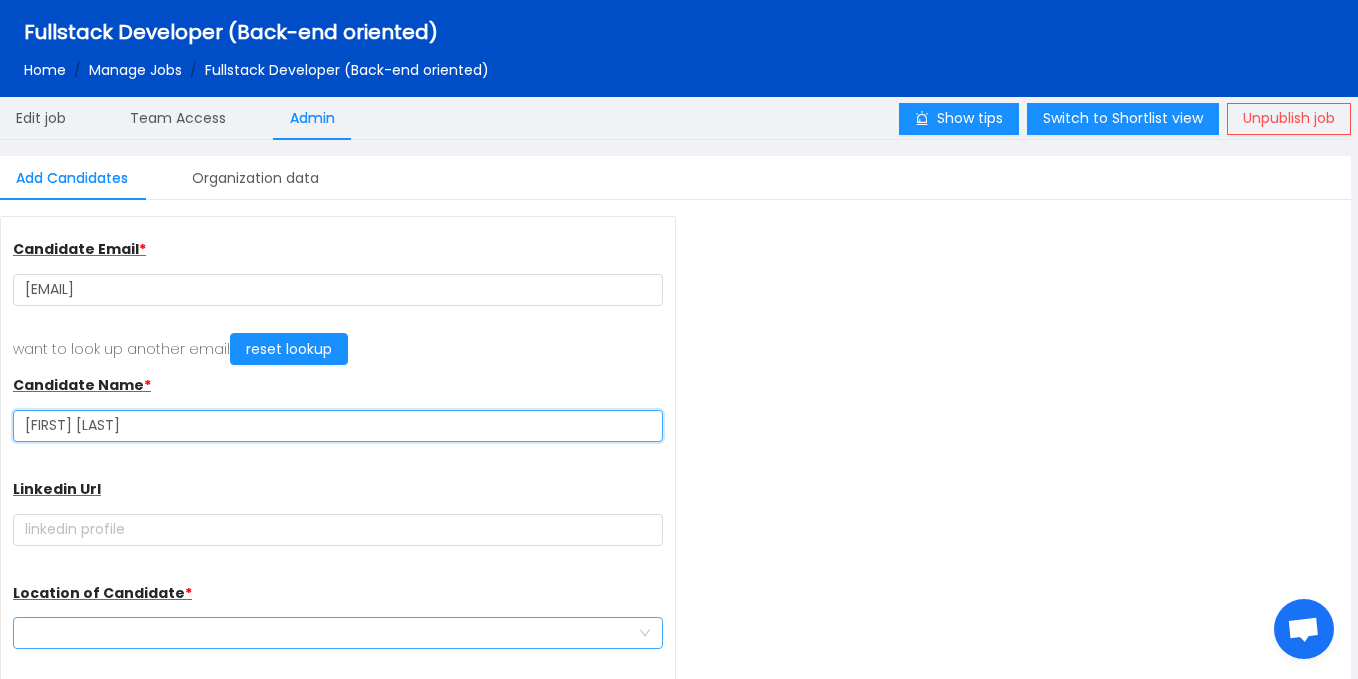 type on "[LAST] [FIRST] [MIDDLE]" 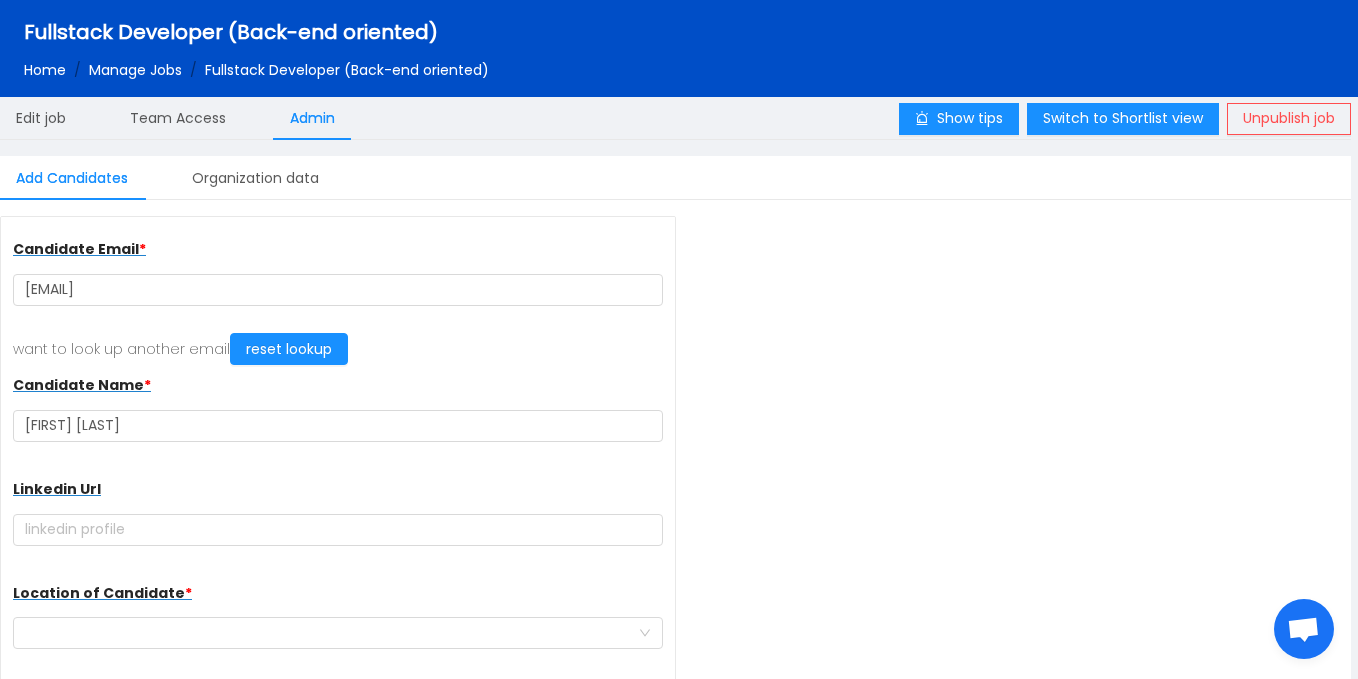 click on "Candidate Email  * guehipoegnansergej@gmail.com want to look up another email reset lookup
Candidate Name  * GUEHI POEGNAN SERGE JUNIOR
Linkedin Url
Location of Candidate  *
What are the Candidates skills
New skill
+234  Country code     Afghanistan (‫افغانستان‬‎)   Albania (Shqipëri)   Algeria (‫الجزائر‬‎)   American Samoa   Andorra   Angola   Anguilla   Antigua and Barbuda   Argentina   Armenia (Հայաստան)   Aruba   Australia   Austria (Österreich)   Azerbaijan (Azərbaycan)   Bahamas   Bahrain (‫البحرين‬‎)   Bangladesh (বাংলাদেশ)   Barbados   Belarus (Беларусь)   Belgium (België)   Belize   Benin (Bénin)   Bermuda   Bhutan (འབྲུག)   Bolivia   Bosnia and Herzegovina (Босна и Херцеговина)   Botswana   Brazil (Brasil)   British Indian Ocean Territory   British Virgin Islands   Brunei" at bounding box center (338, 470) 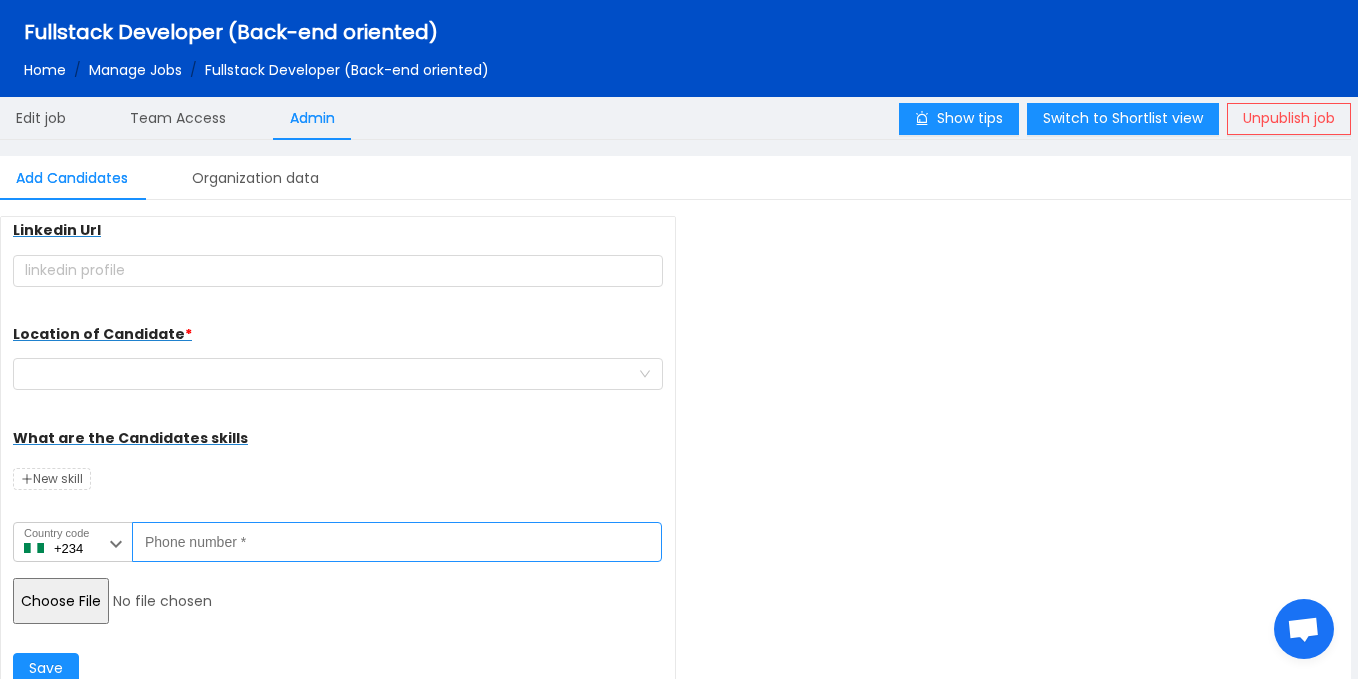 click on "Phone number *" at bounding box center (397, 542) 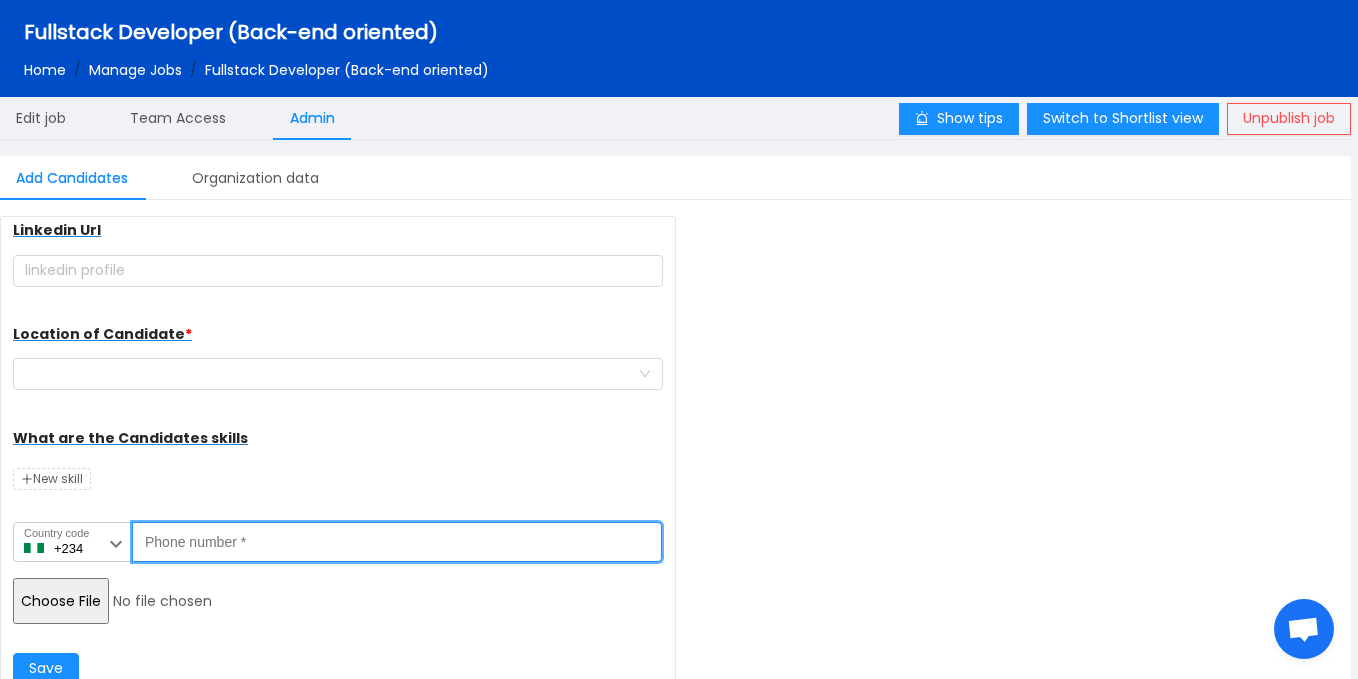 paste on "0778 254 286" 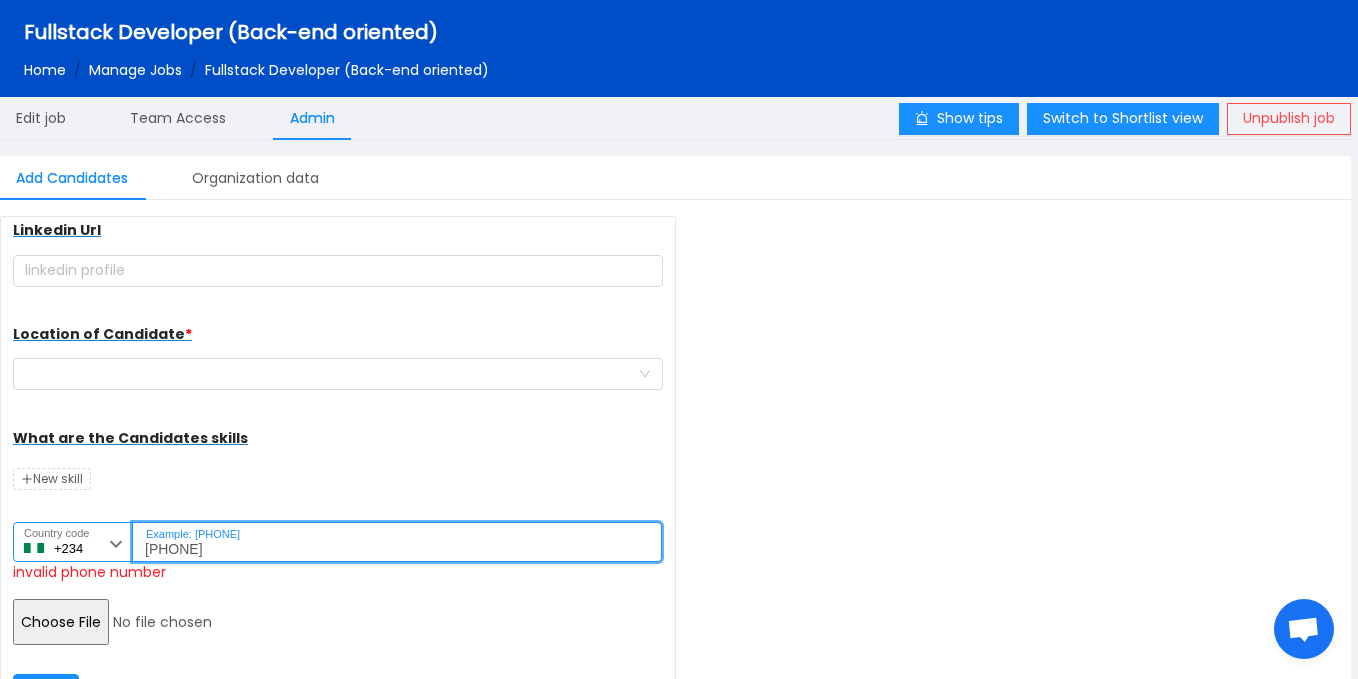 type on "0778 254 286" 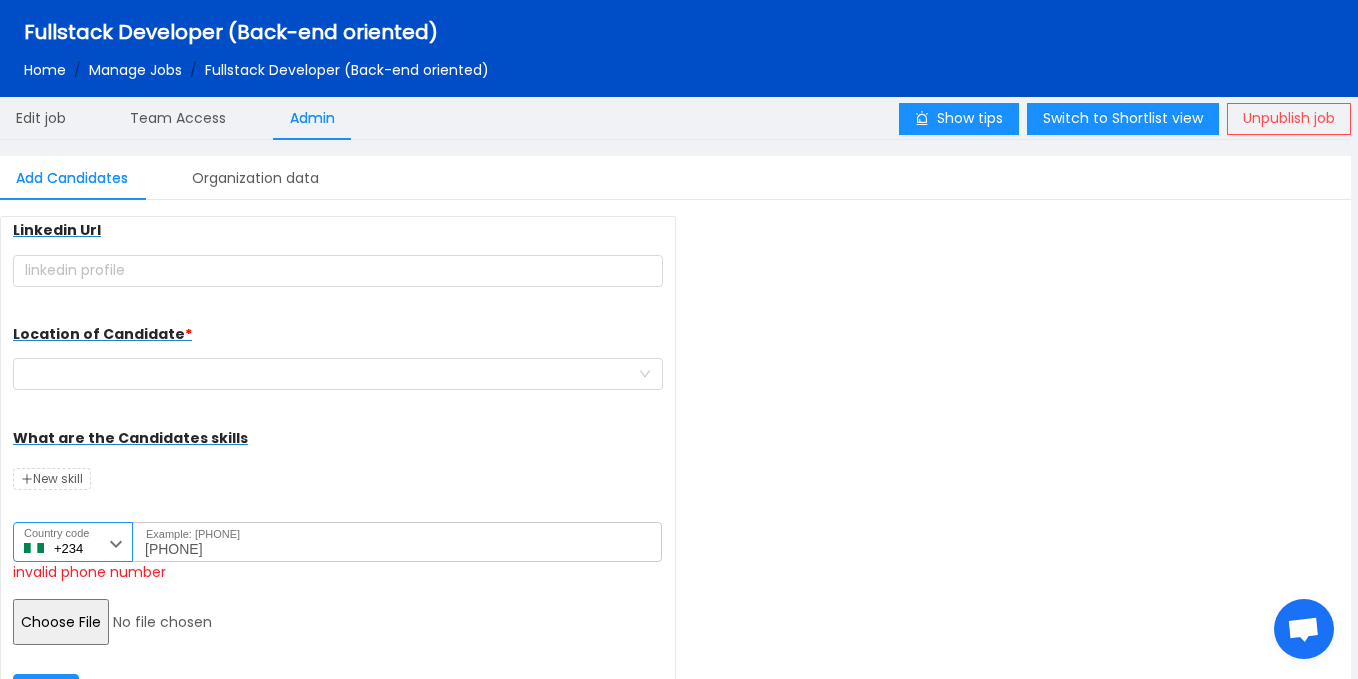 click at bounding box center [116, 544] 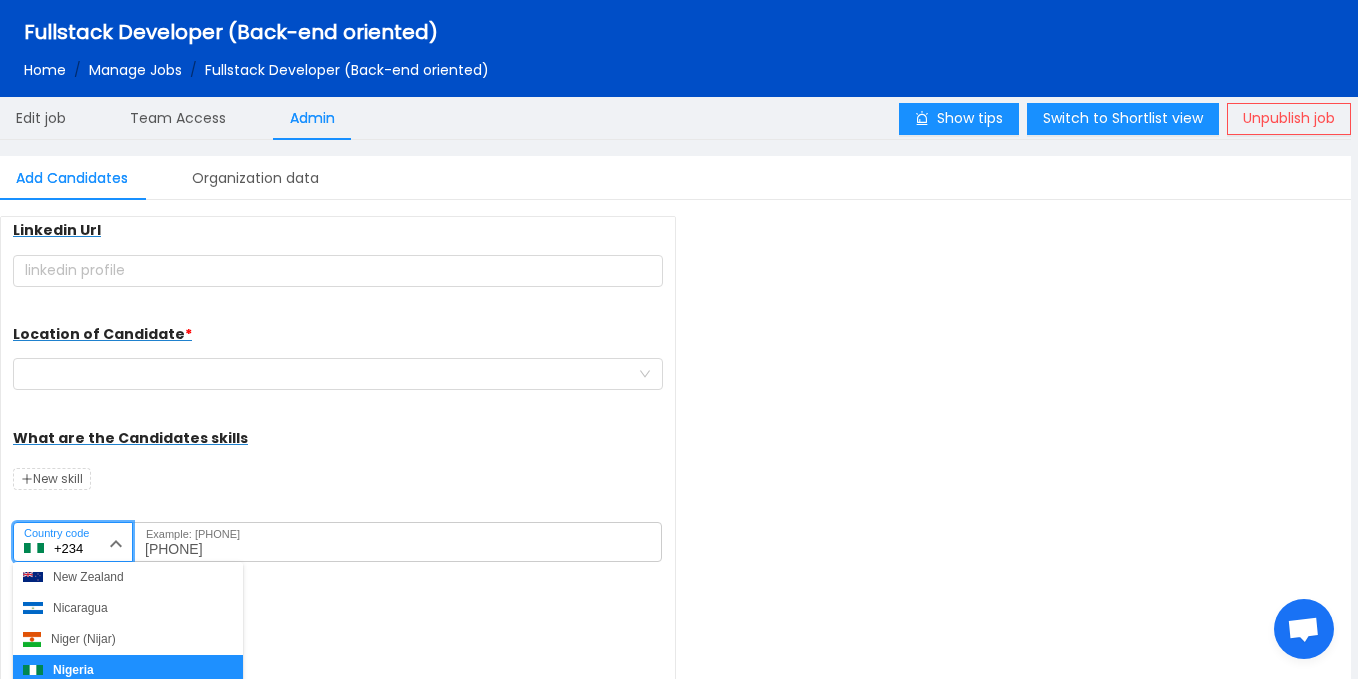 scroll, scrollTop: 2046, scrollLeft: 0, axis: vertical 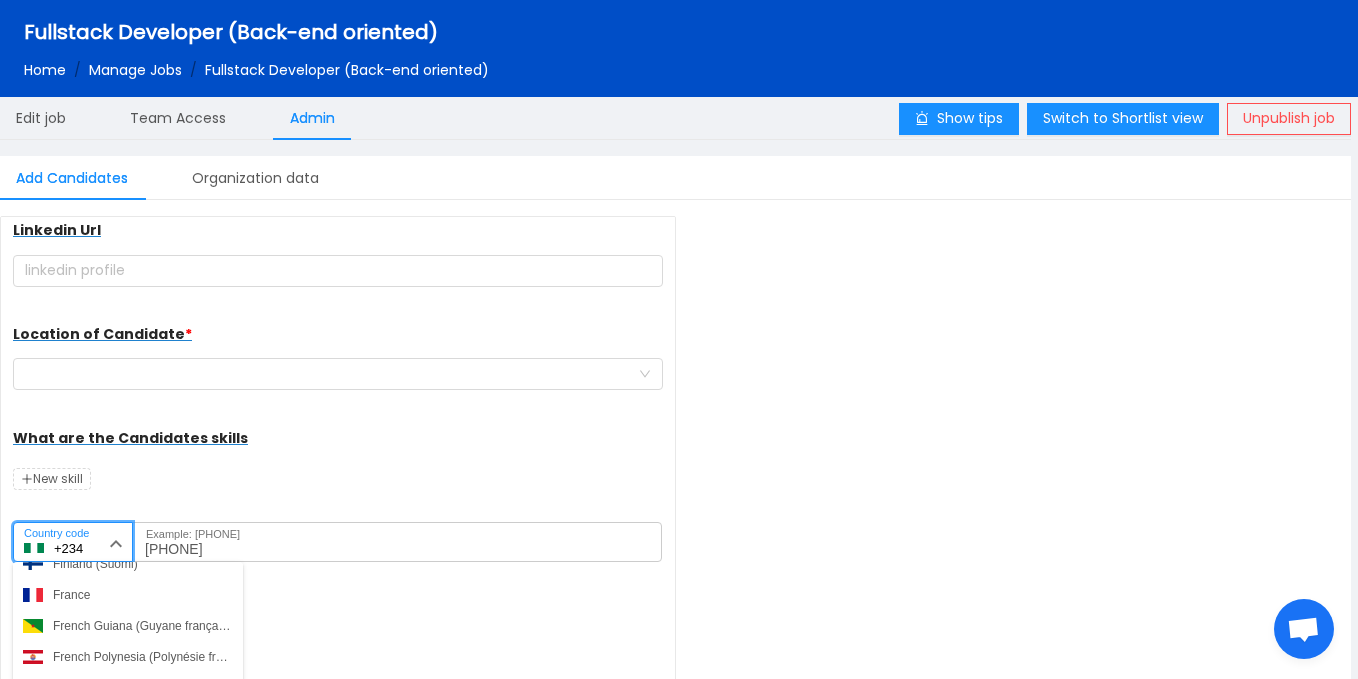 click on "[COUNTRY]" at bounding box center [128, 595] 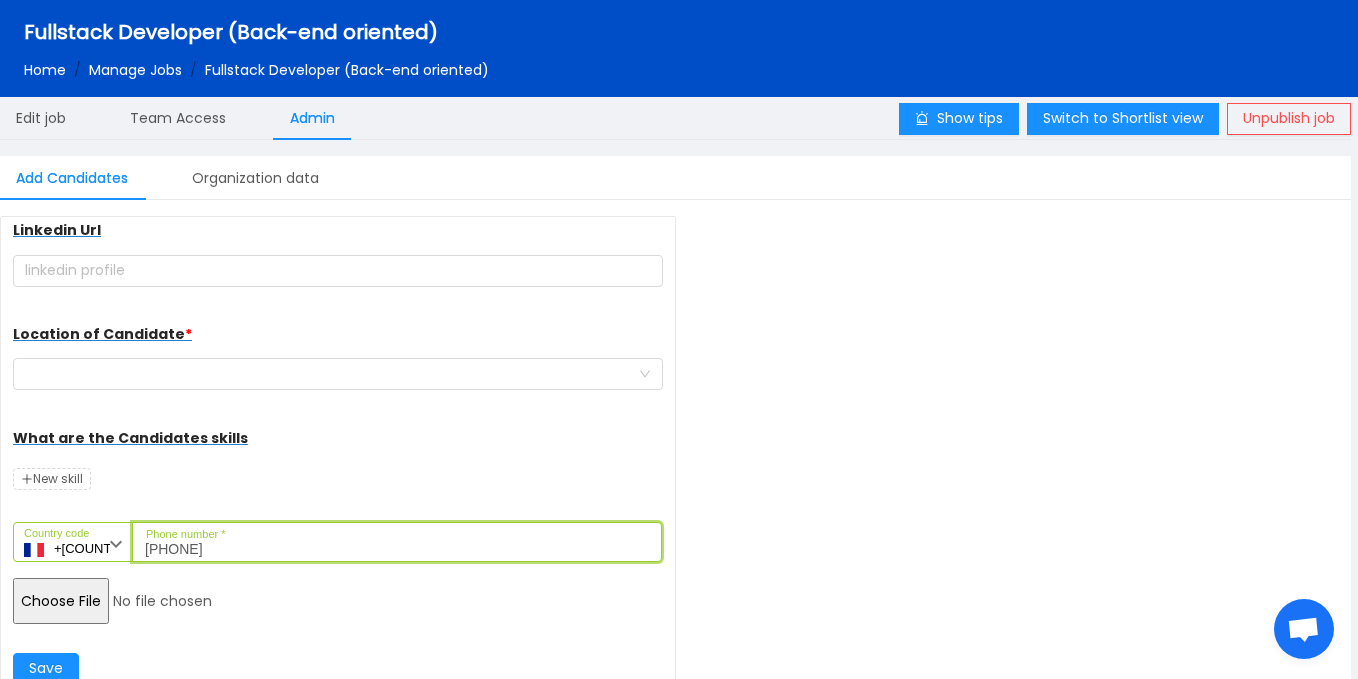 click at bounding box center [166, 601] 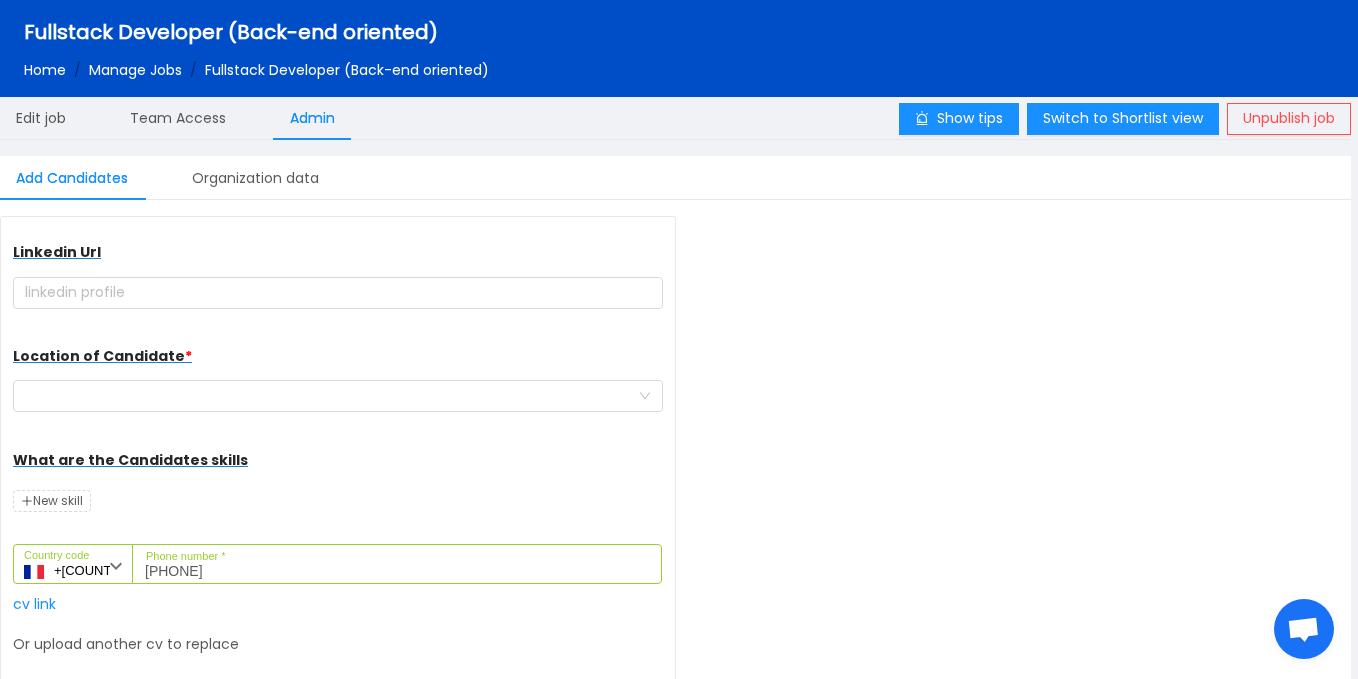 scroll, scrollTop: 259, scrollLeft: 0, axis: vertical 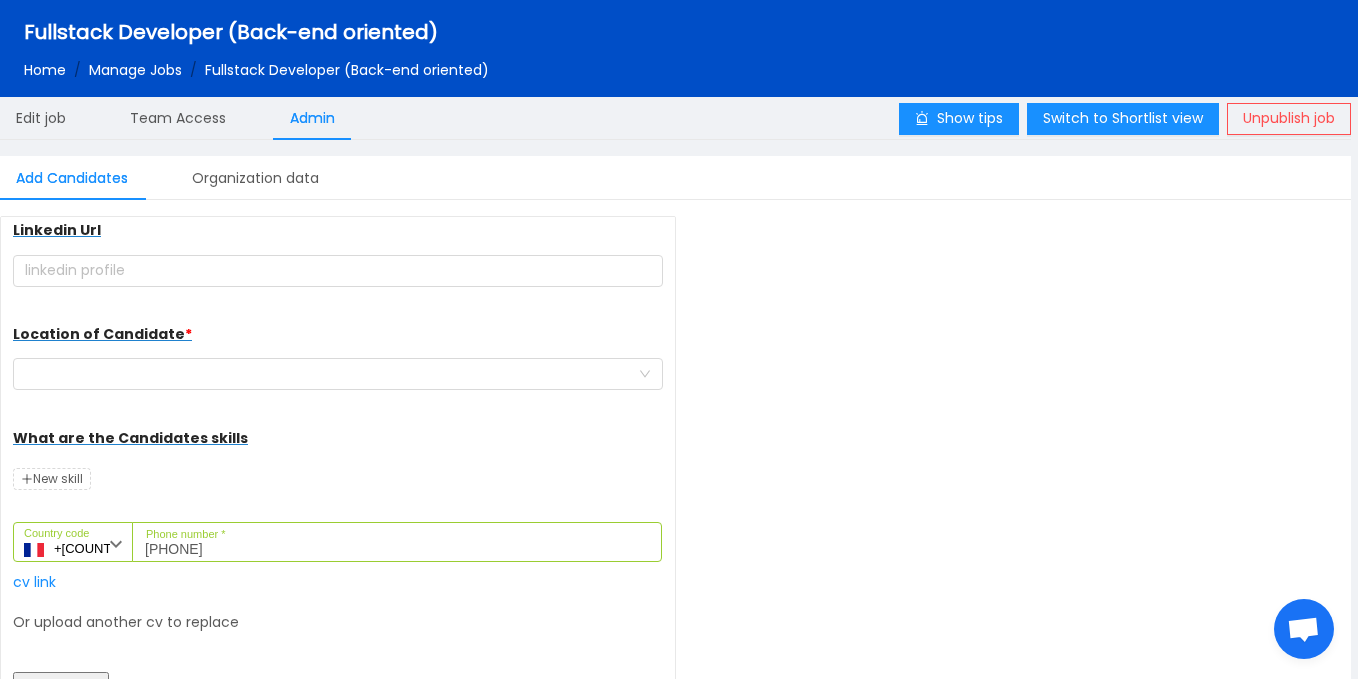 click on "Candidate Name  * GUEHI POEGNAN SERGE JUNIOR
Linkedin Url
Location of Candidate  *
What are the Candidates skills
New skill
+33  Country code     Afghanistan (‫افغانستان‬‎)   Albania (Shqipëri)   Algeria (‫الجزائر‬‎)   American Samoa   Andorra   Angola   Anguilla   Antigua and Barbuda   Argentina   Armenia (Հայաստան)   Aruba   Australia   Austria (Österreich)   Azerbaijan (Azərbaycan)   Bahamas   Bahrain (‫البحرين‬‎)   Bangladesh (বাংলাদেশ)   Barbados   Belarus (Беларусь)   Belgium (België)   Belize   Benin (Bénin)   Bermuda   Bhutan (འབྲུག)   Bolivia   Bosnia and Herzegovina (Босна и Херцеговина)   Botswana   Brazil (Brasil)   British Indian Ocean Territory   British Virgin Islands   Brunei   Bulgaria (България)   Burkina Faso   Burundi (Uburundi)   Cambodia (កម្ពុជា)   Cuba" at bounding box center [338, 444] 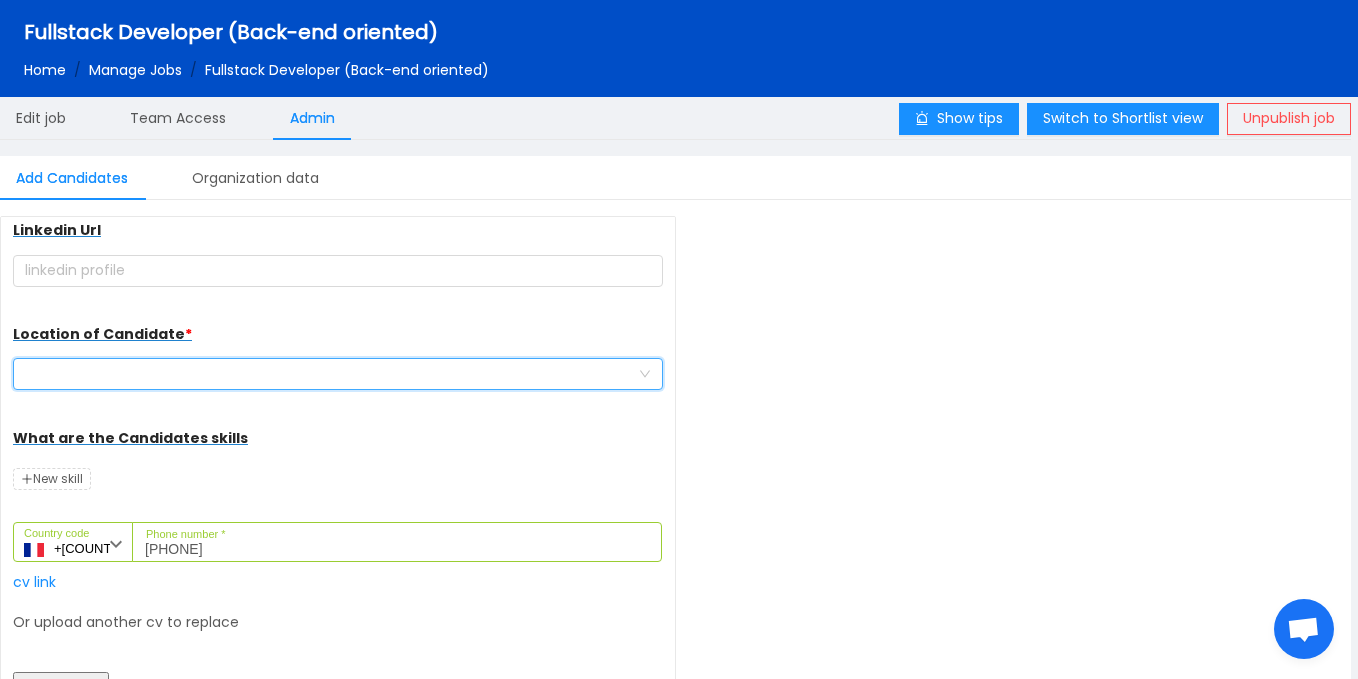 click at bounding box center (331, 374) 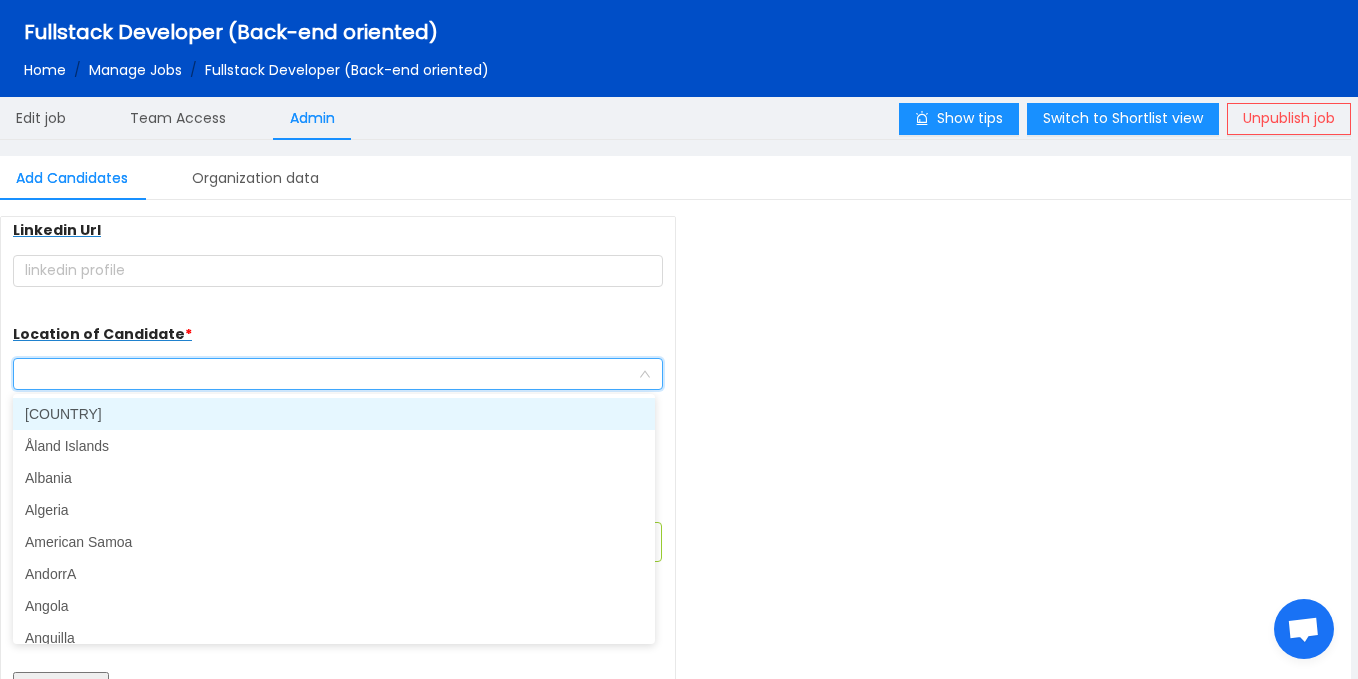 type on "c" 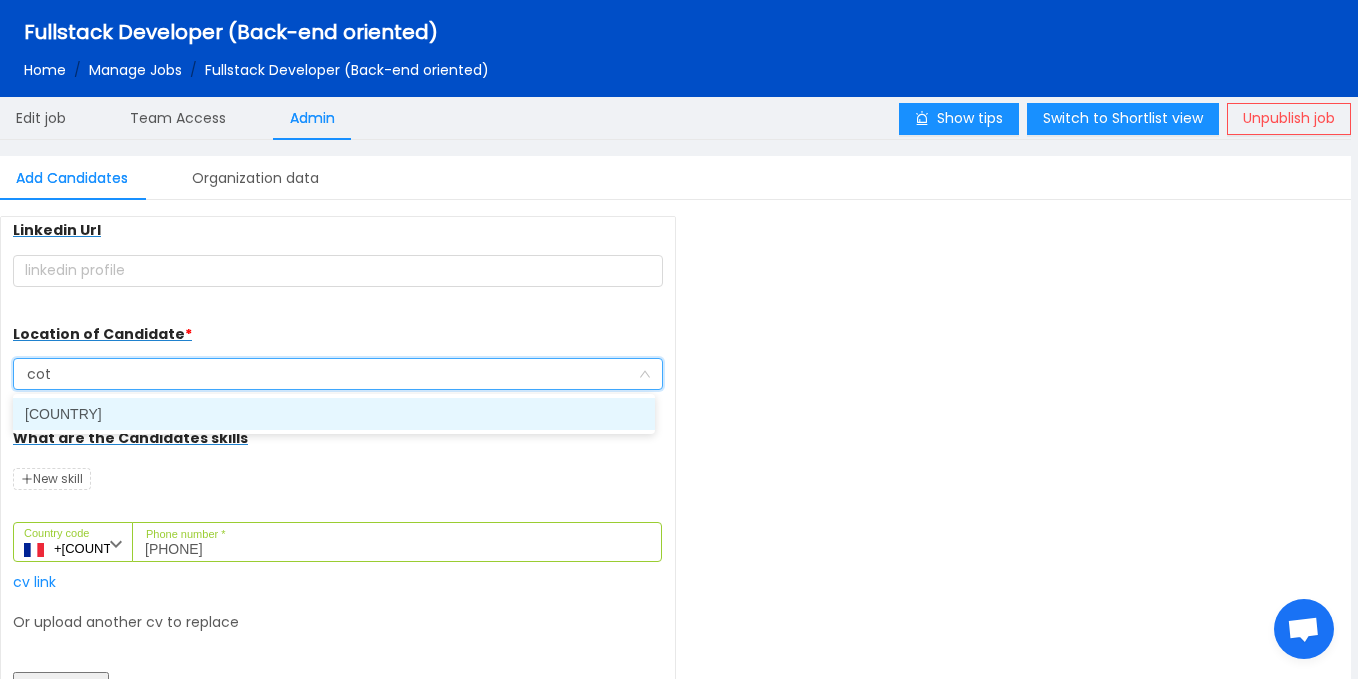 click on "[COUNTRY]" at bounding box center [334, 414] 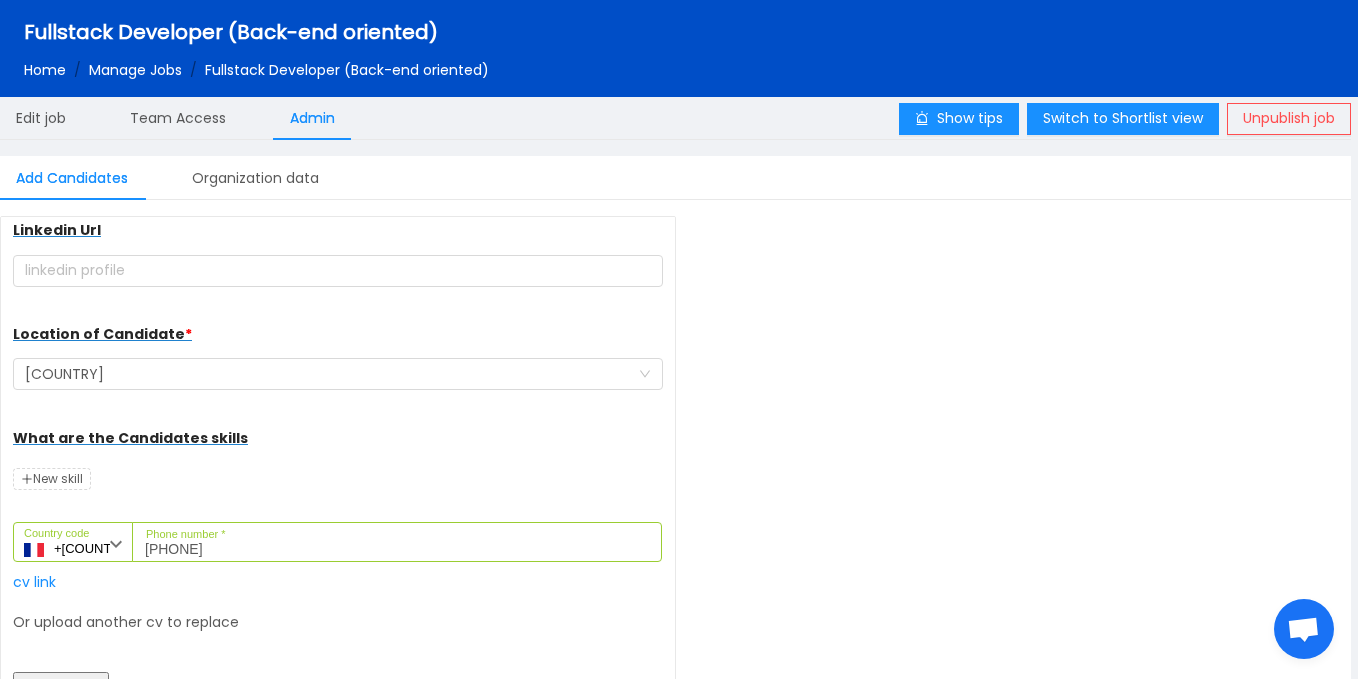 scroll, scrollTop: 353, scrollLeft: 0, axis: vertical 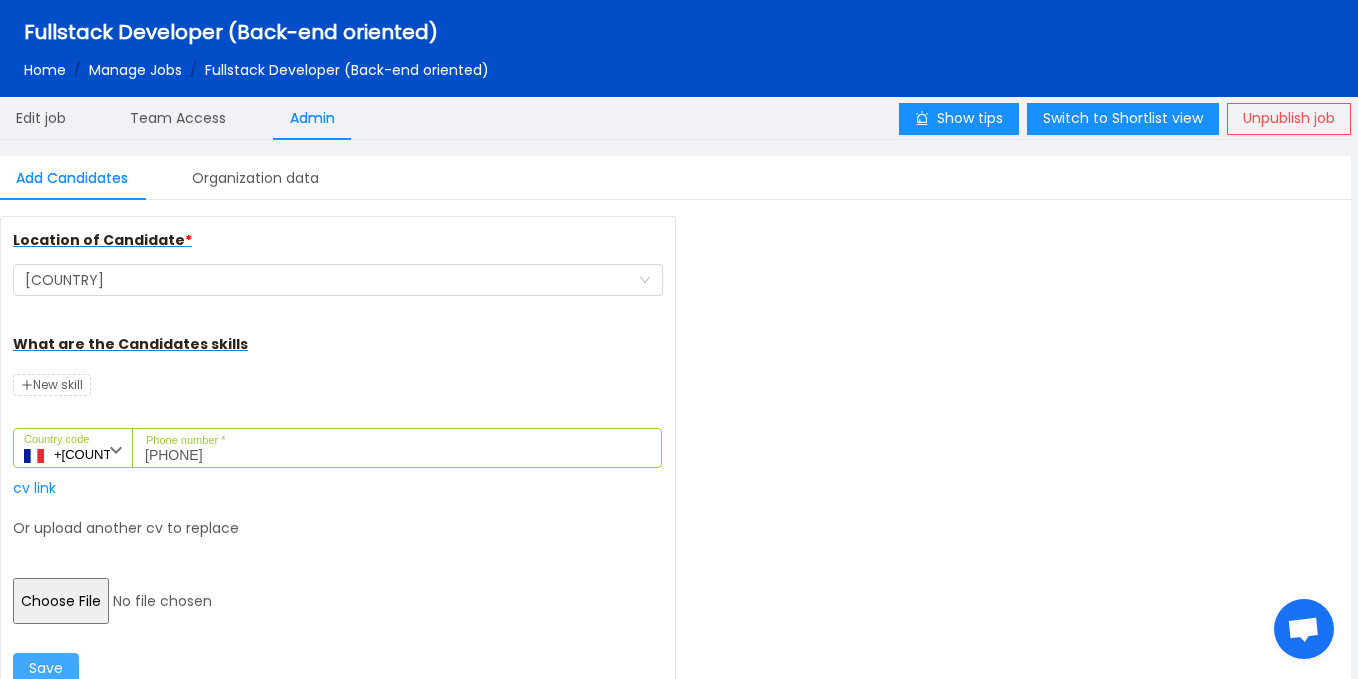 click on "Save" at bounding box center (46, 669) 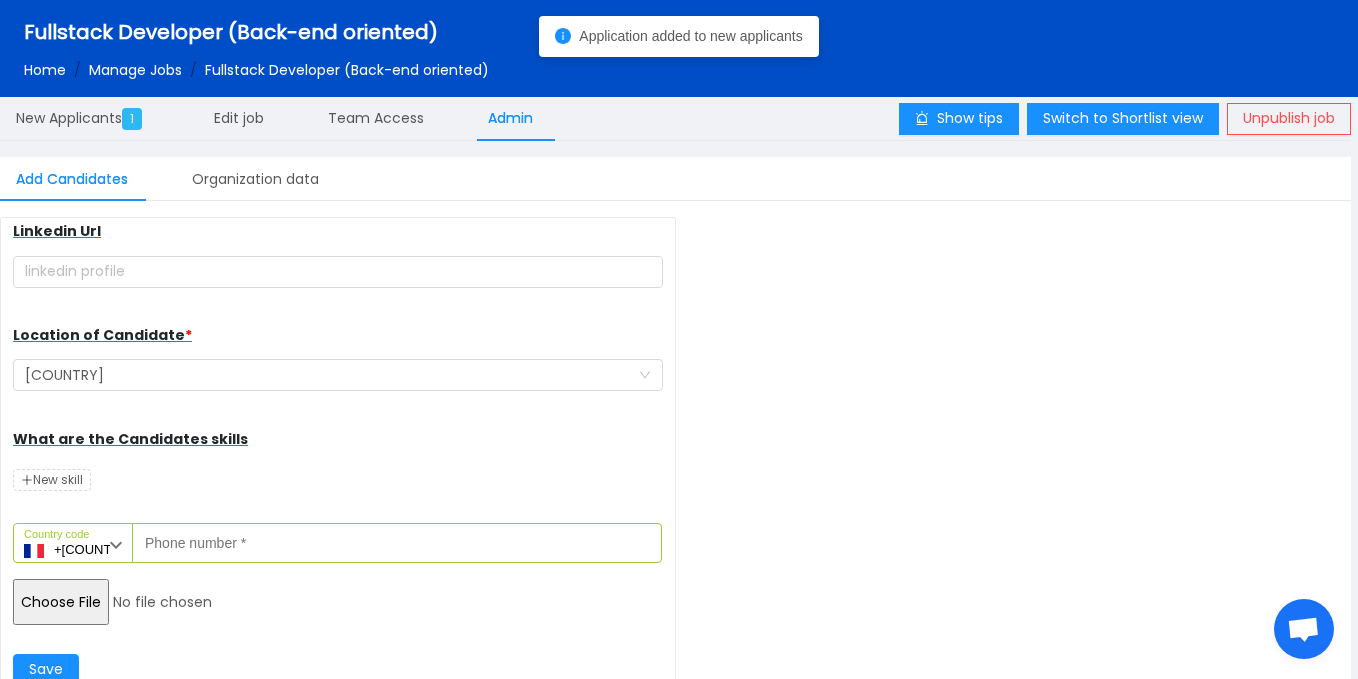 scroll, scrollTop: 259, scrollLeft: 0, axis: vertical 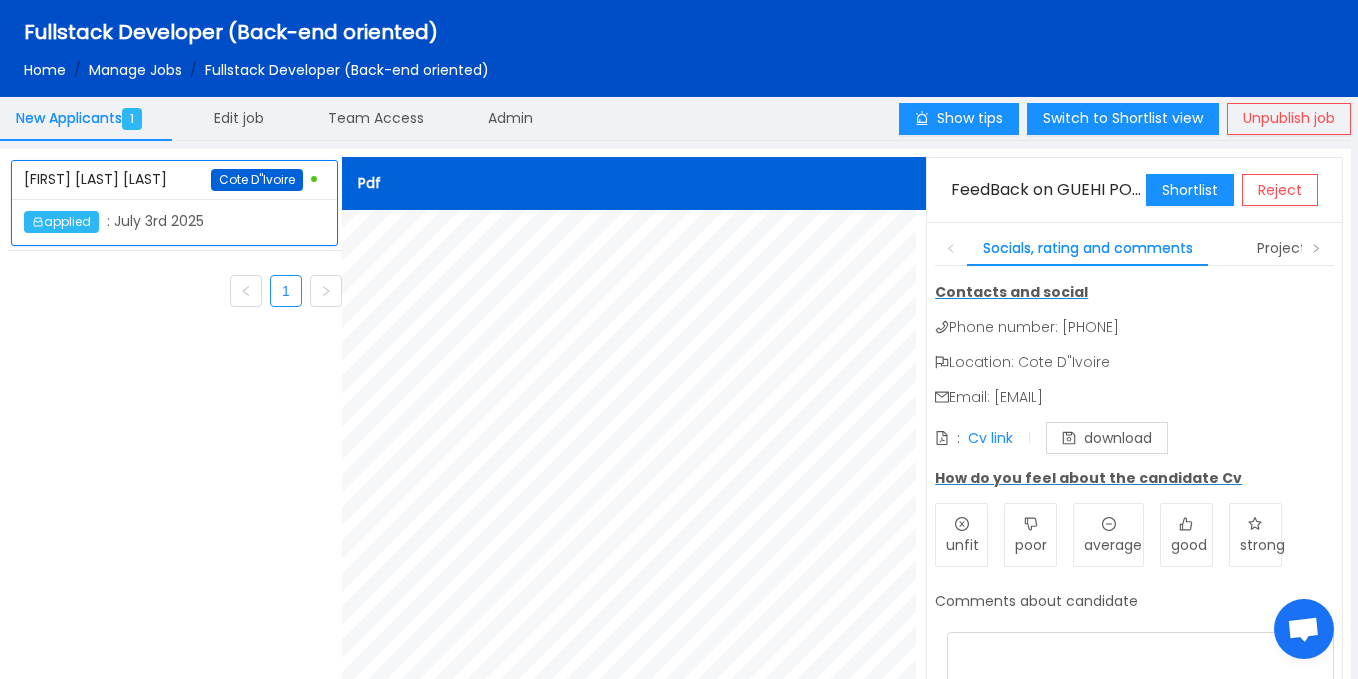 click on "Fullstack Developer (Back-end oriented)
Home / Manage Jobs / Fullstack Developer (Back-end oriented) /" at bounding box center [679, 48] 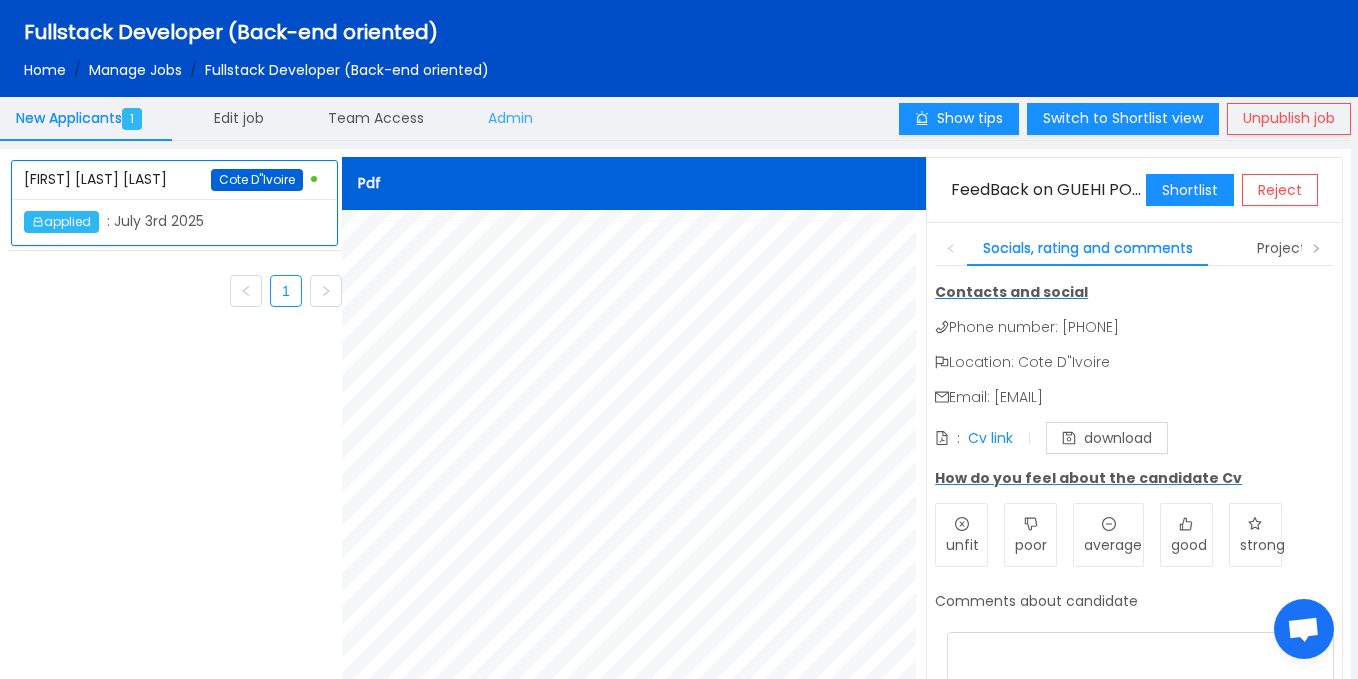 click on "Admin" at bounding box center [510, 118] 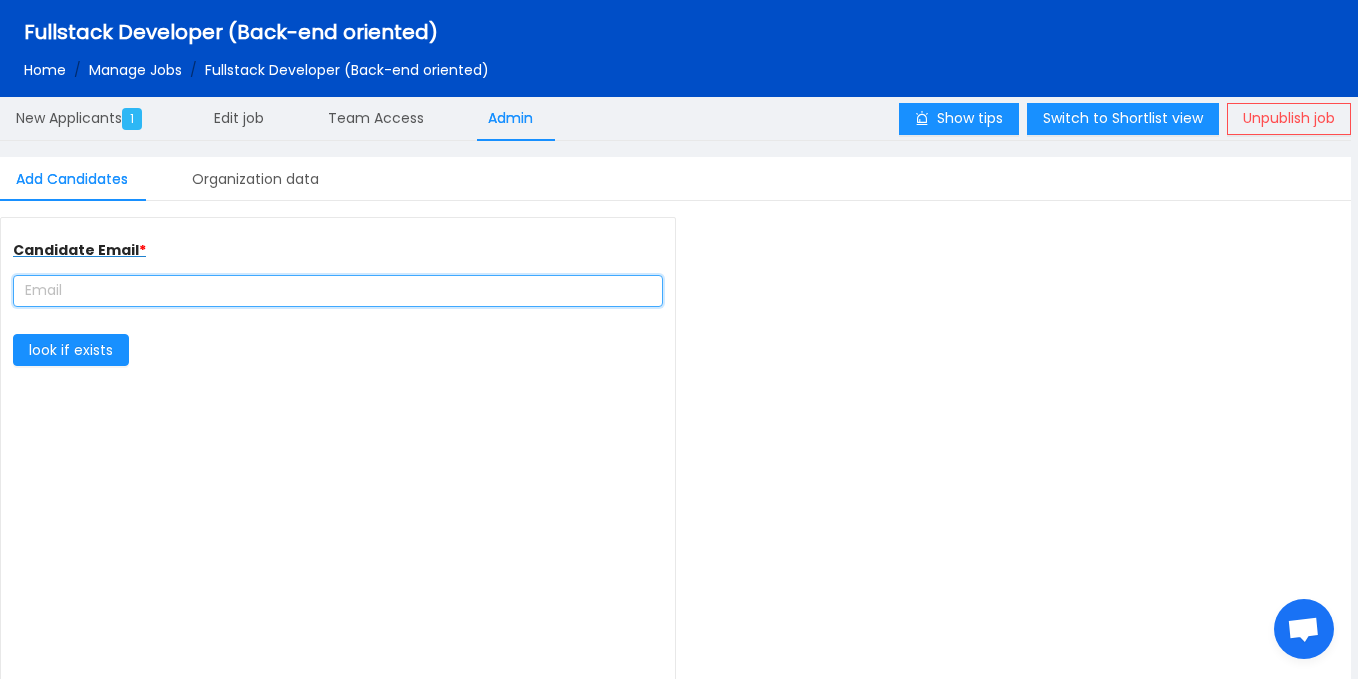 click at bounding box center (338, 291) 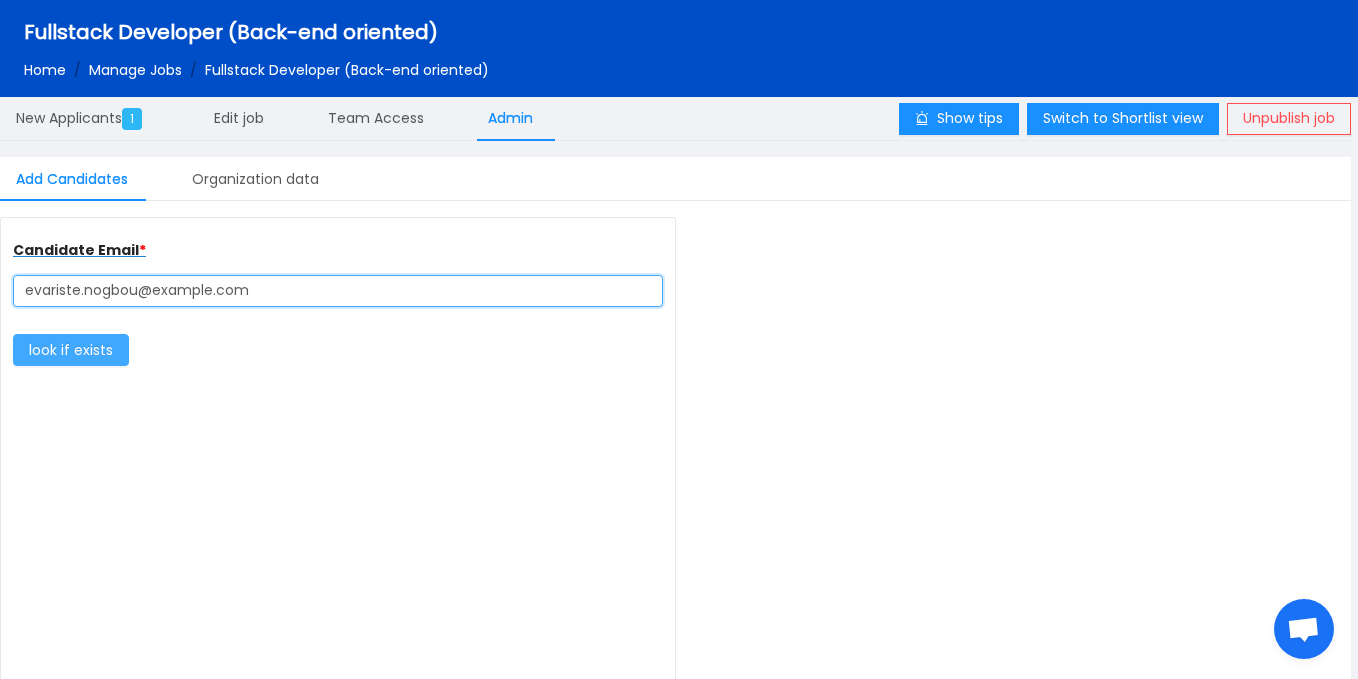 type on "evariste.nogbou@gmail.com" 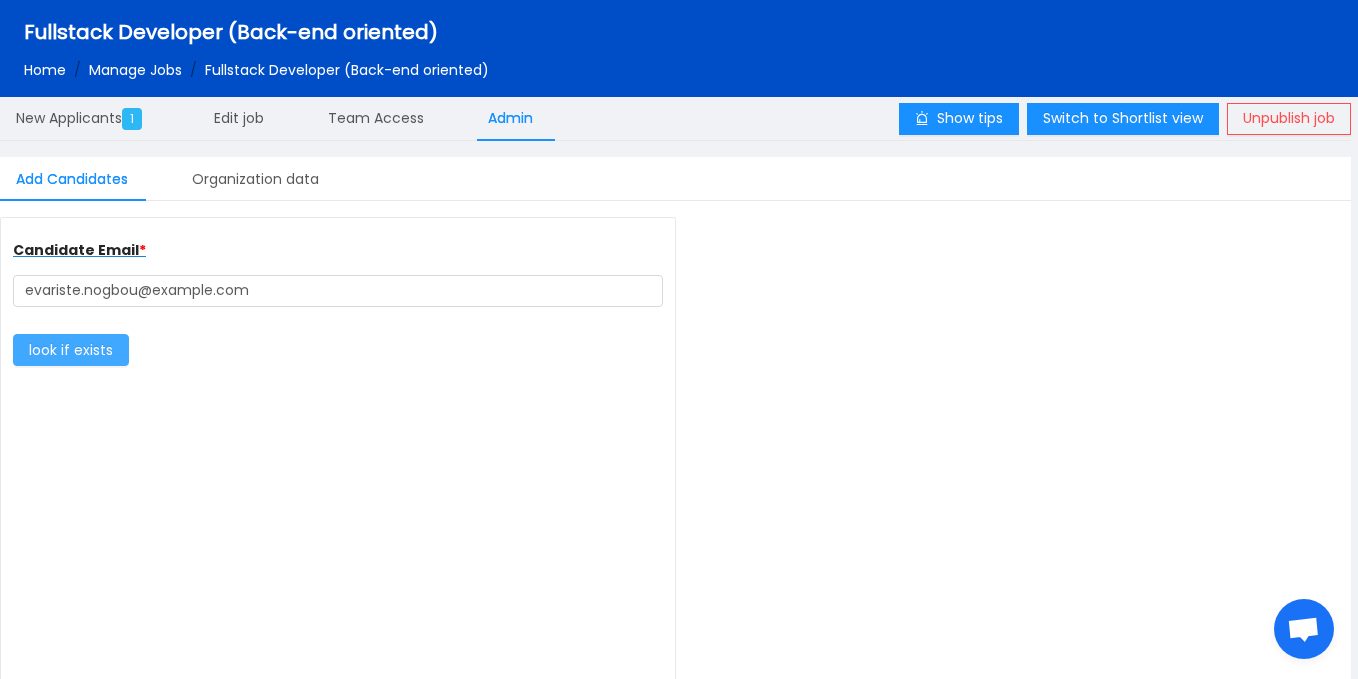click on "look if exists" at bounding box center (71, 350) 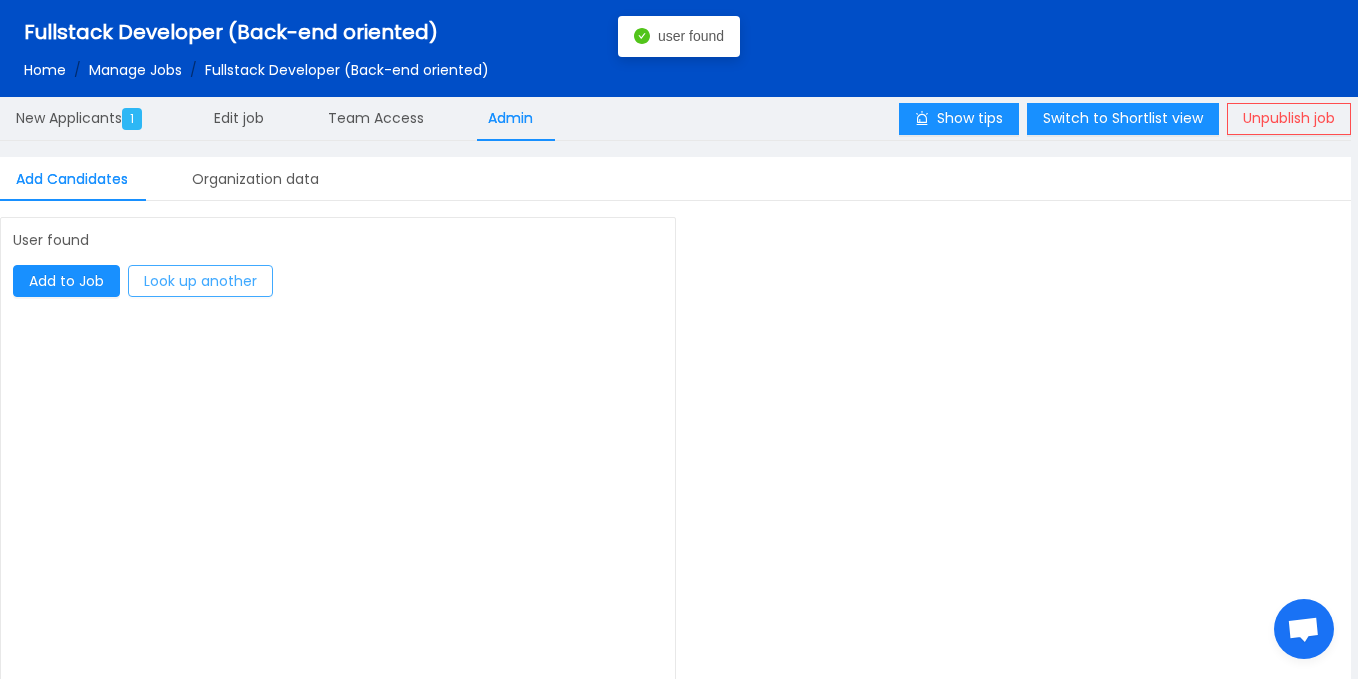 click on "Look up another" at bounding box center [66, 281] 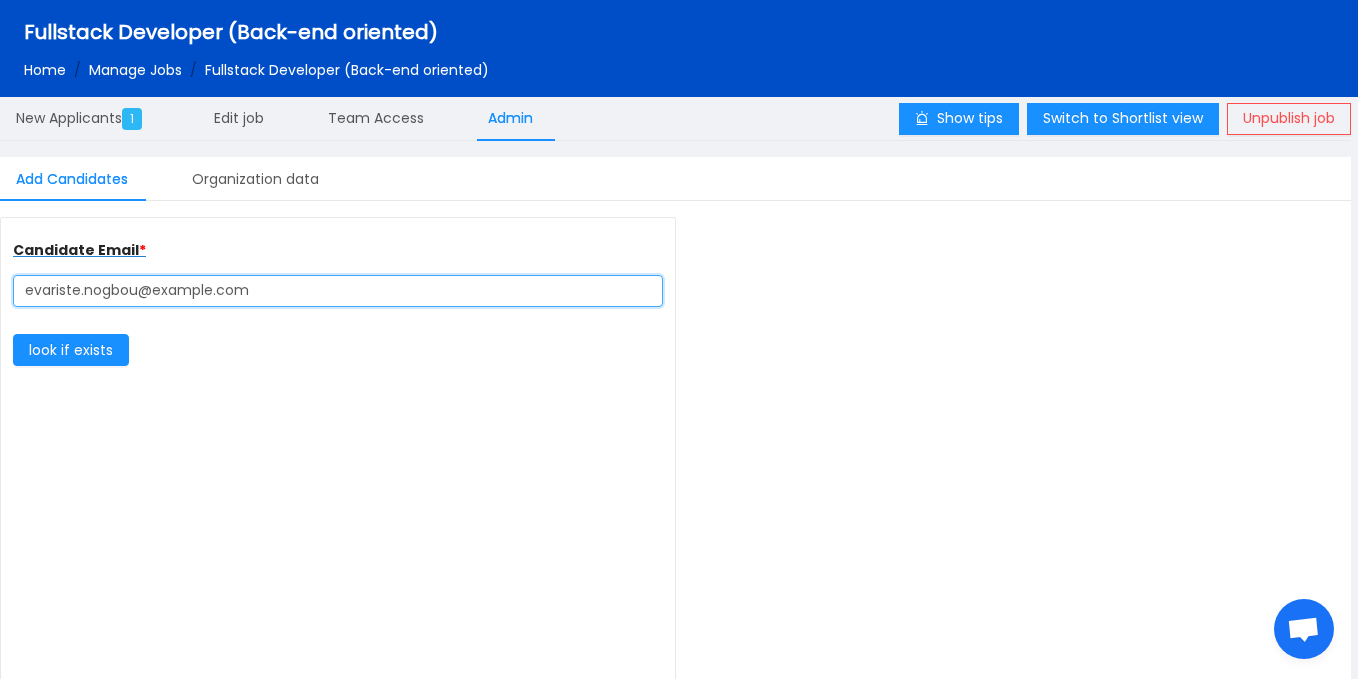 click on "evariste.nogbou@gmail.com" at bounding box center (338, 291) 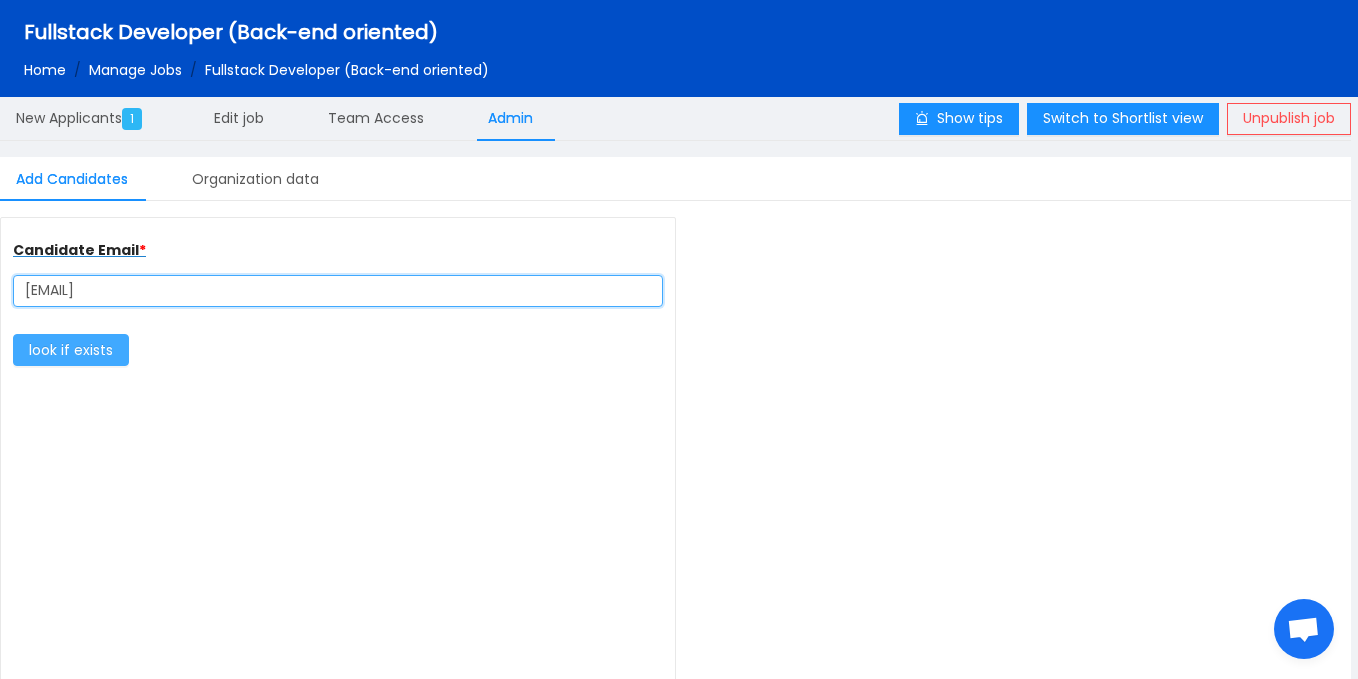 type on "evariste.nogbo@gmail.com" 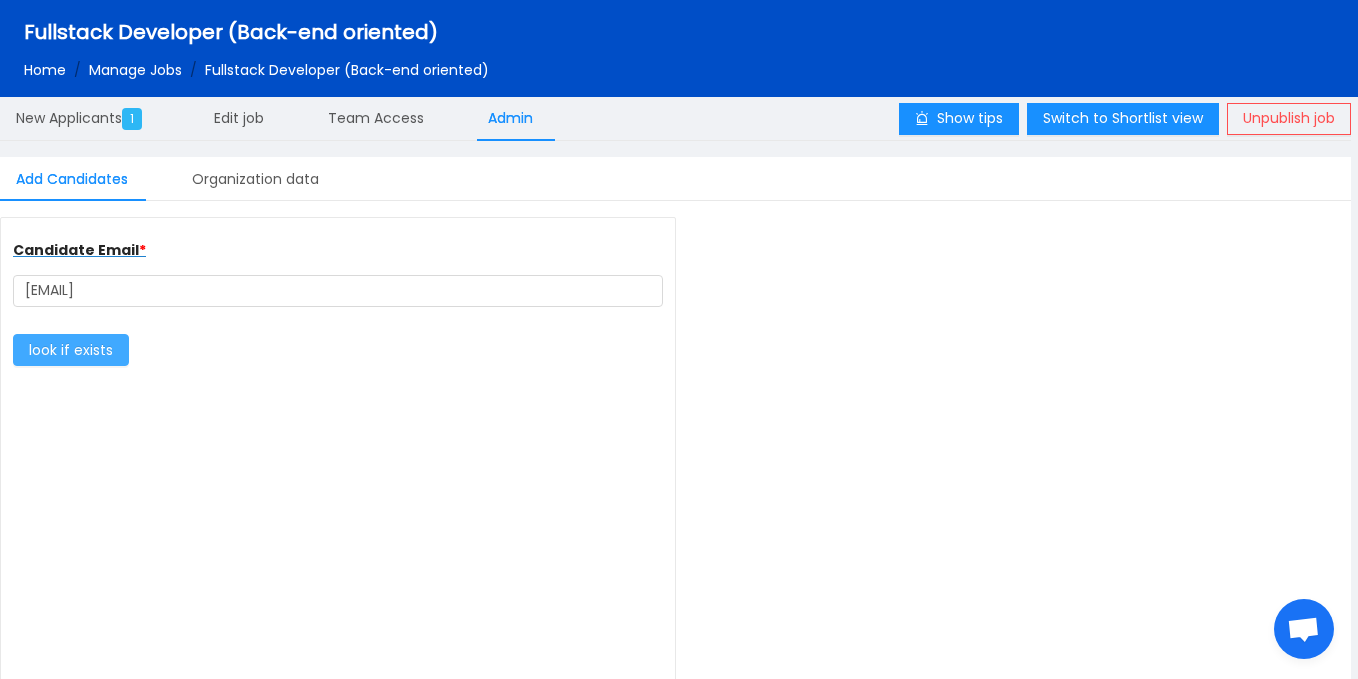 click on "look if exists" at bounding box center [71, 350] 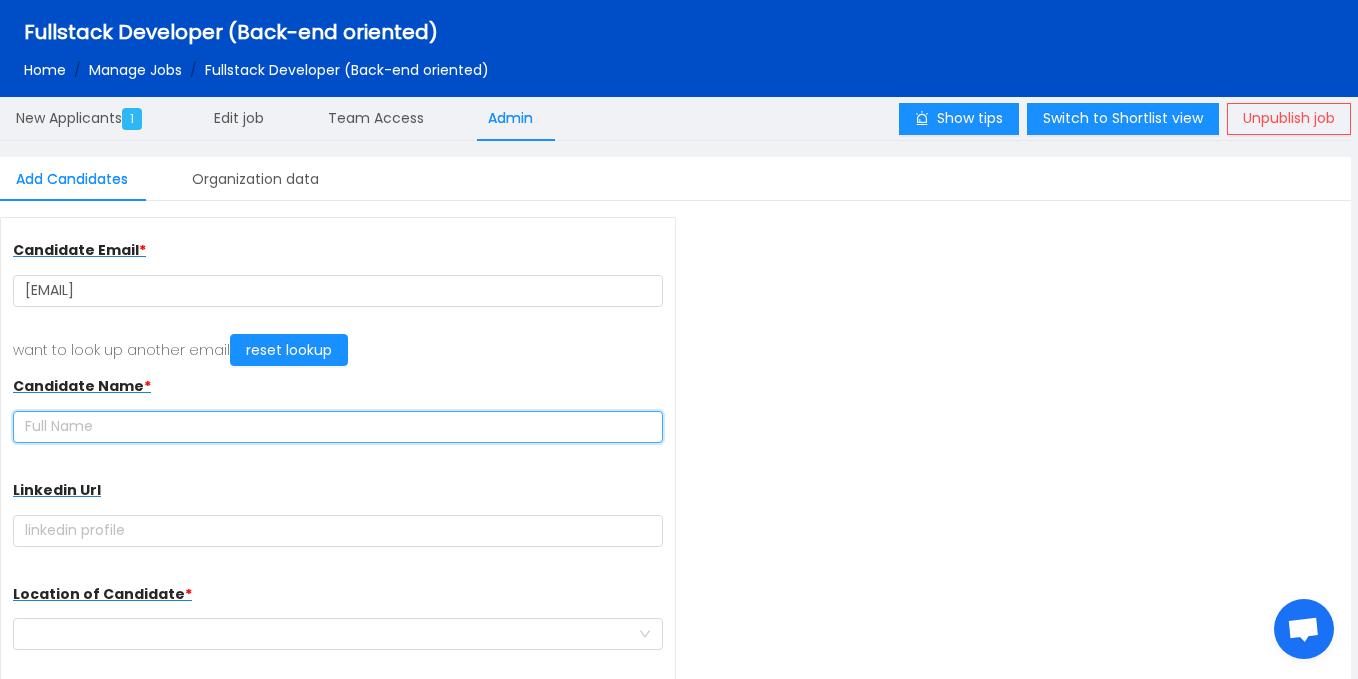 click at bounding box center (338, 427) 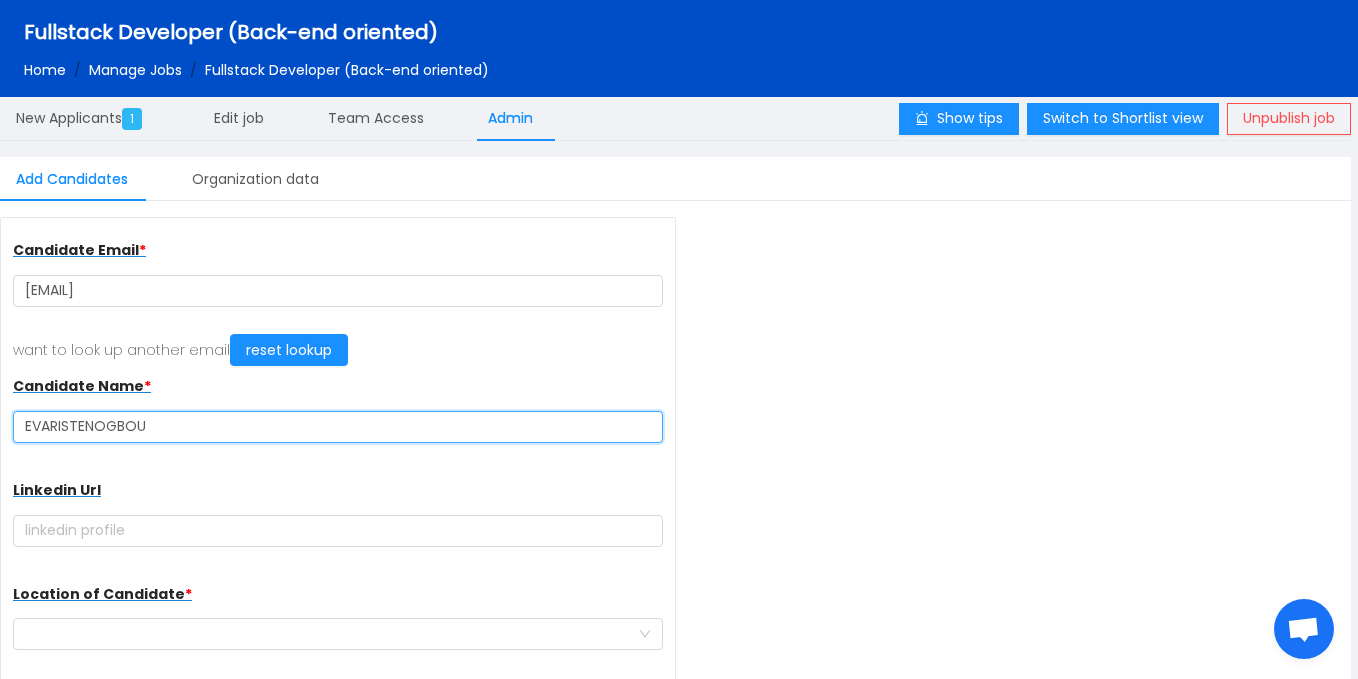click on "EVARISTENOGBOU" at bounding box center (338, 427) 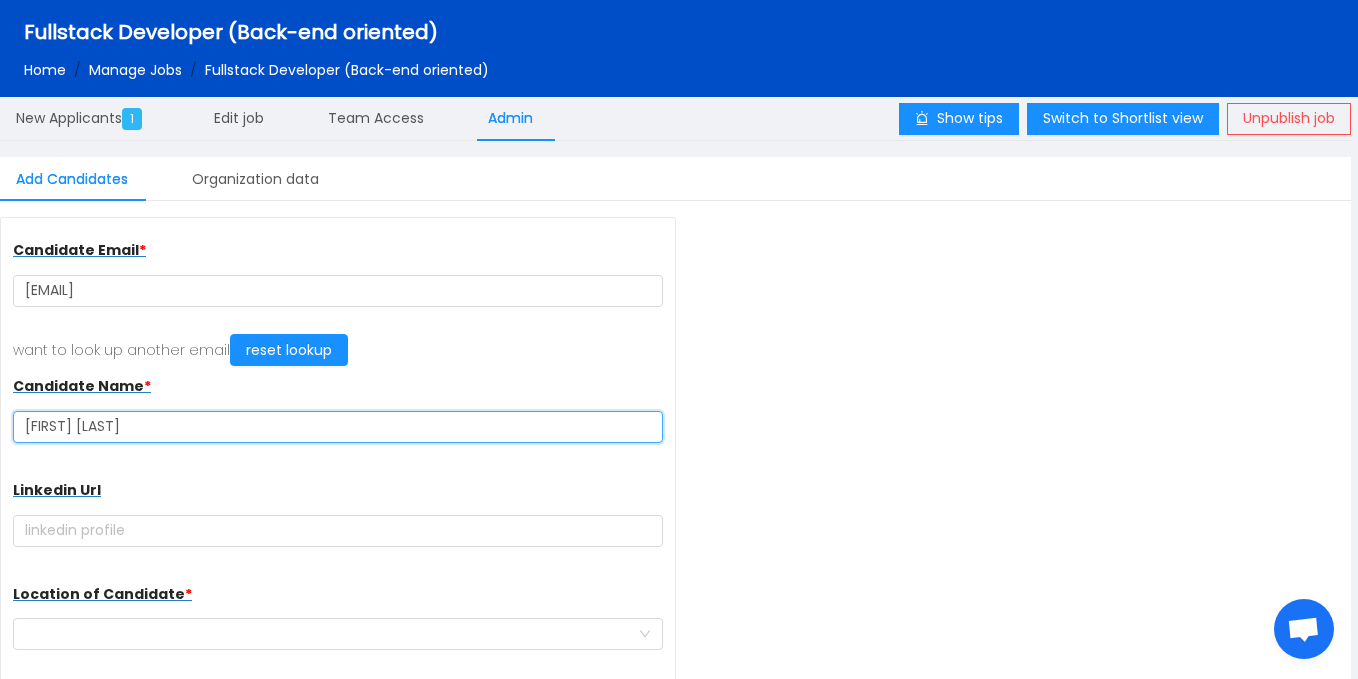 type on "[NAME]" 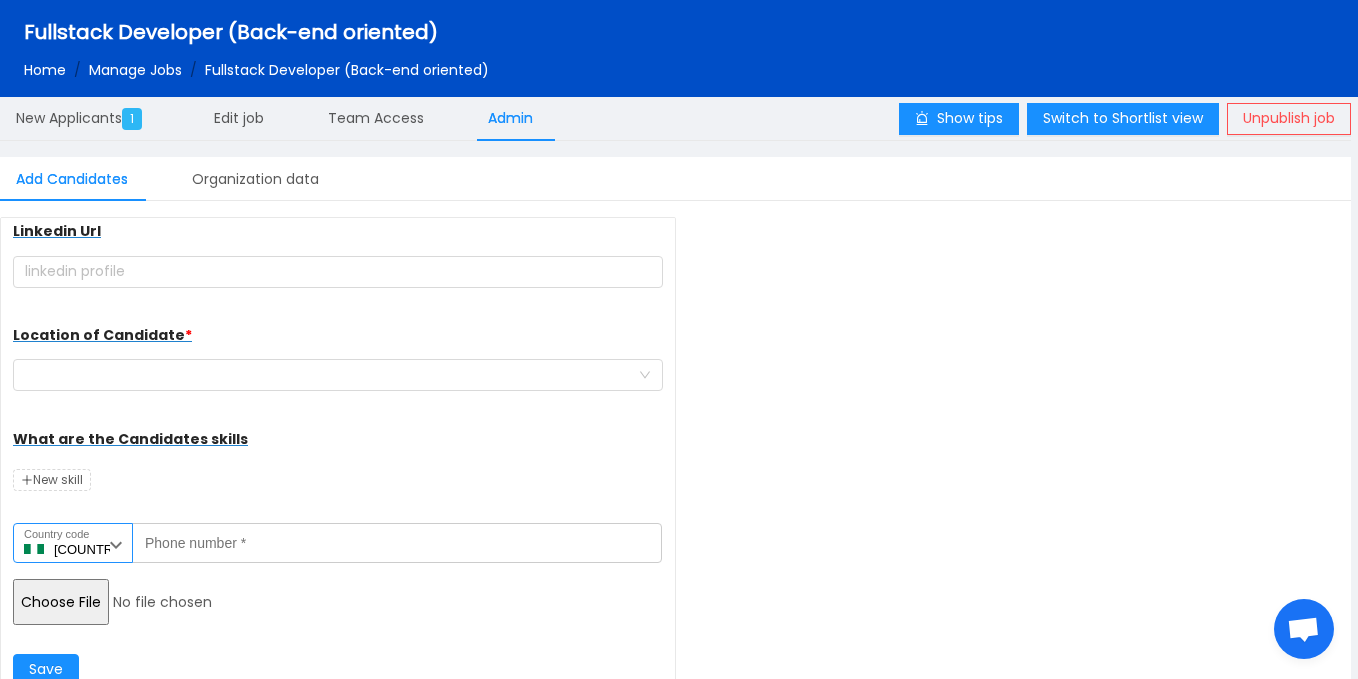 click at bounding box center (116, 545) 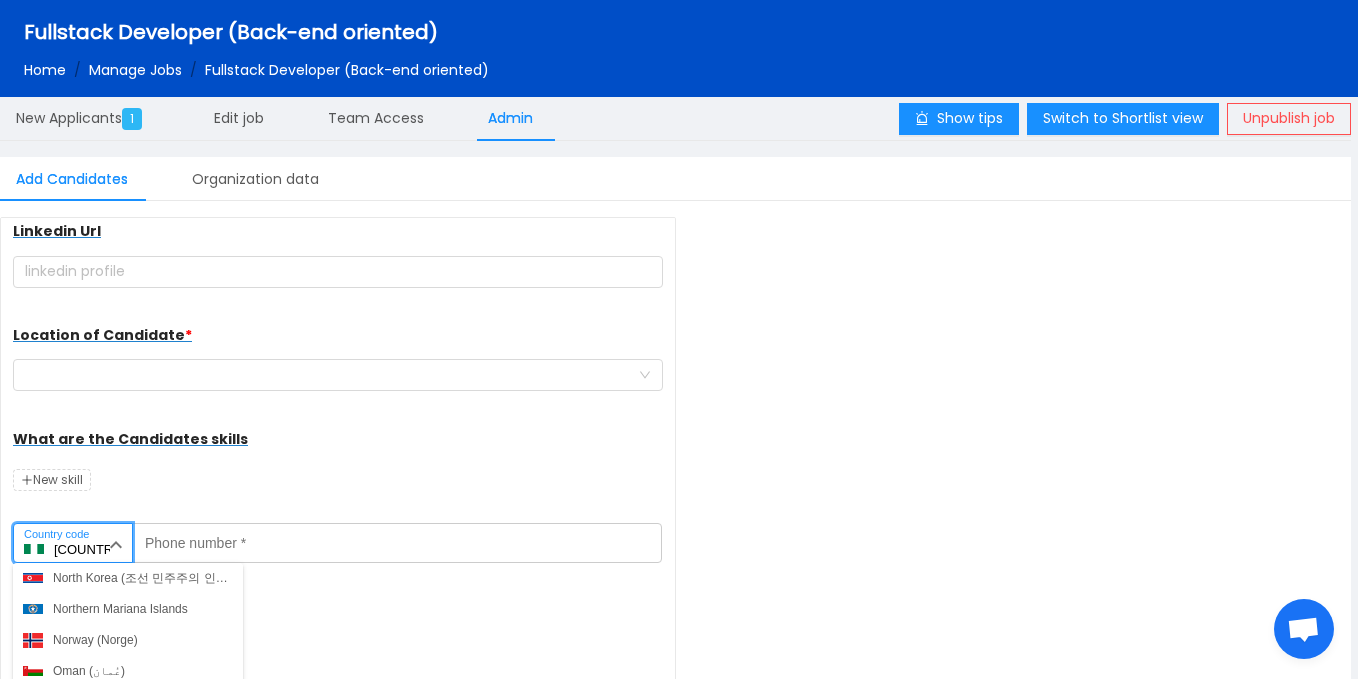 scroll, scrollTop: 961, scrollLeft: 0, axis: vertical 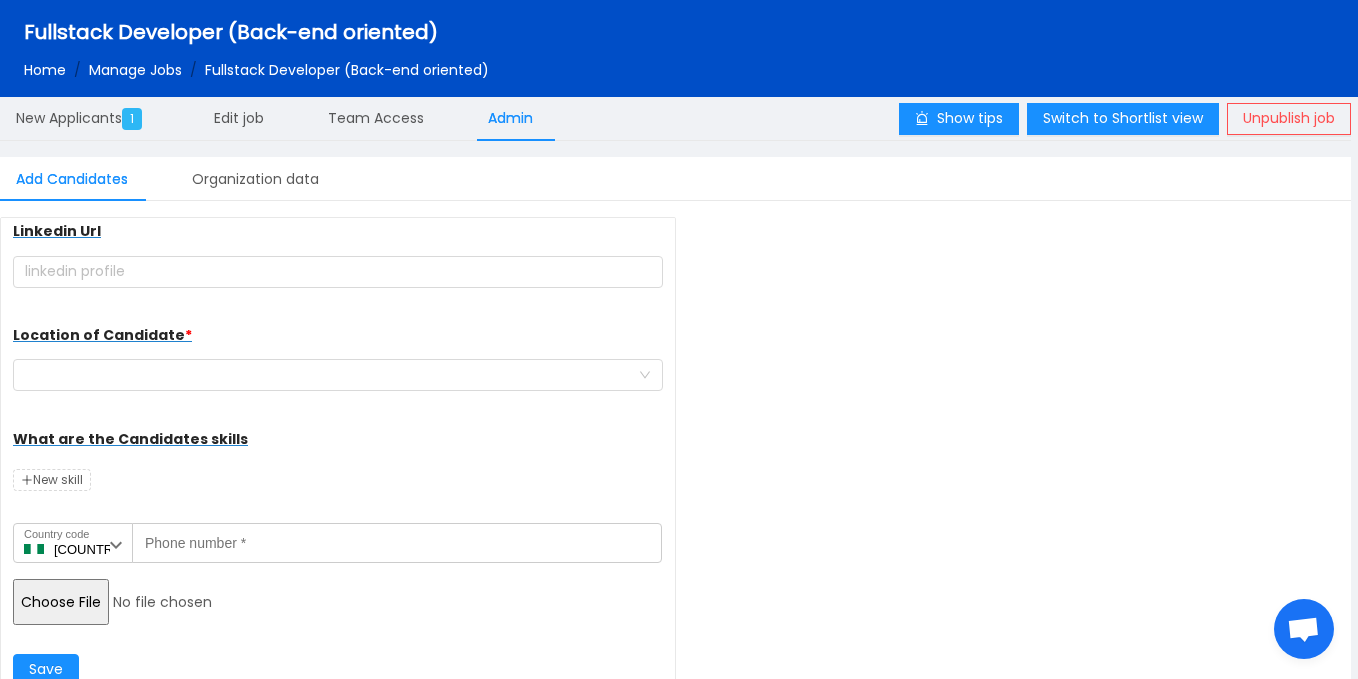 click at bounding box center [166, 602] 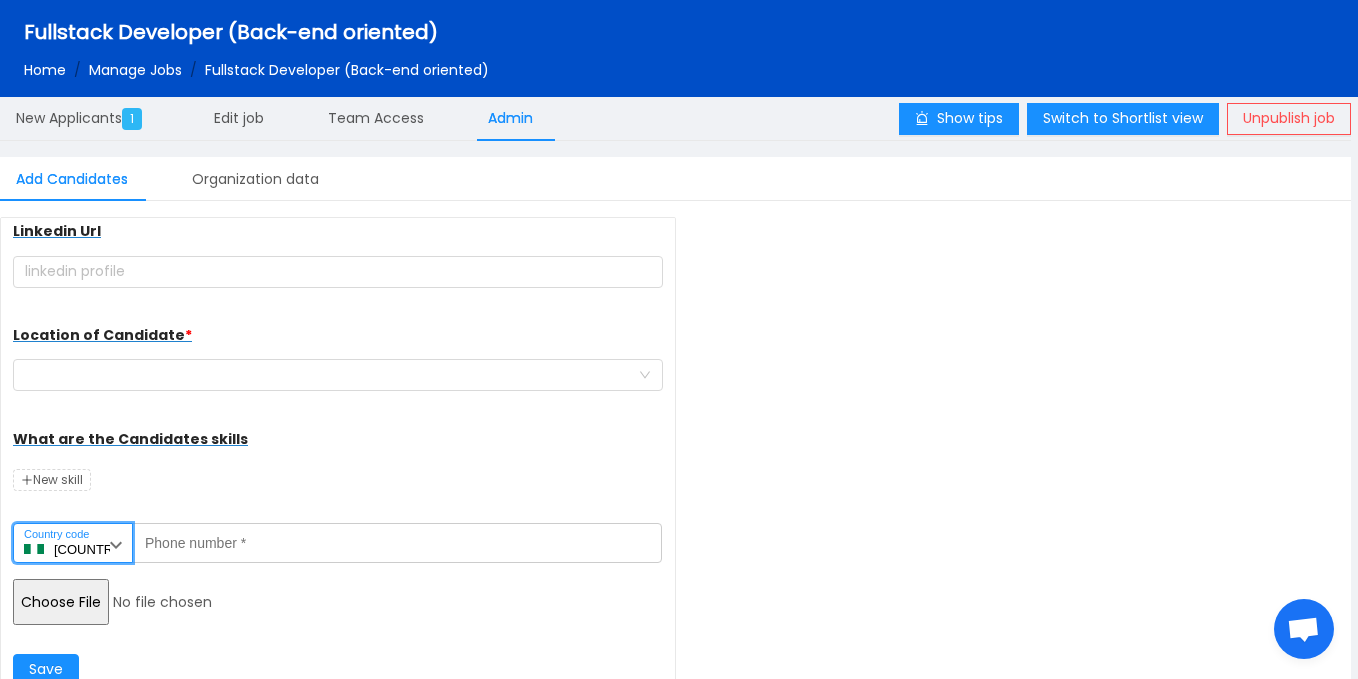click on "[COUNTRY_CODE]" at bounding box center [73, 543] 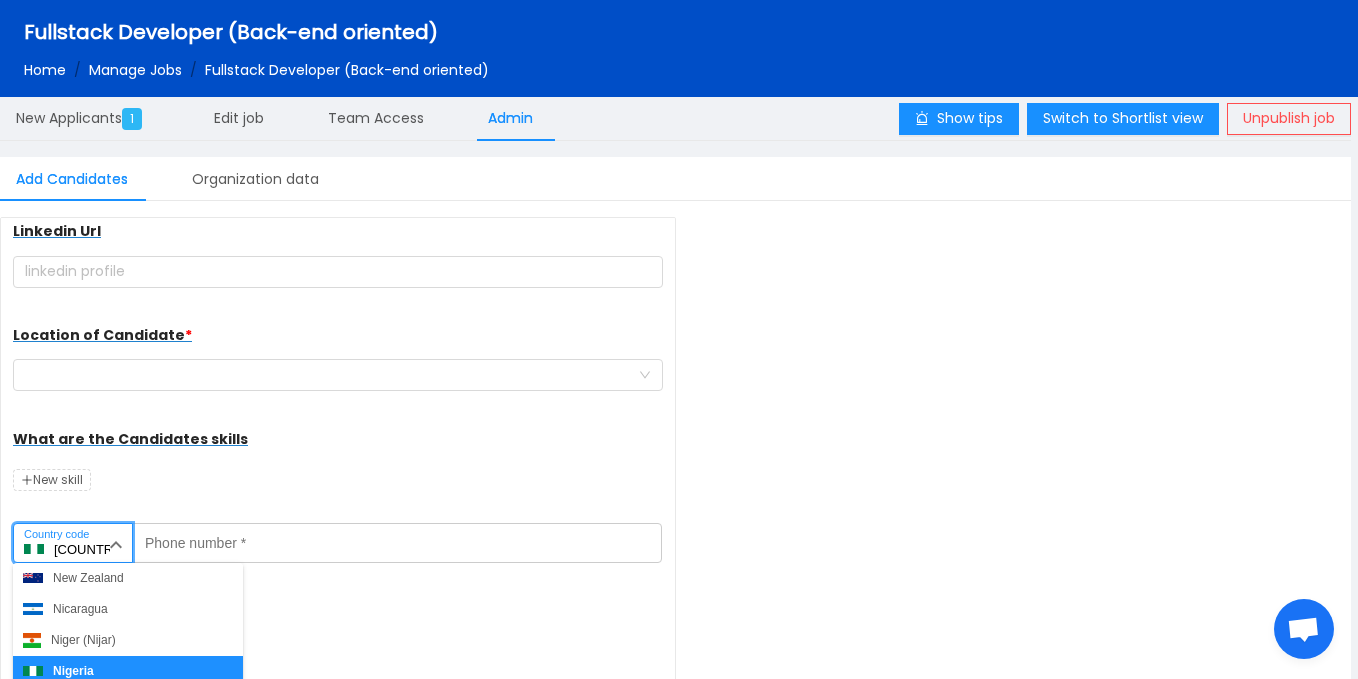 scroll, scrollTop: 961, scrollLeft: 0, axis: vertical 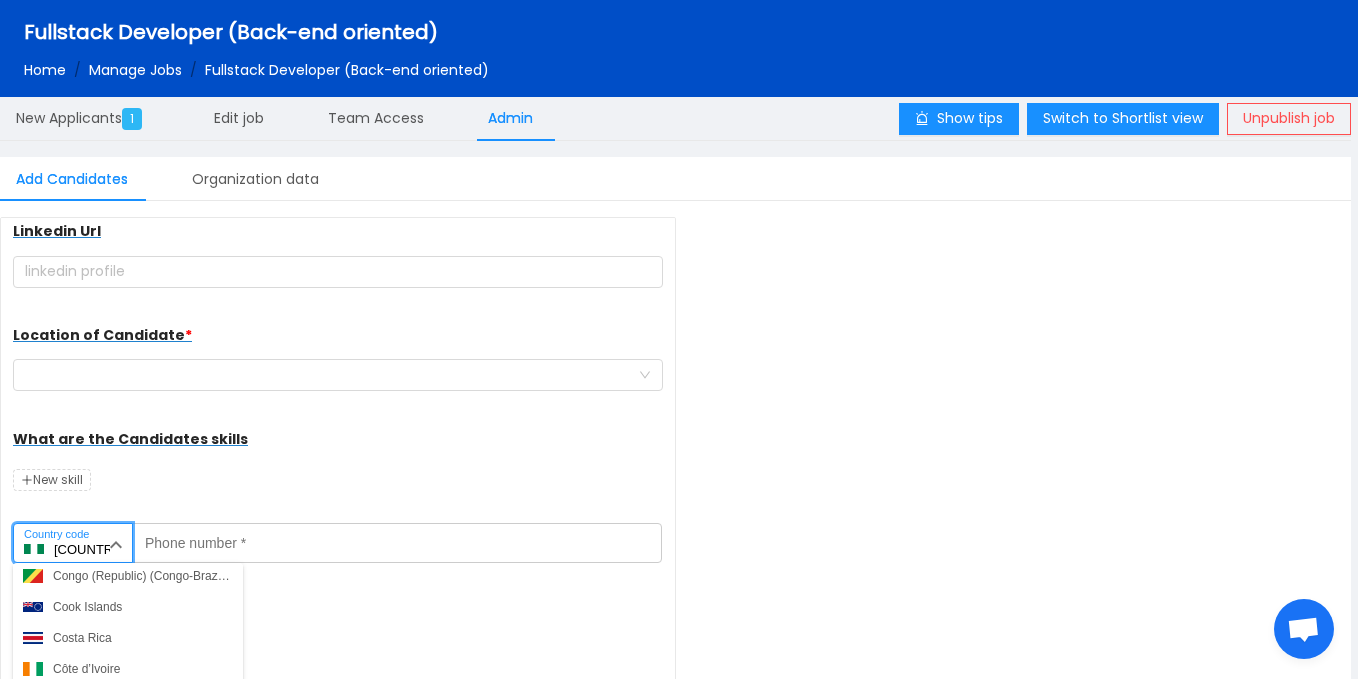 click on "[COUNTRY]" at bounding box center [128, 669] 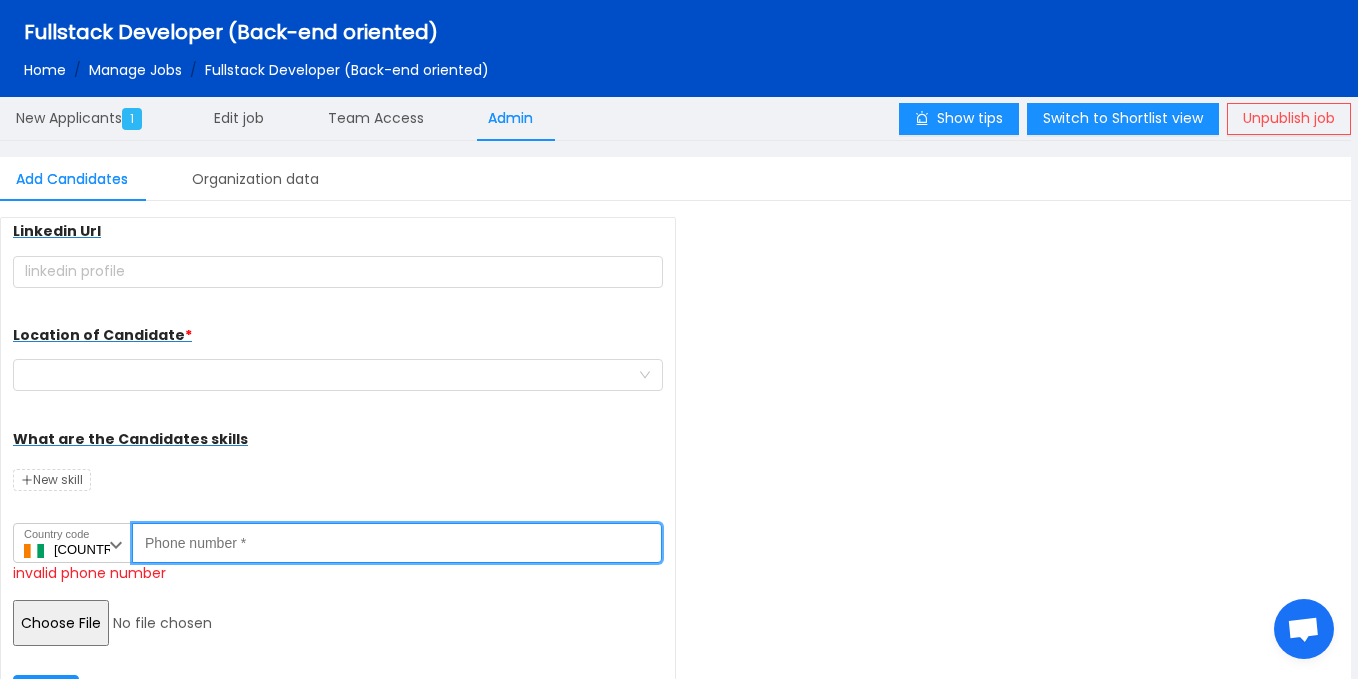 paste on "0759689512" 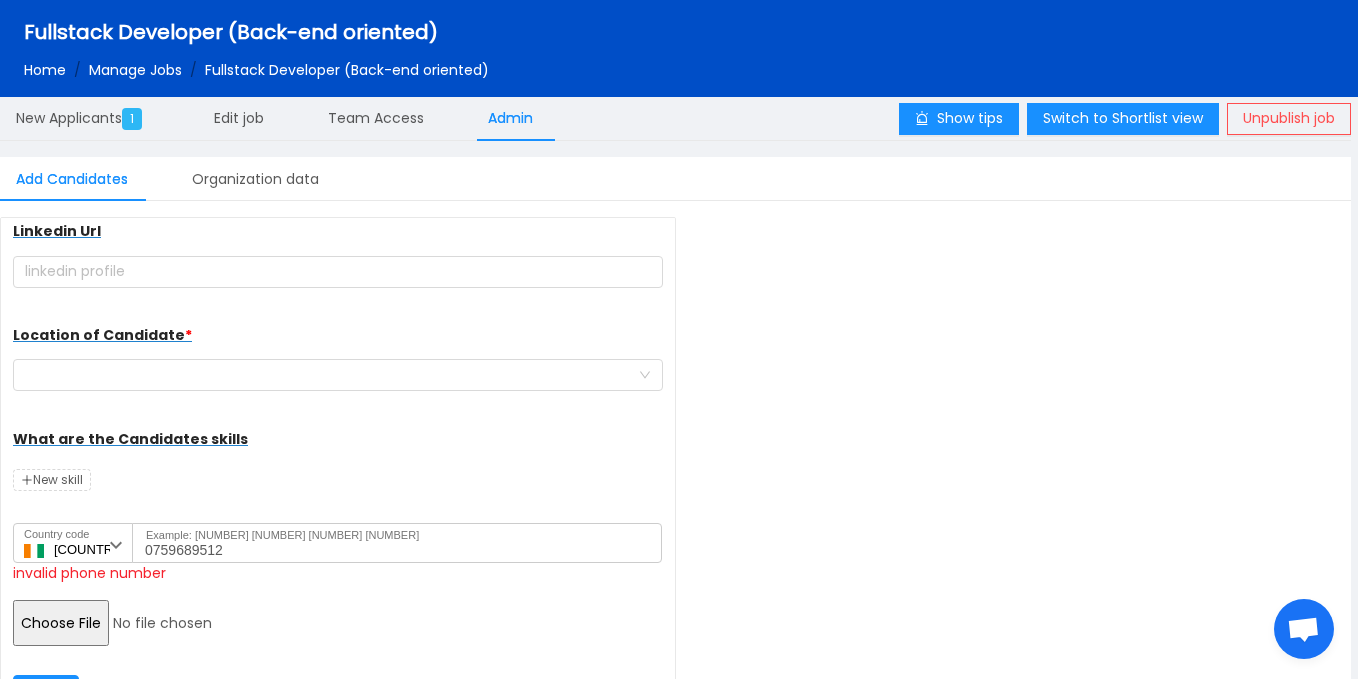 click at bounding box center (166, 623) 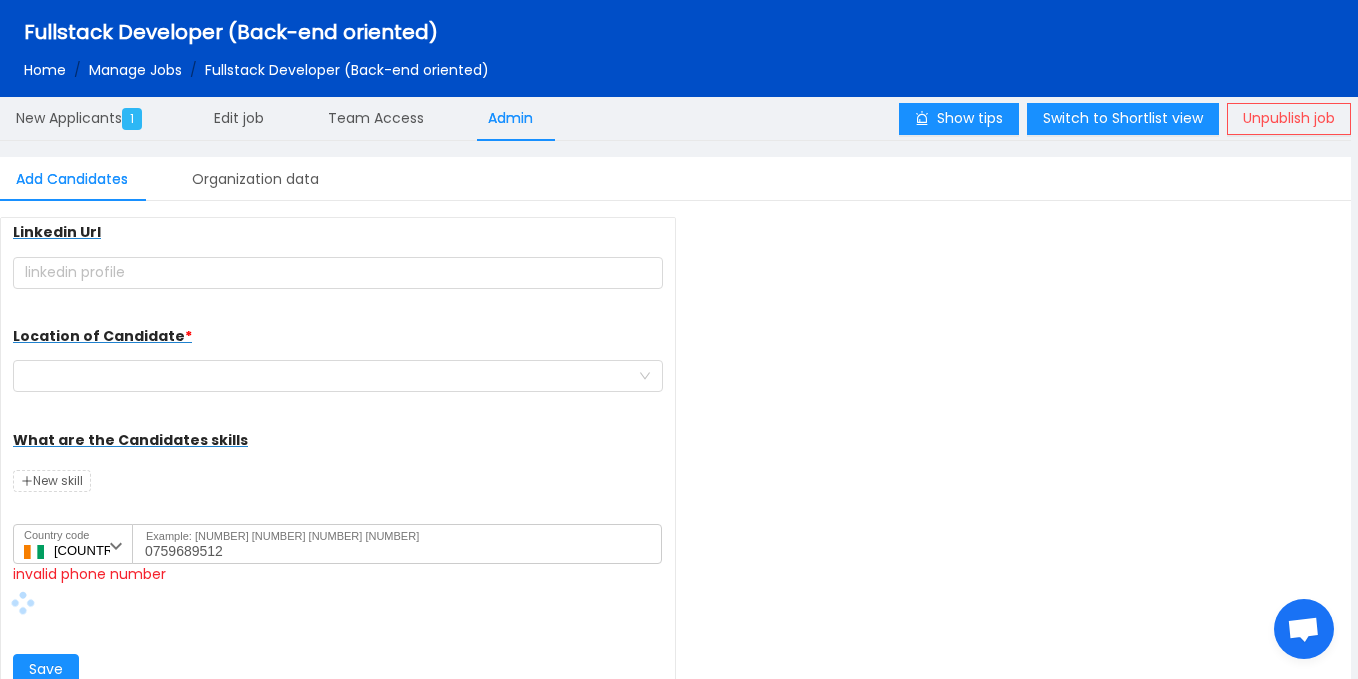 scroll, scrollTop: 258, scrollLeft: 0, axis: vertical 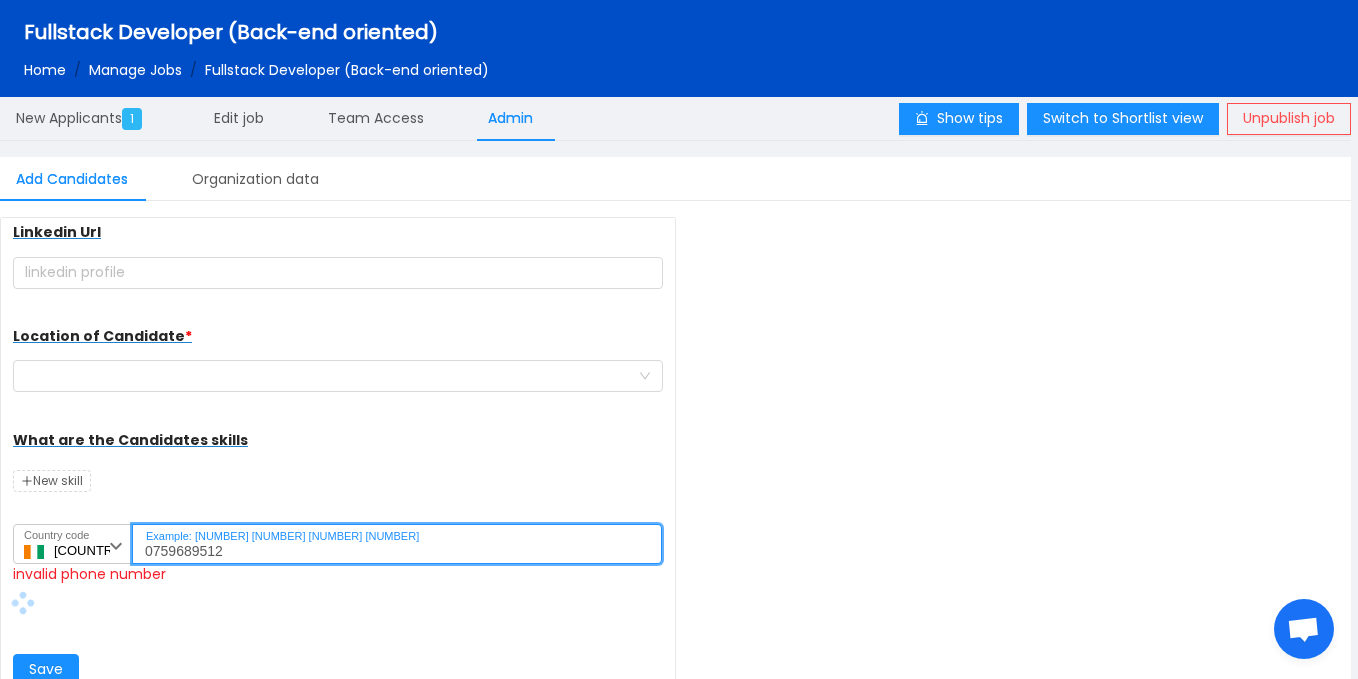 click on "0759689512" at bounding box center (397, 544) 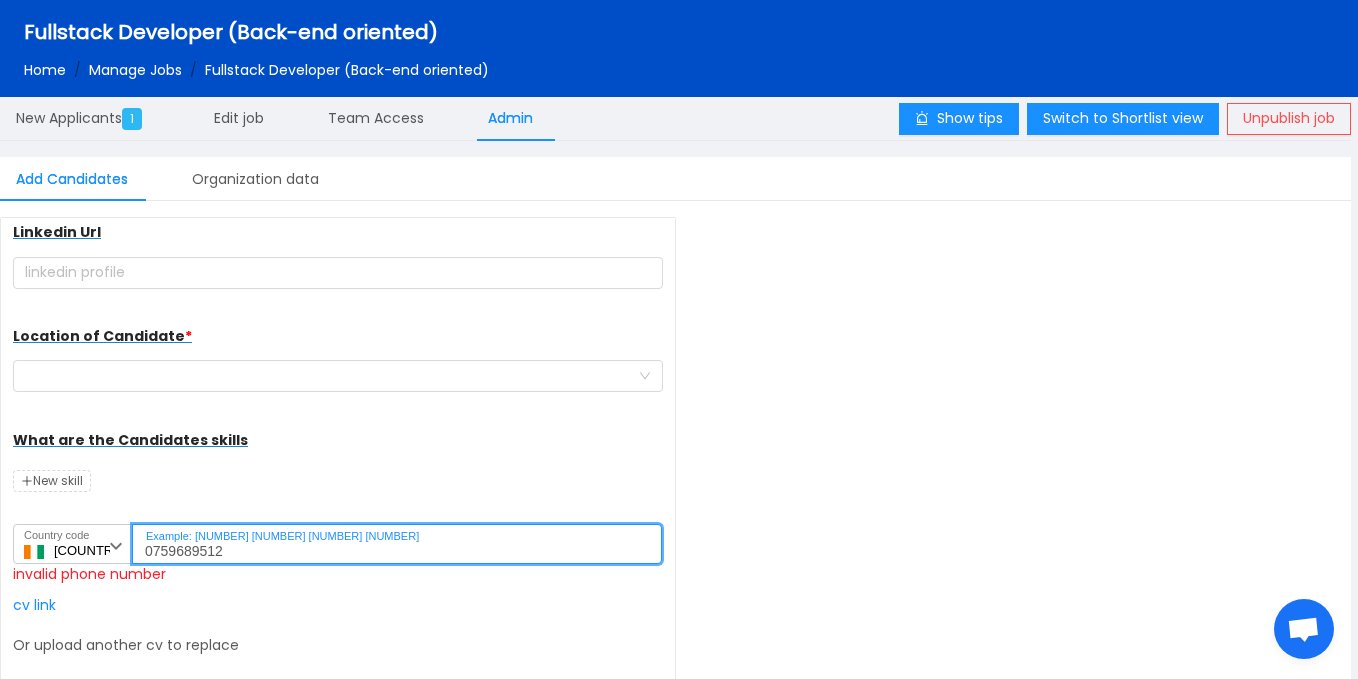 click on "0759689512" at bounding box center (397, 544) 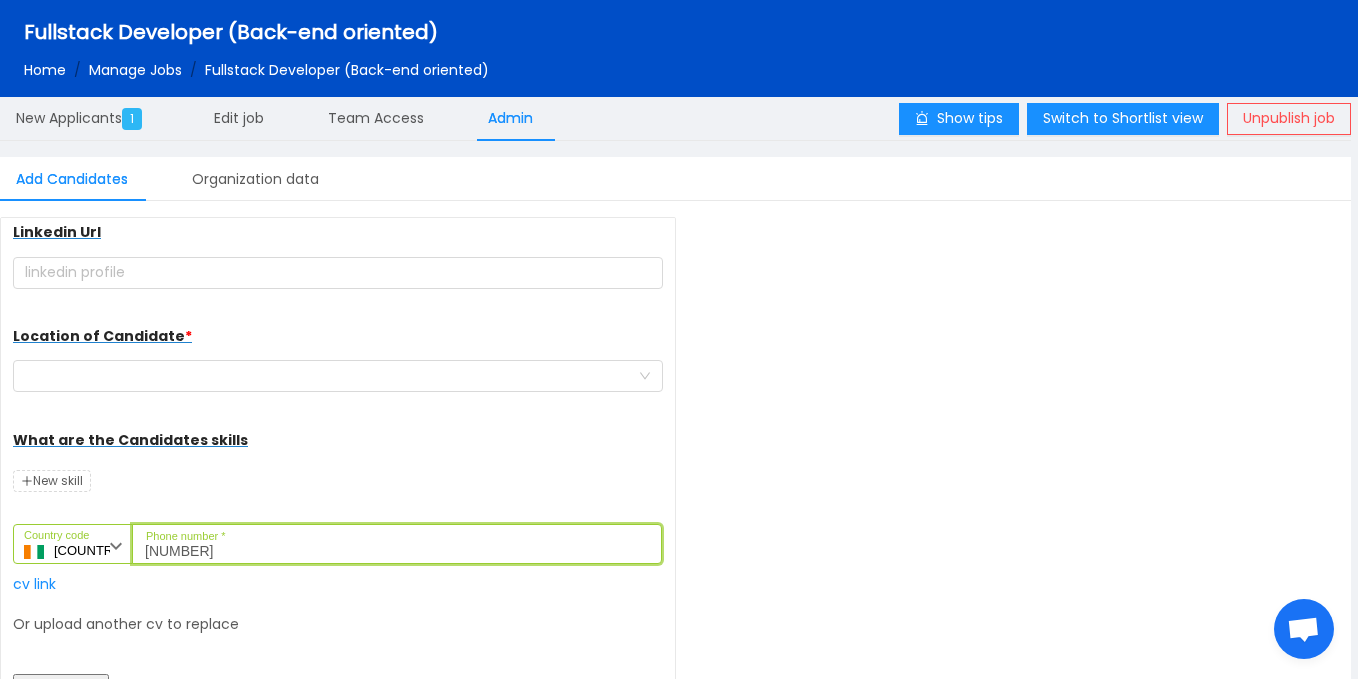 type on "07 59 68 92" 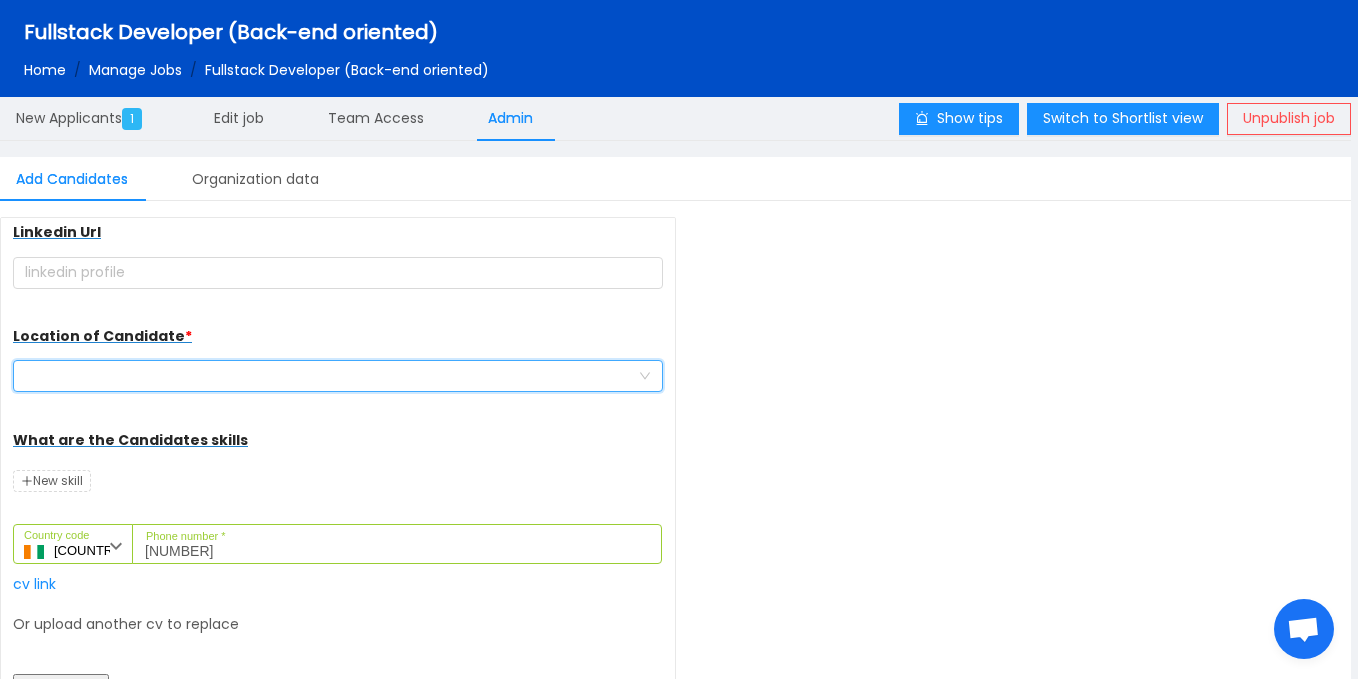 click at bounding box center (331, 376) 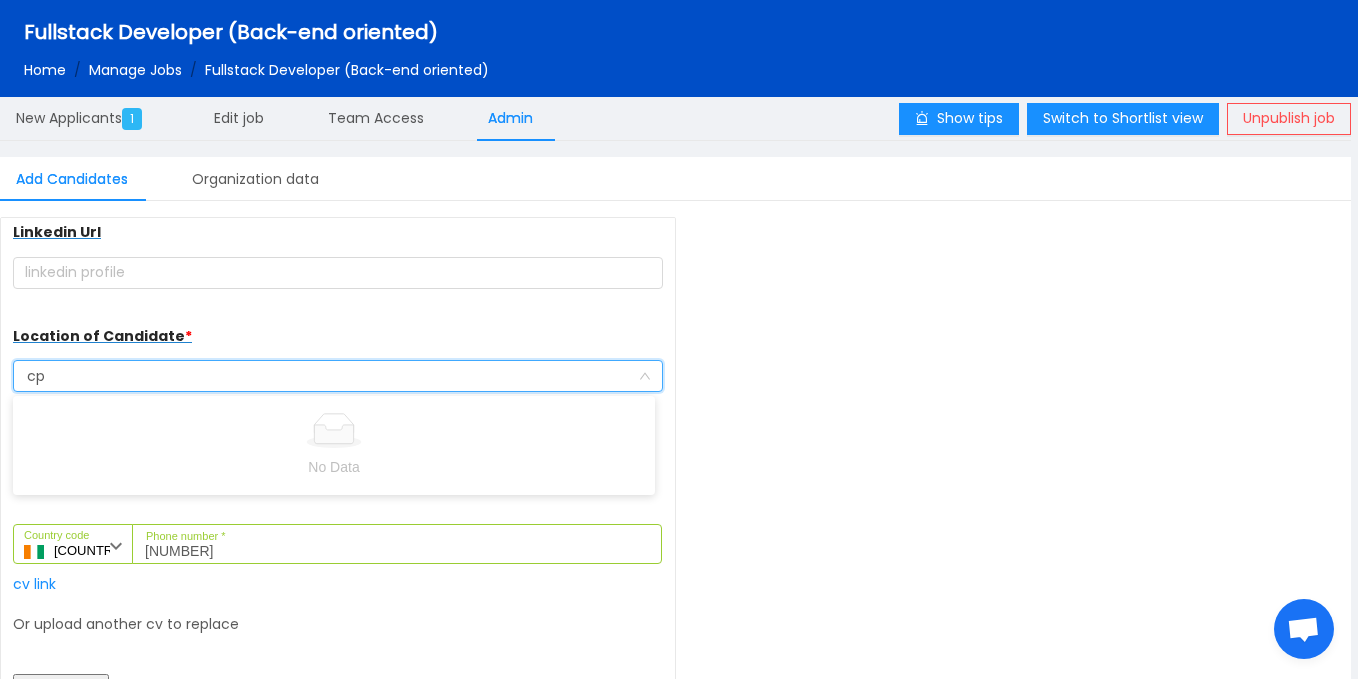 type on "c" 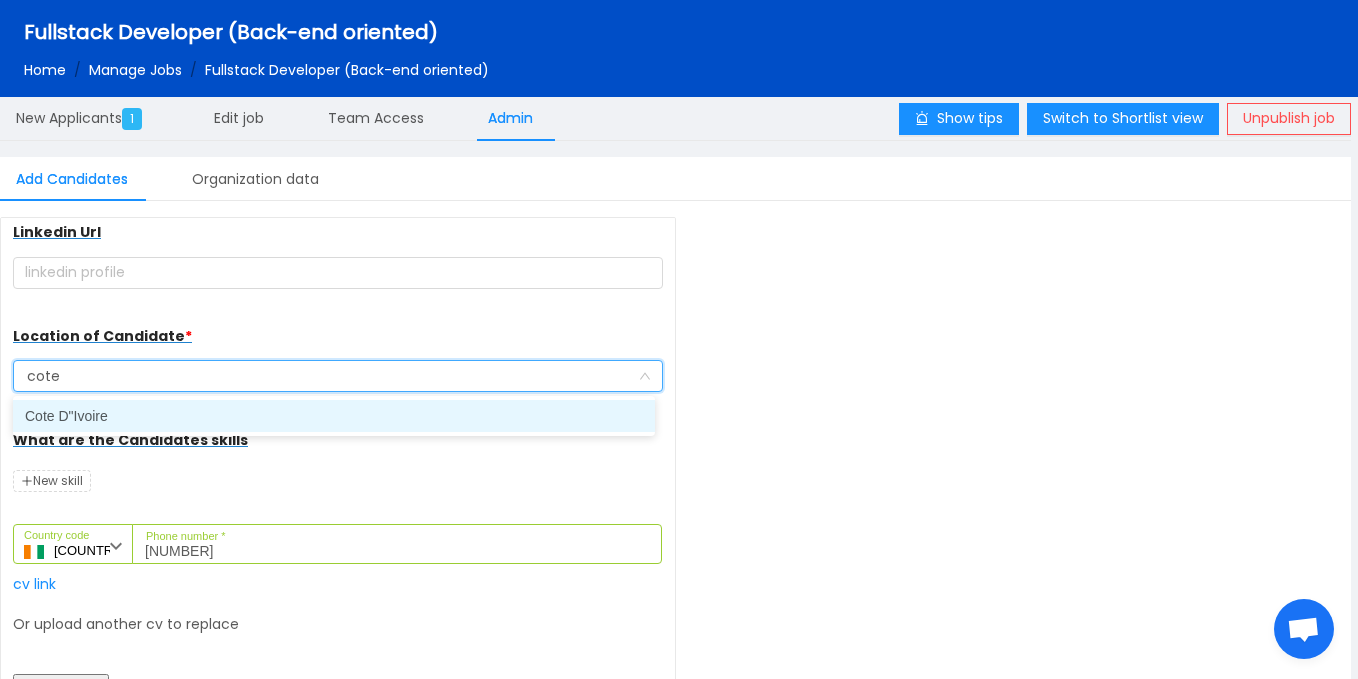 click on "[COUNTRY]" at bounding box center (334, 416) 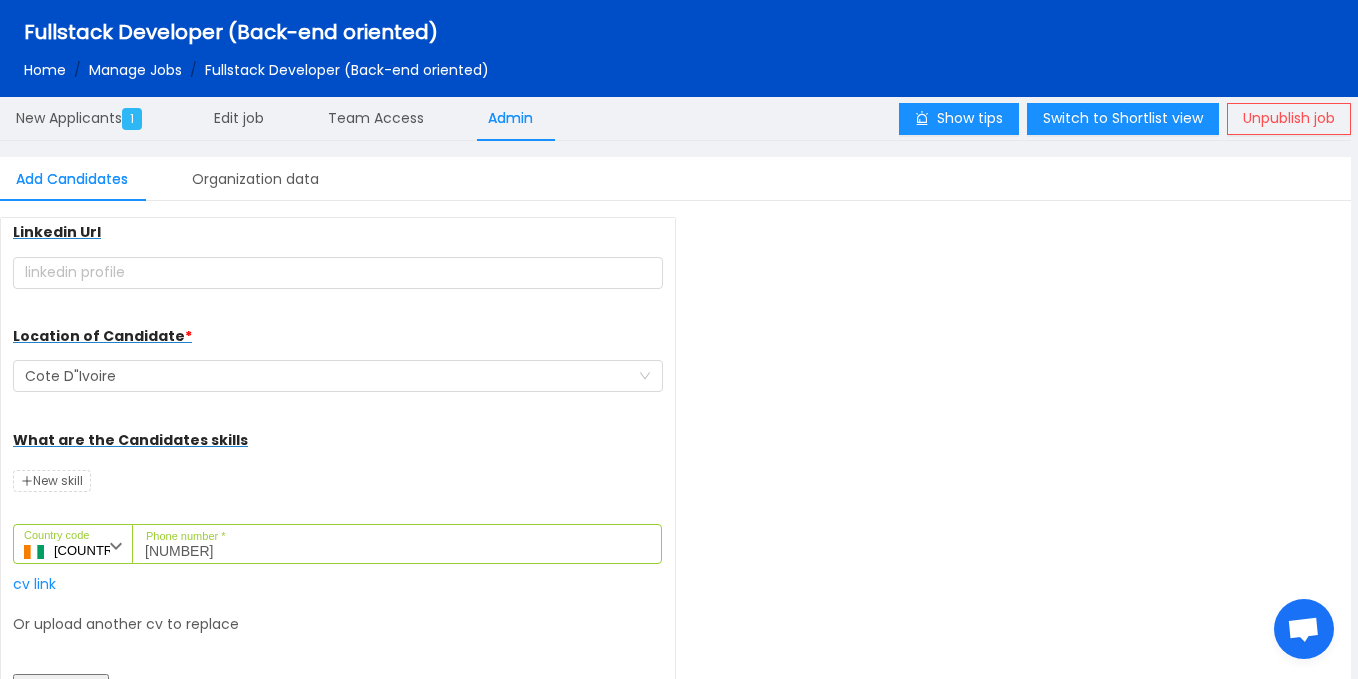 scroll, scrollTop: 353, scrollLeft: 0, axis: vertical 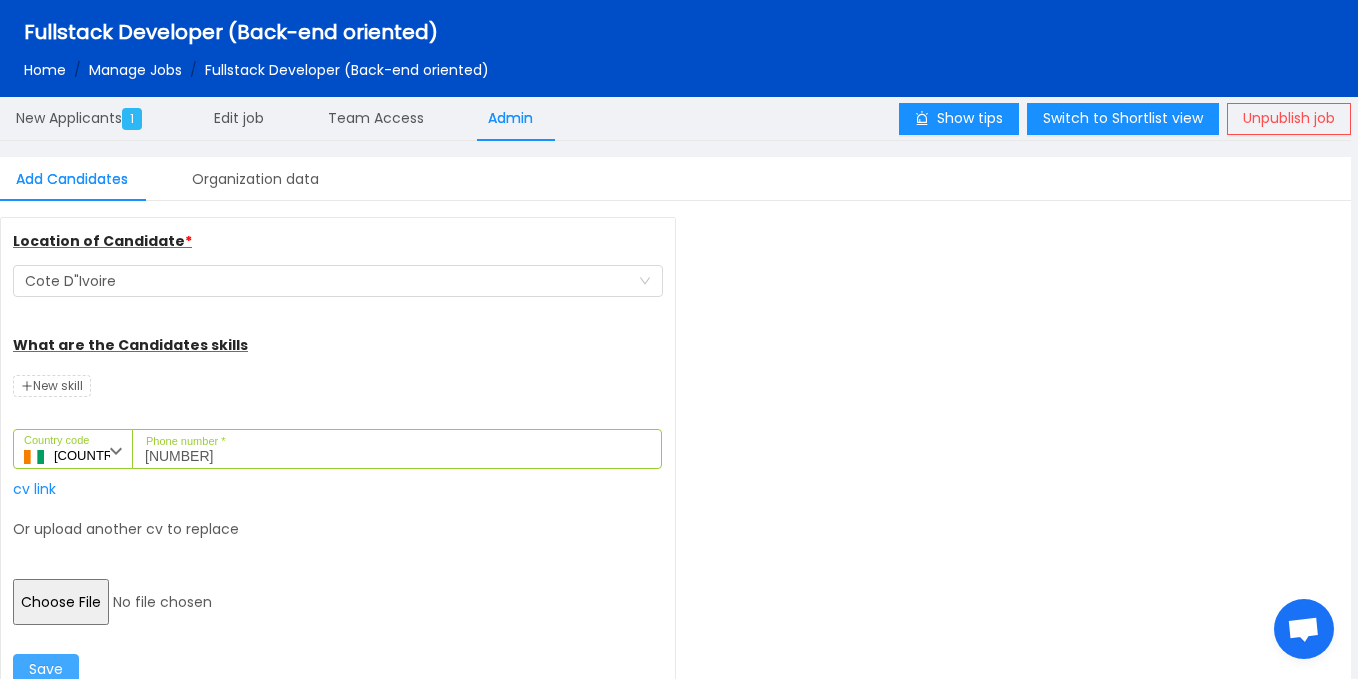 click on "Save" at bounding box center (46, 670) 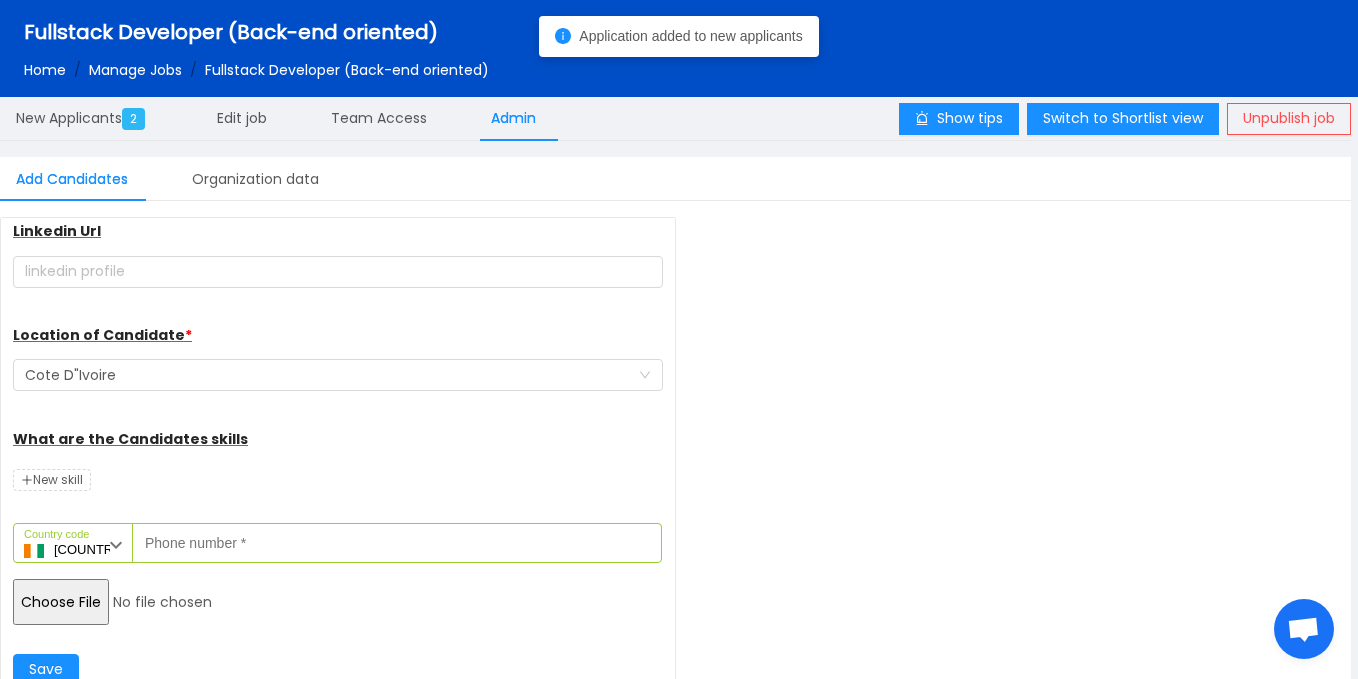 scroll, scrollTop: 259, scrollLeft: 0, axis: vertical 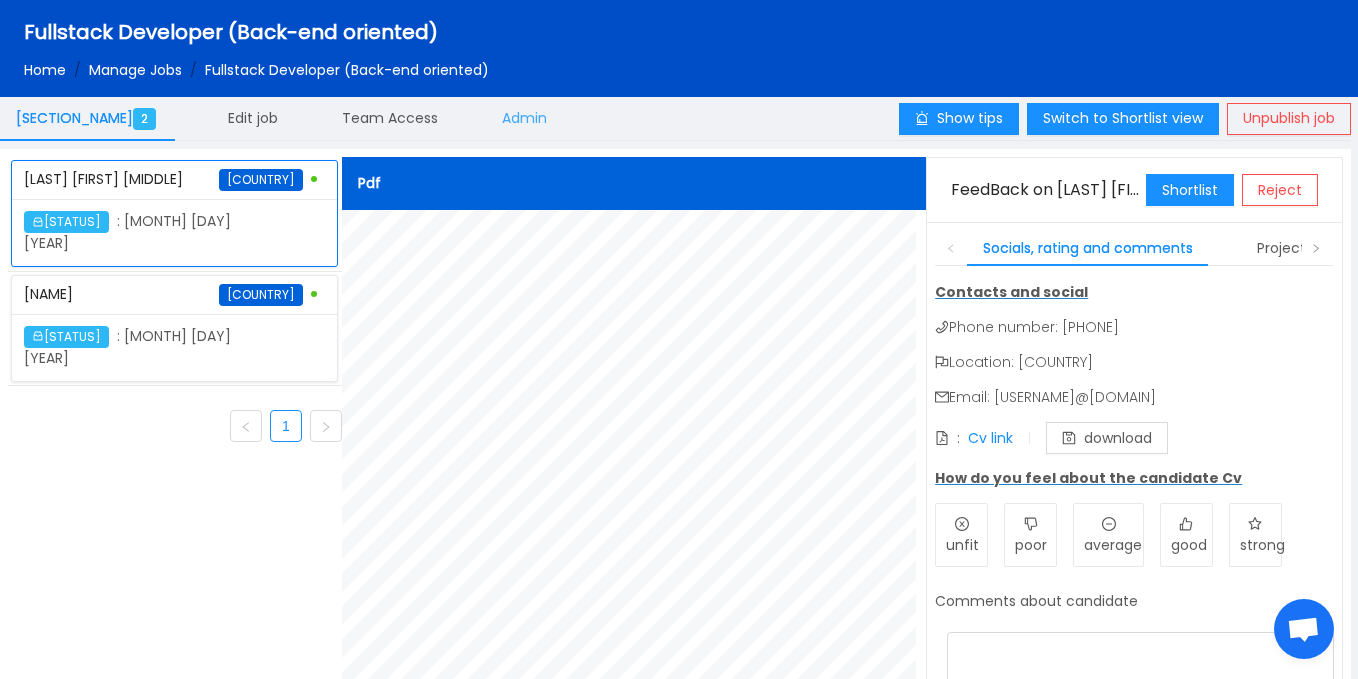 click on "Admin" at bounding box center (524, 118) 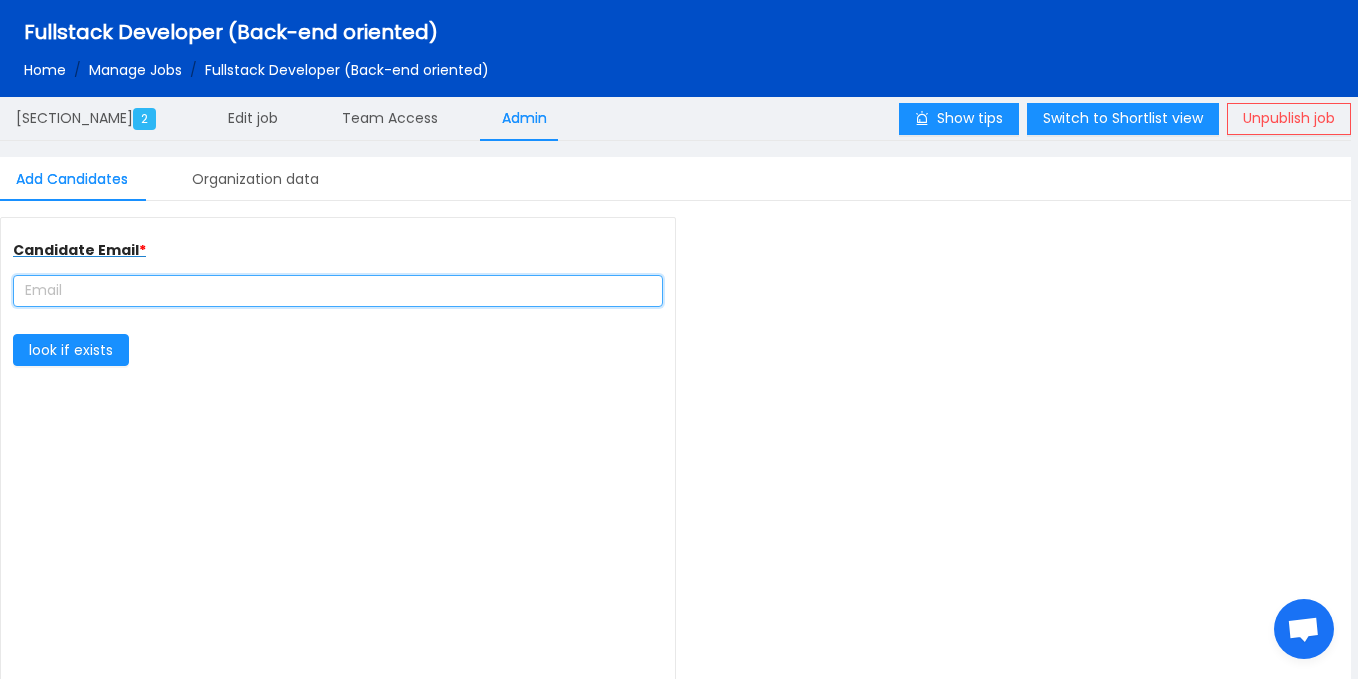 click at bounding box center (338, 291) 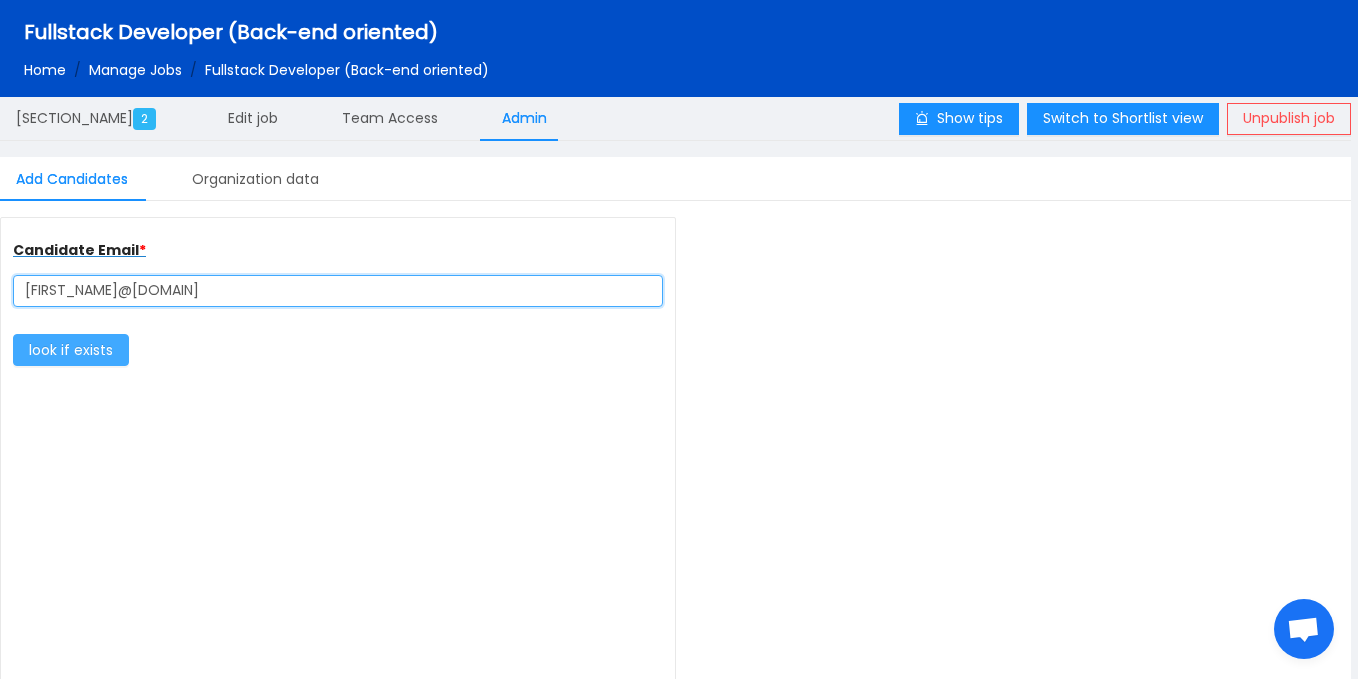 type on "[FIRST_NAME]@[DOMAIN]" 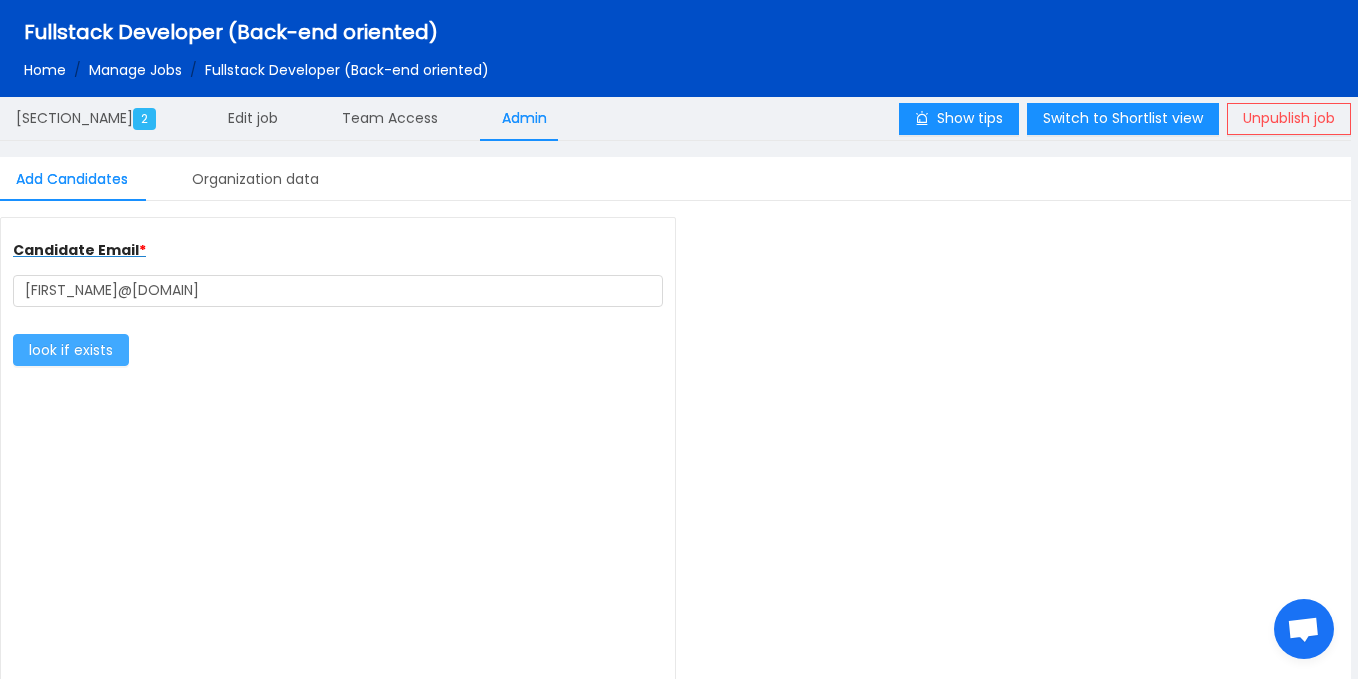 click on "look if exists" at bounding box center [71, 350] 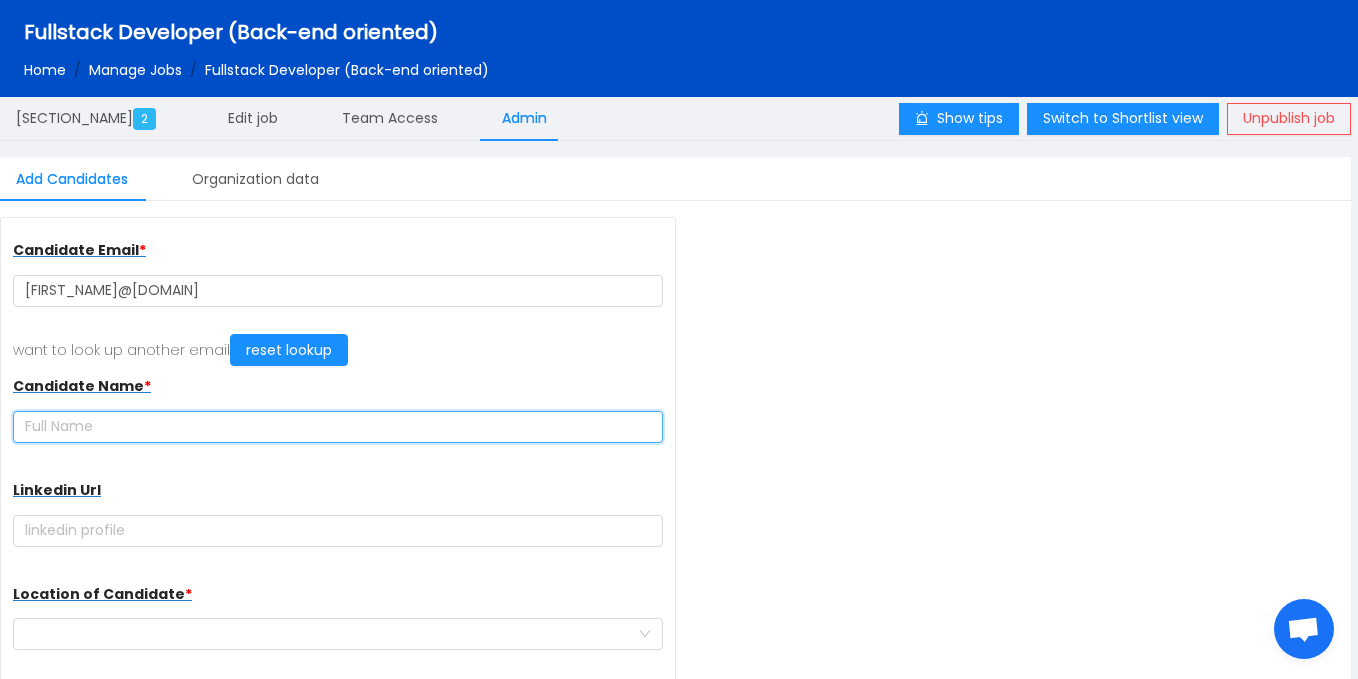 click at bounding box center [338, 427] 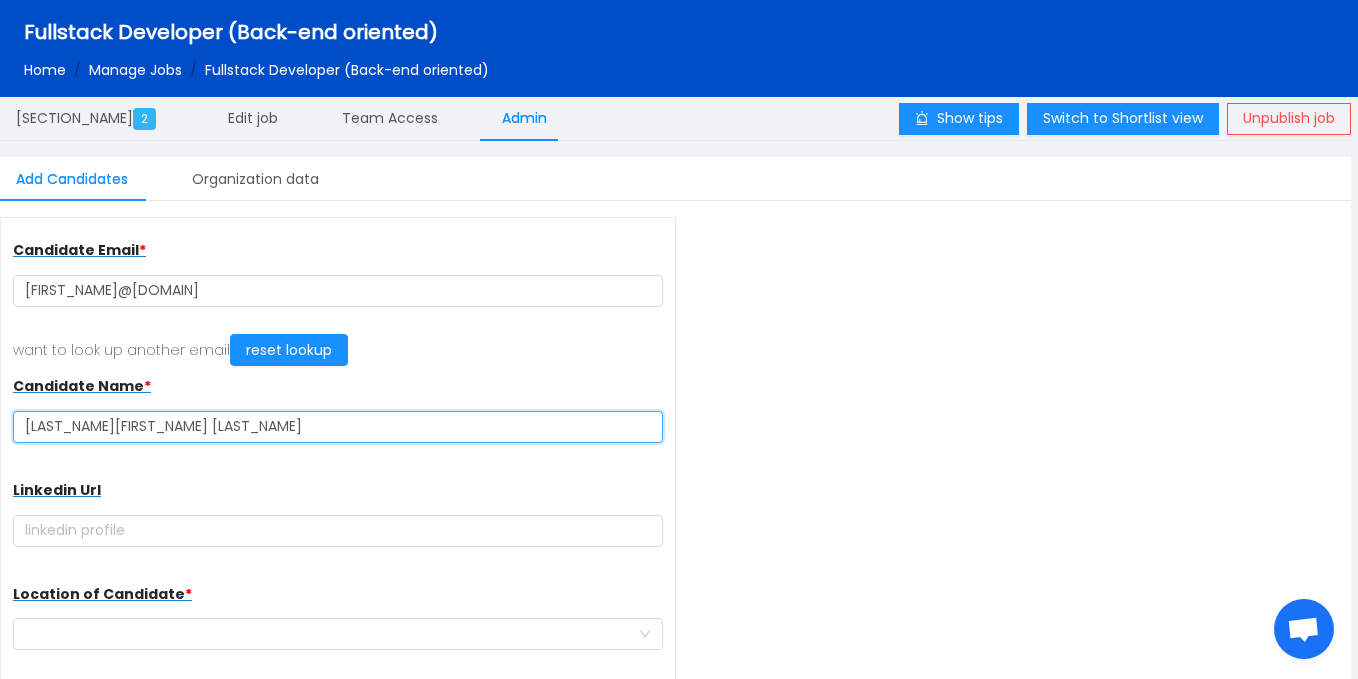 click on "[LAST_NAME][FIRST_NAME] [LAST_NAME]" at bounding box center (338, 427) 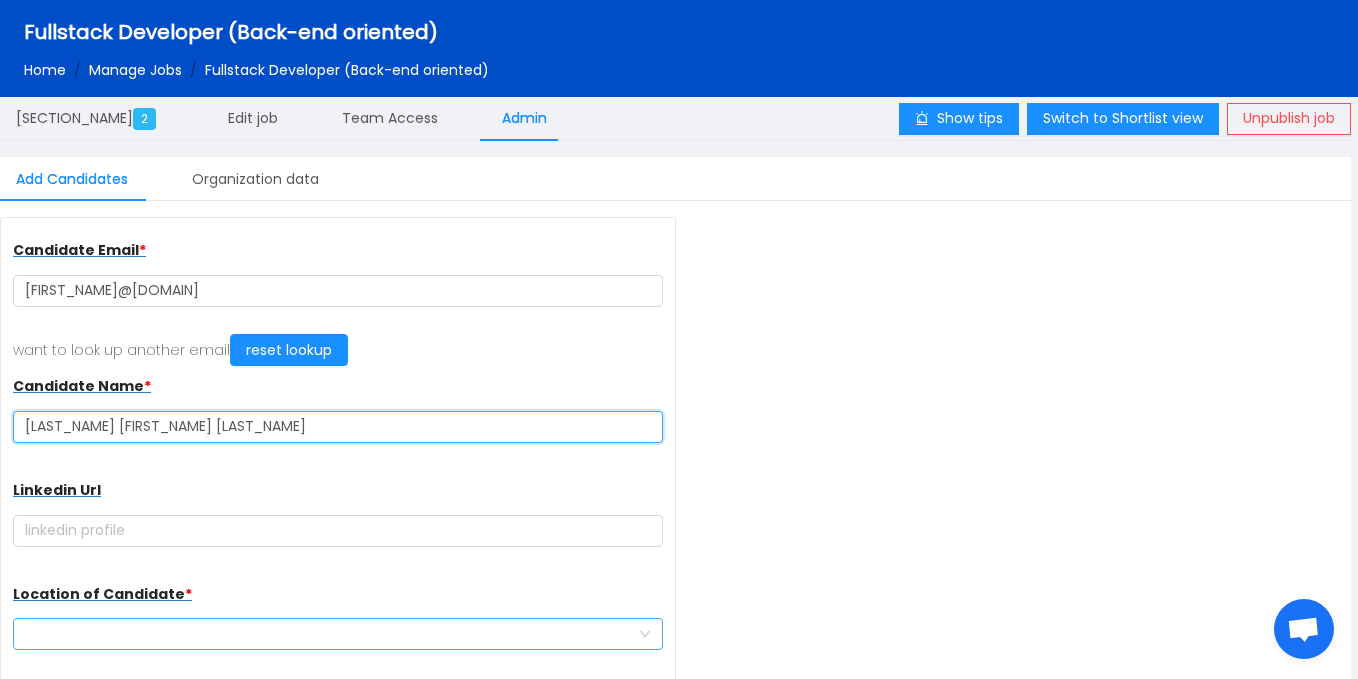 type on "[LAST_NAME] [FIRST_NAME] [LAST_NAME]" 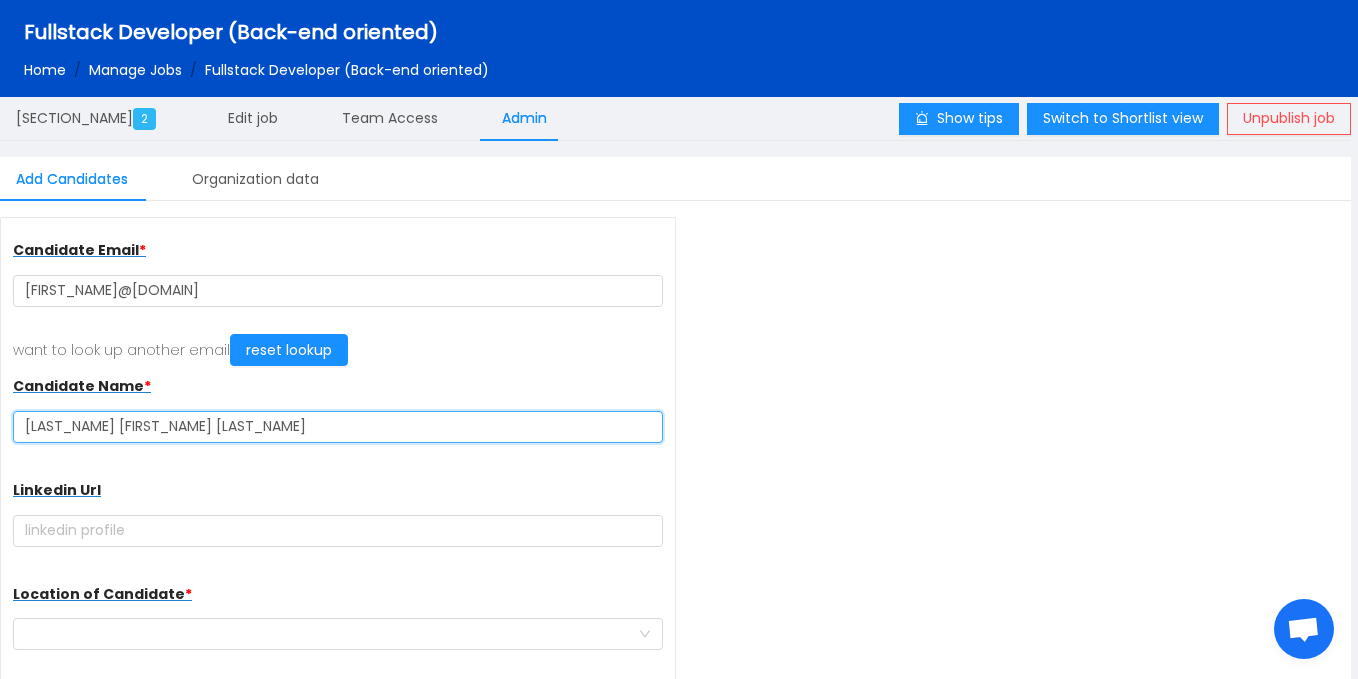 scroll, scrollTop: 259, scrollLeft: 0, axis: vertical 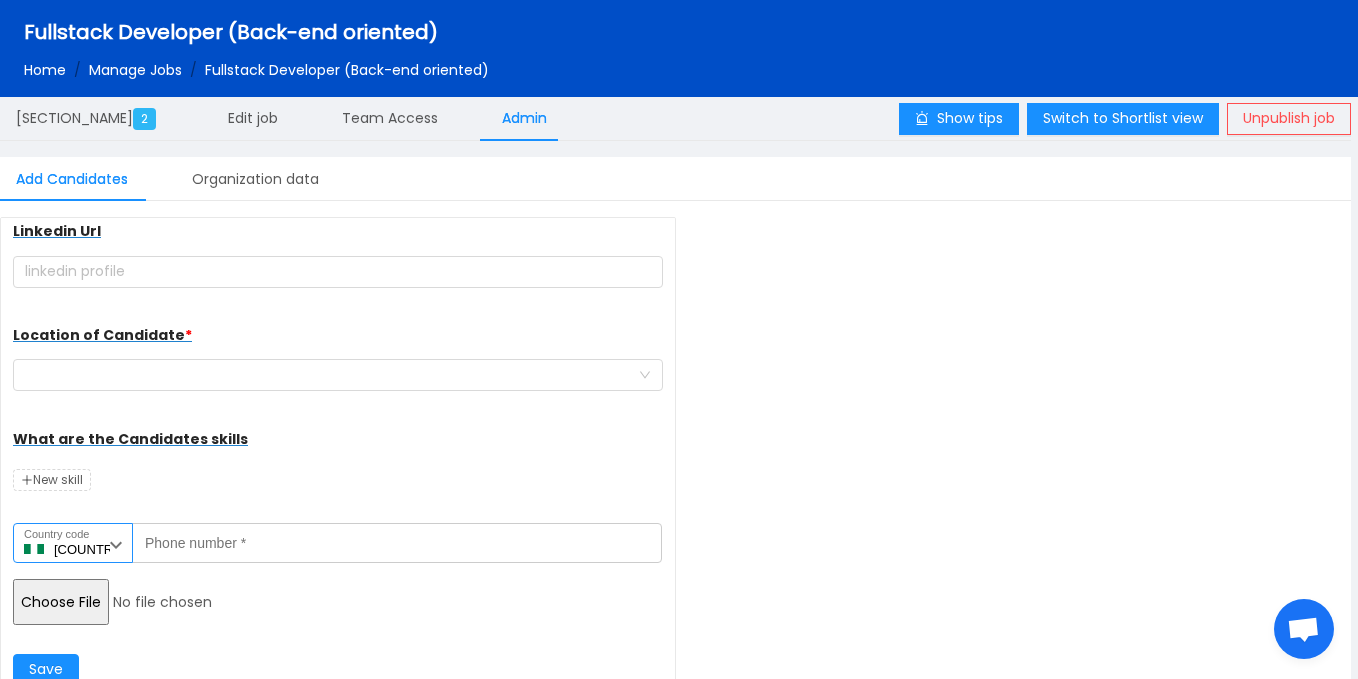 click on "Country code" at bounding box center (56, 534) 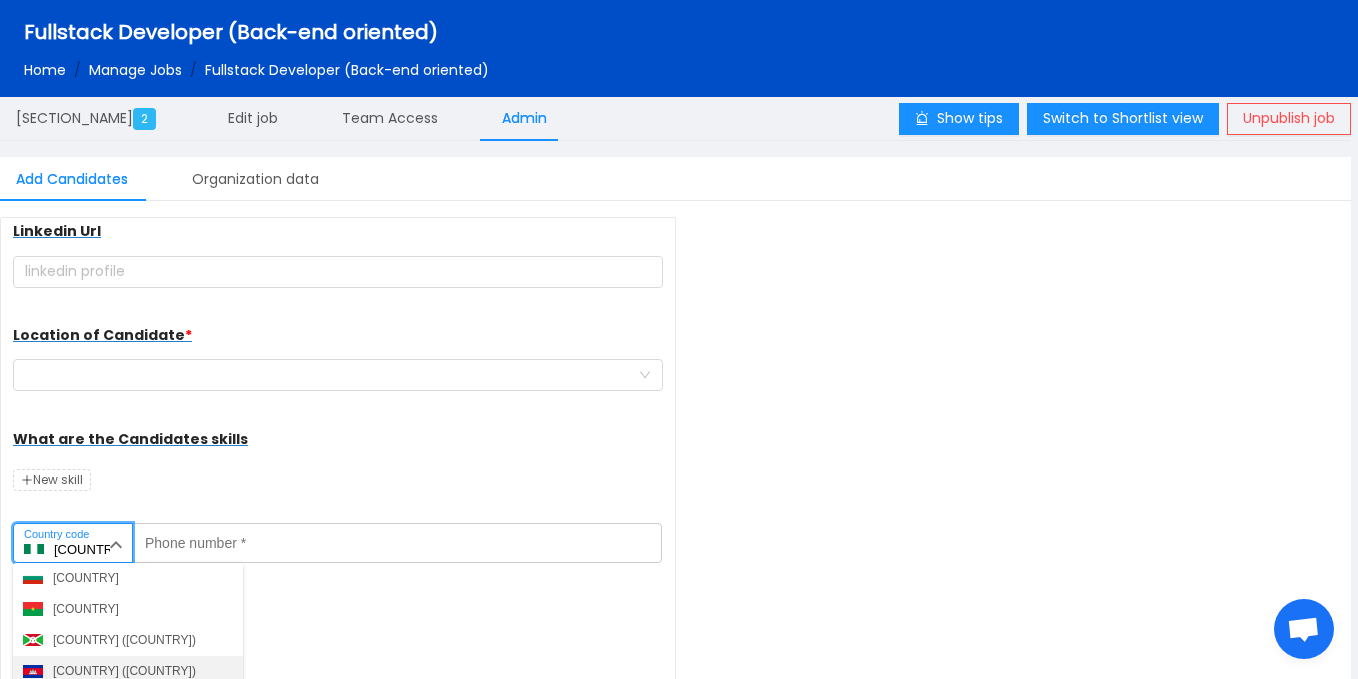 scroll, scrollTop: 1302, scrollLeft: 0, axis: vertical 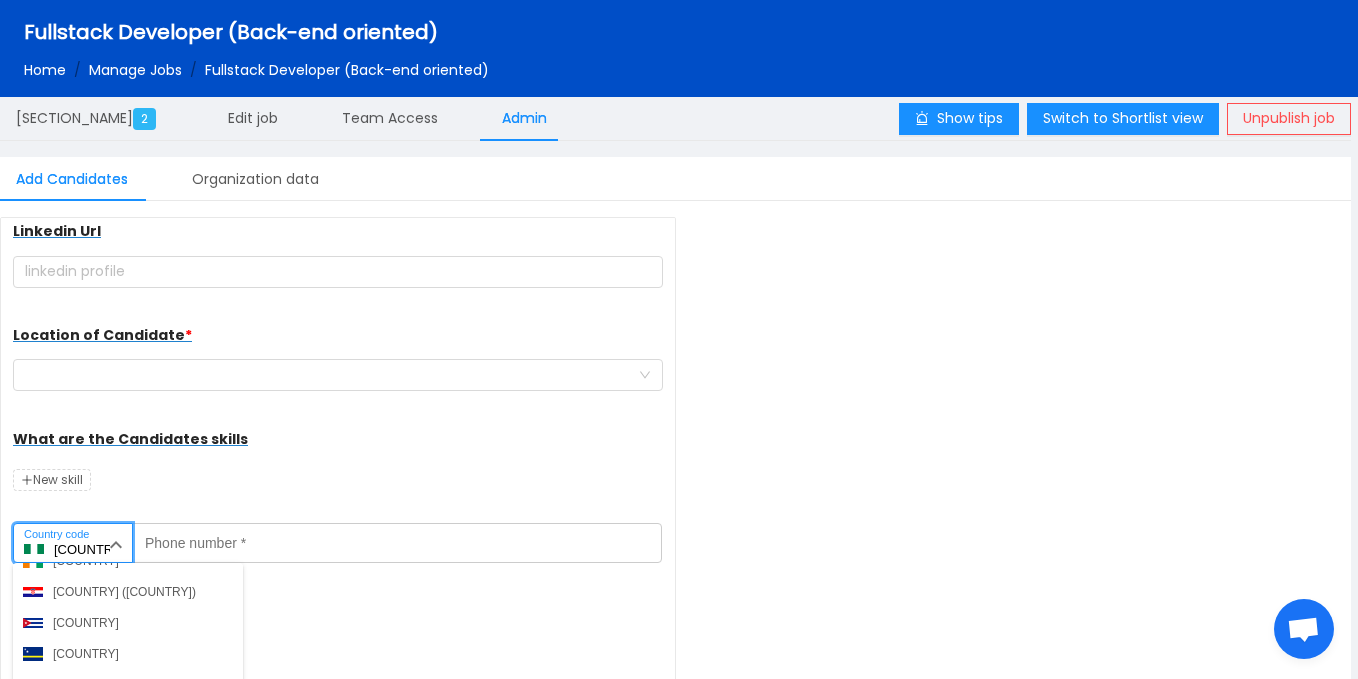 click on "[COUNTRY]" at bounding box center (86, 561) 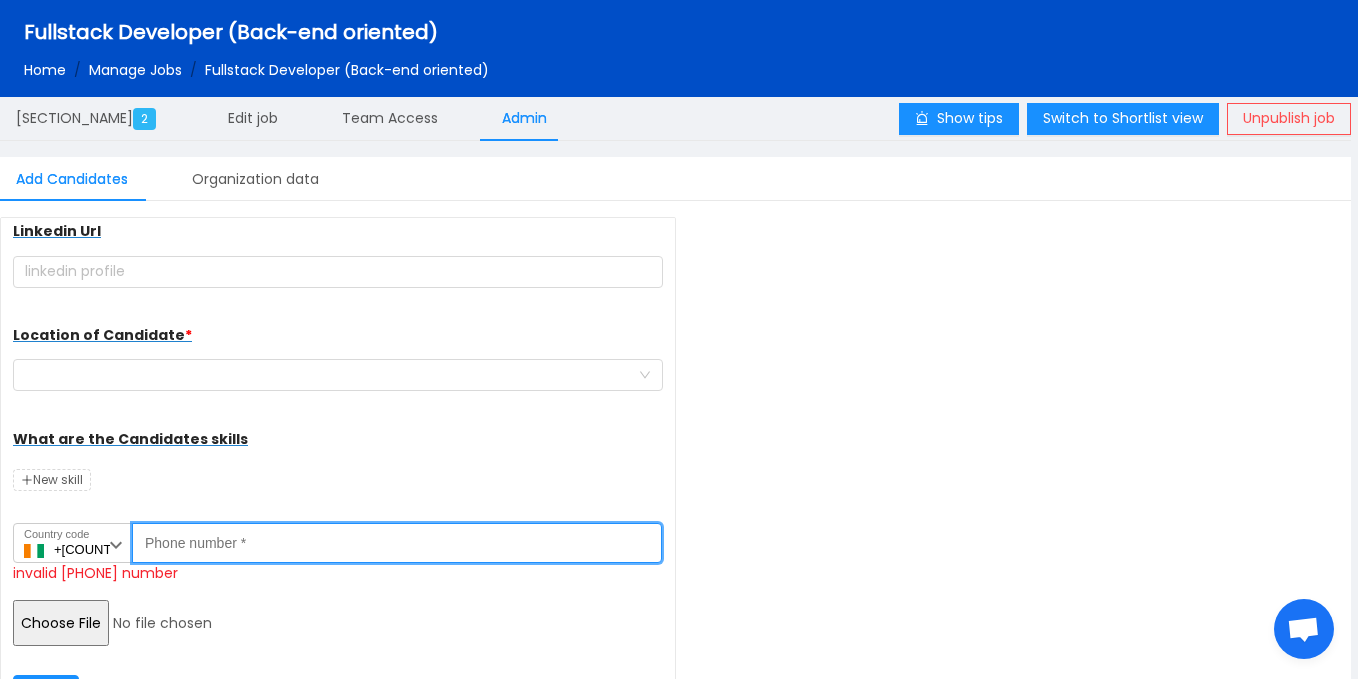 paste on "[PHONE]" 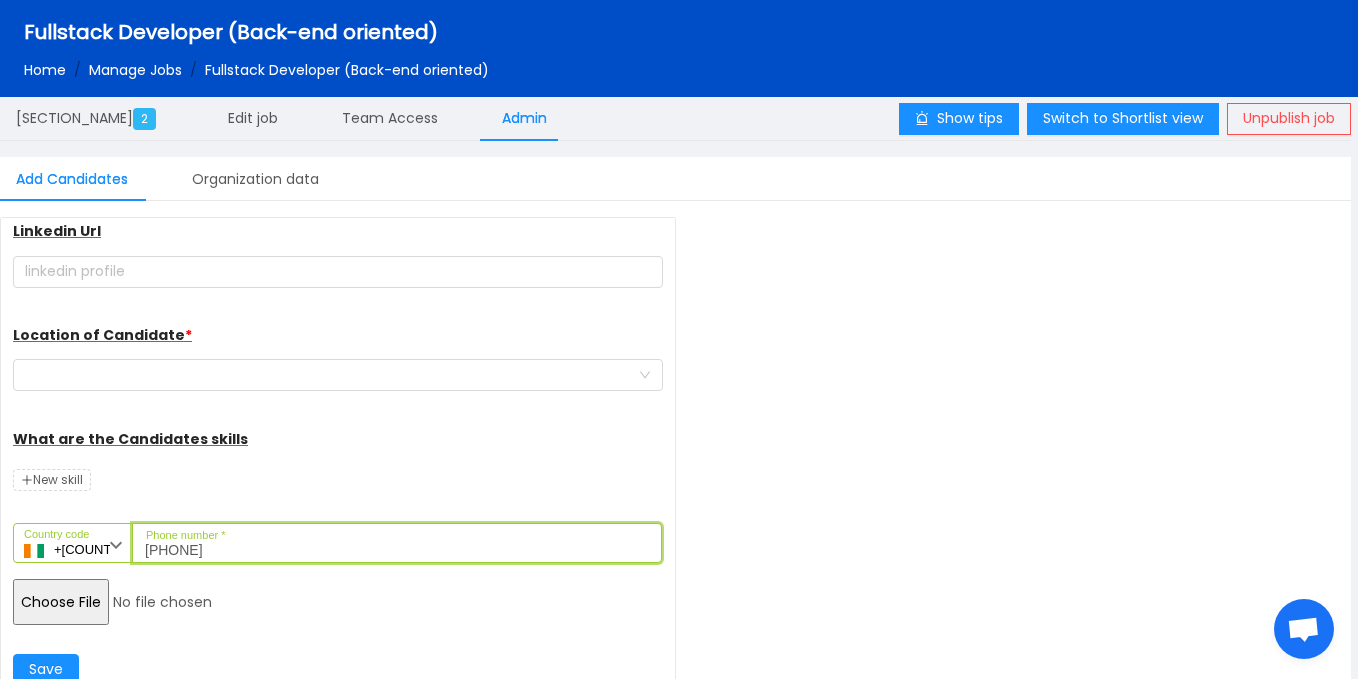 type on "[PHONE]" 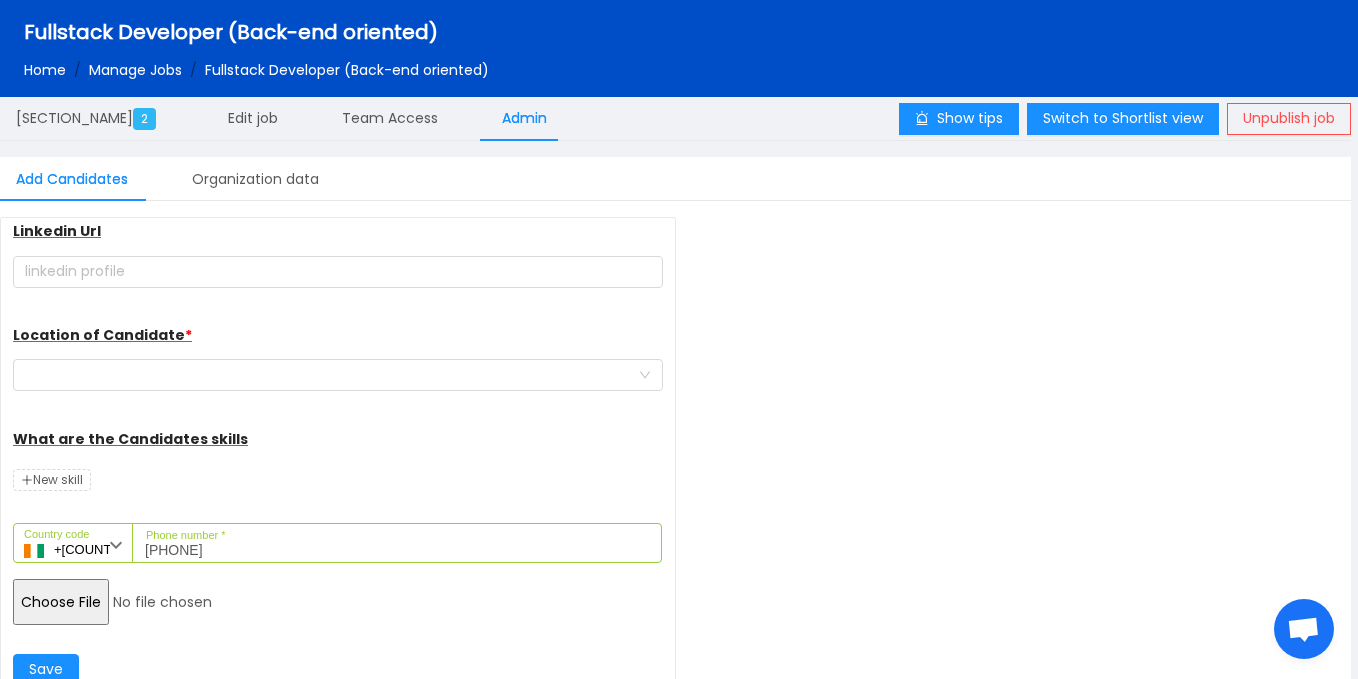 click at bounding box center [166, 602] 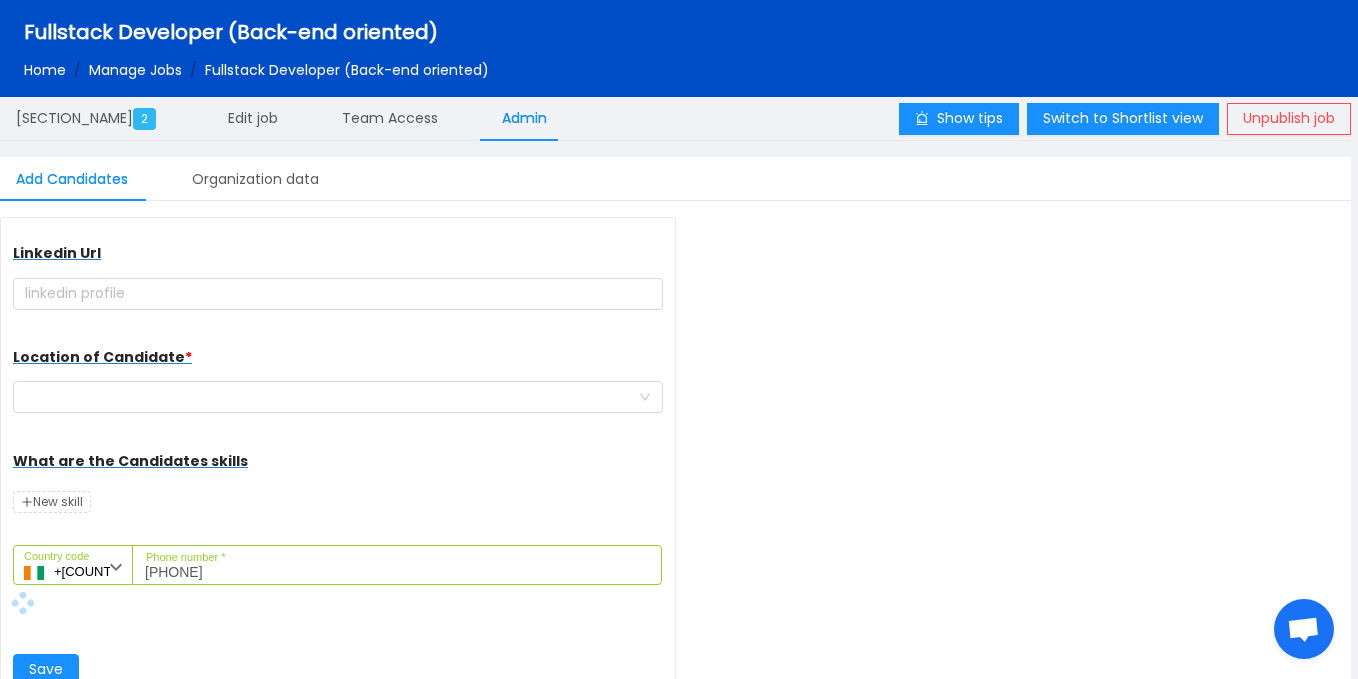 scroll, scrollTop: 237, scrollLeft: 0, axis: vertical 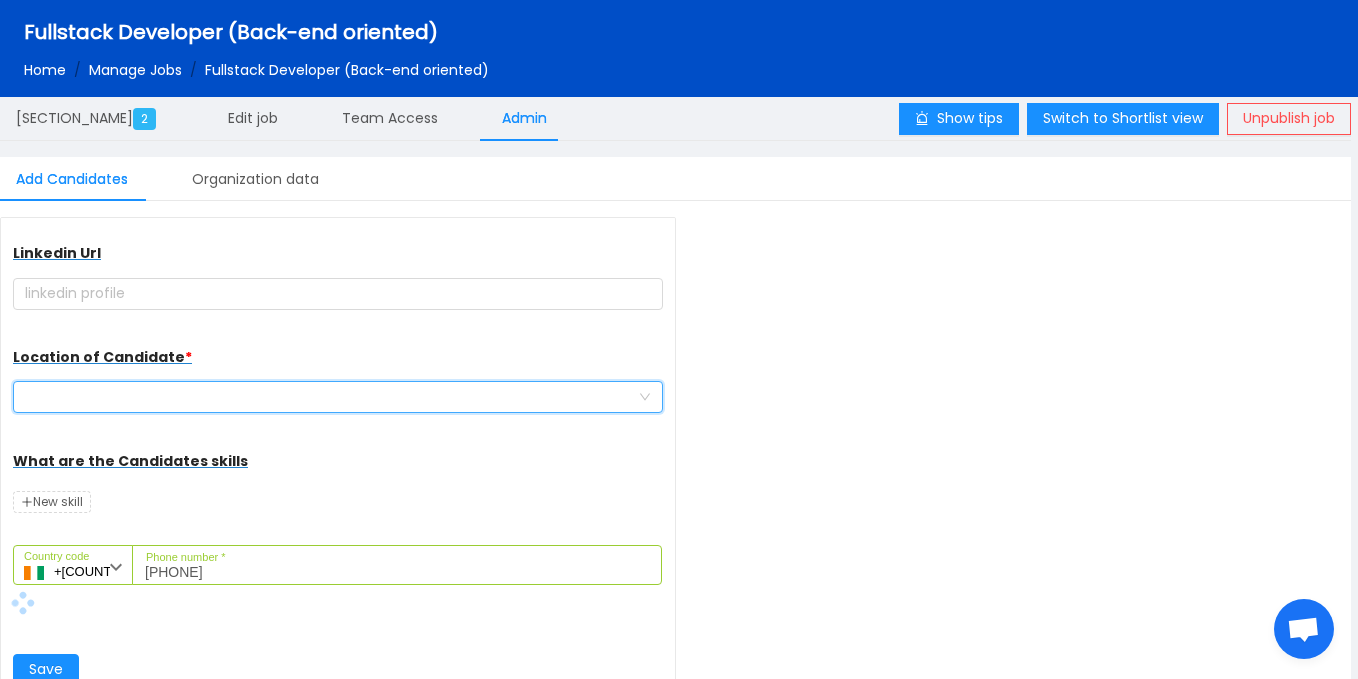 click at bounding box center [331, 397] 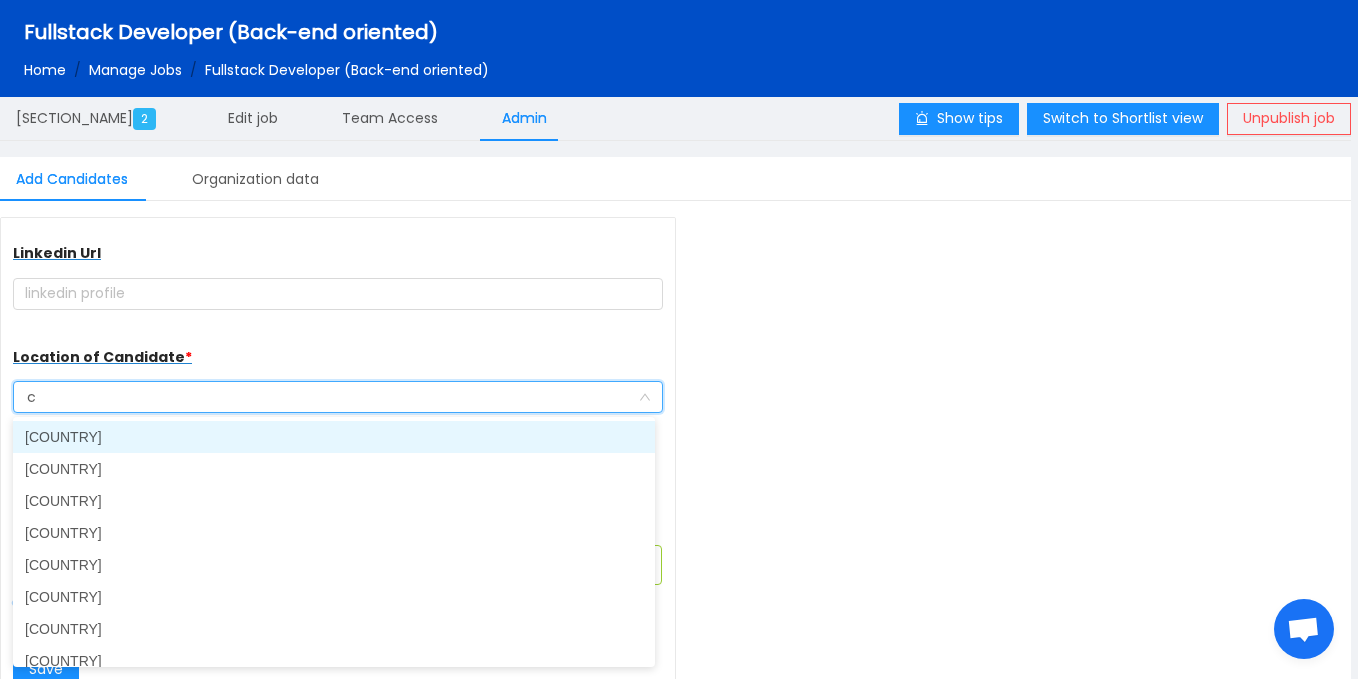 type on "co" 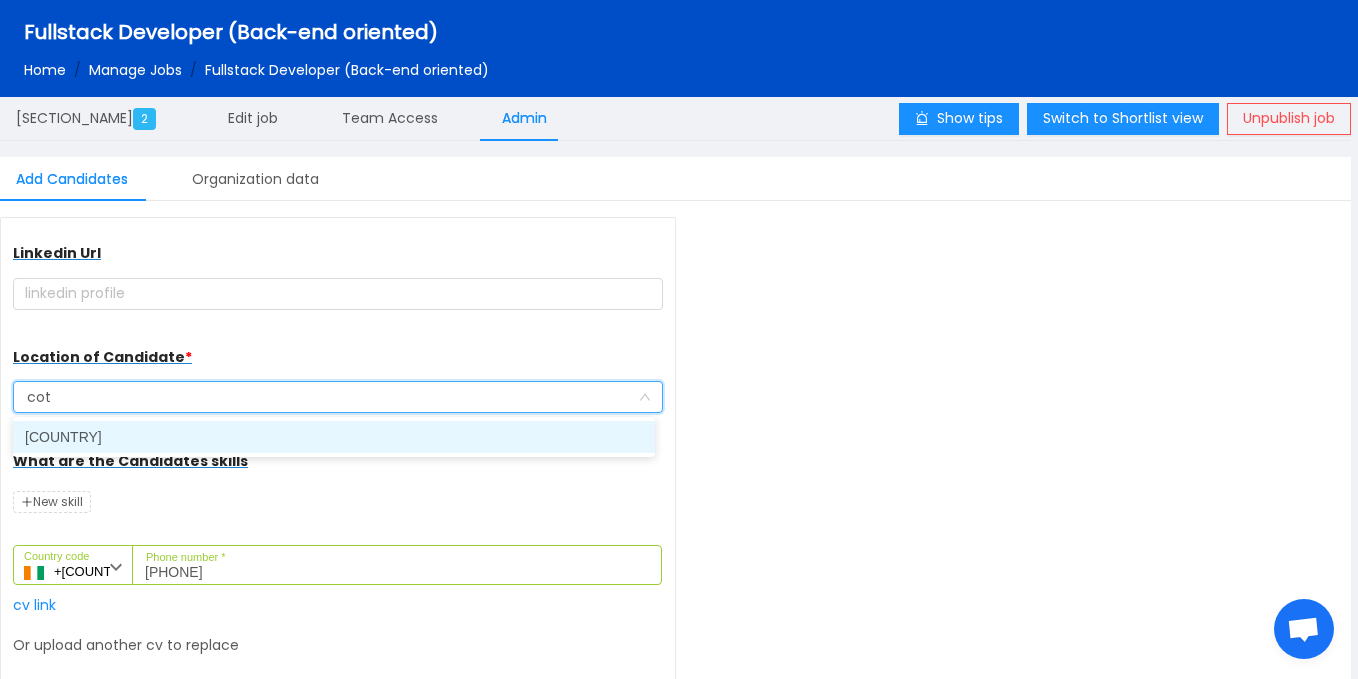 click on "[COUNTRY]" at bounding box center [334, 437] 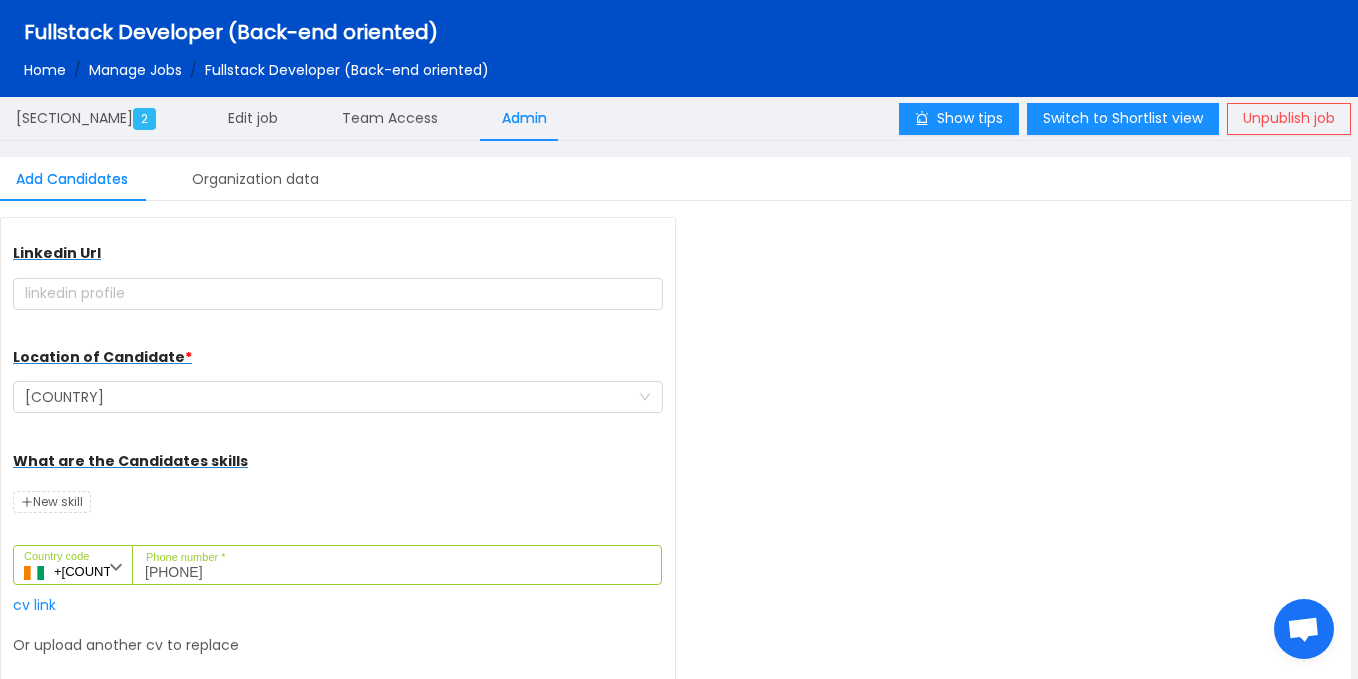 scroll, scrollTop: 353, scrollLeft: 0, axis: vertical 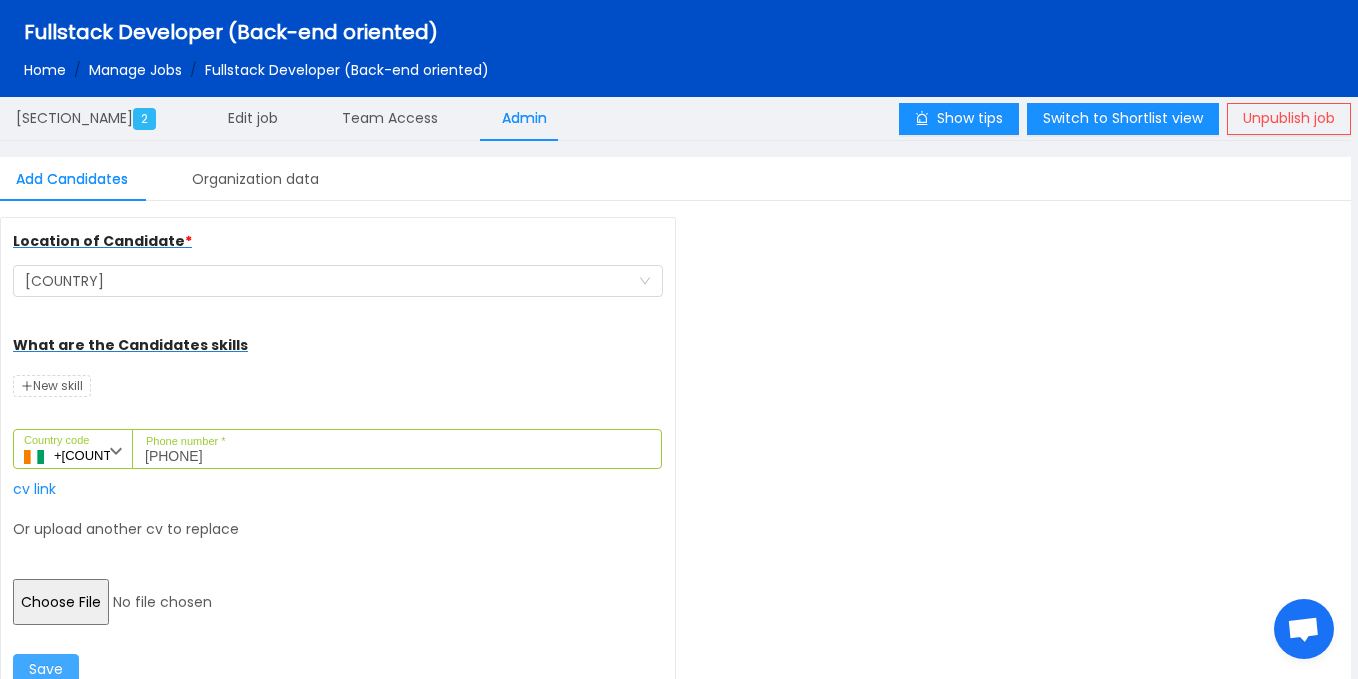 click on "Save" at bounding box center [46, 670] 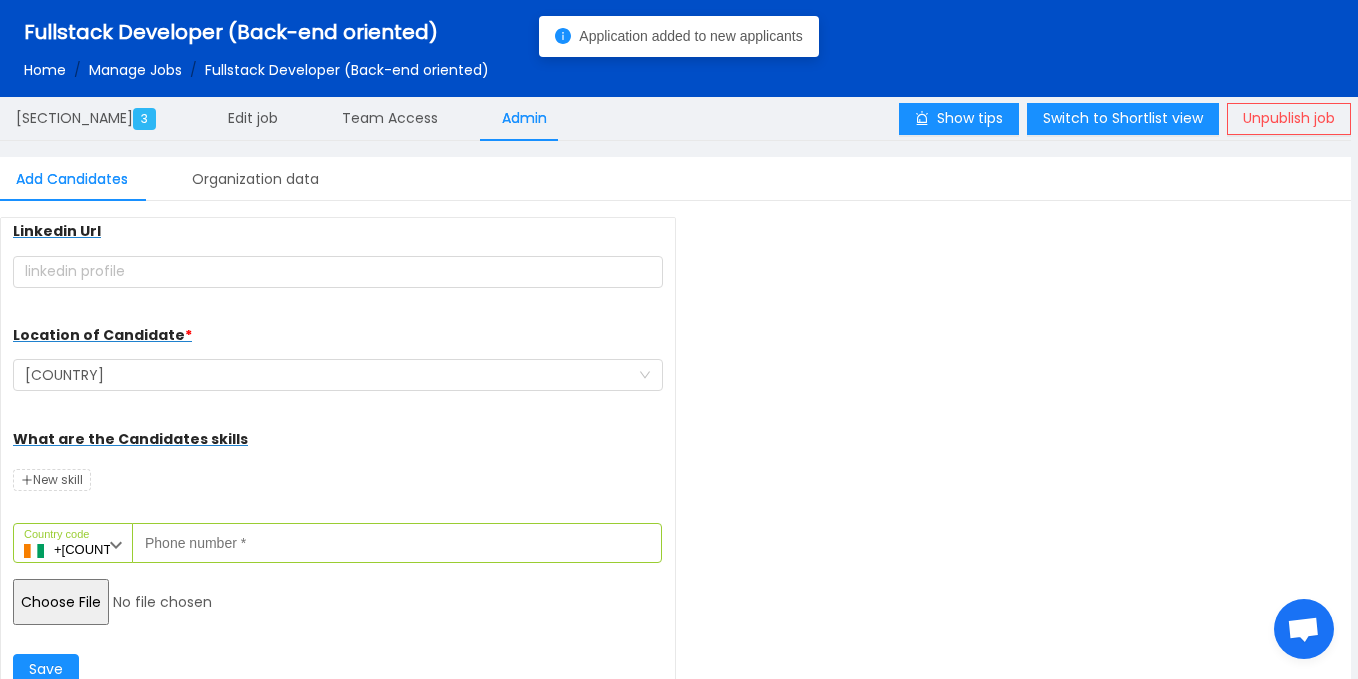scroll, scrollTop: 259, scrollLeft: 0, axis: vertical 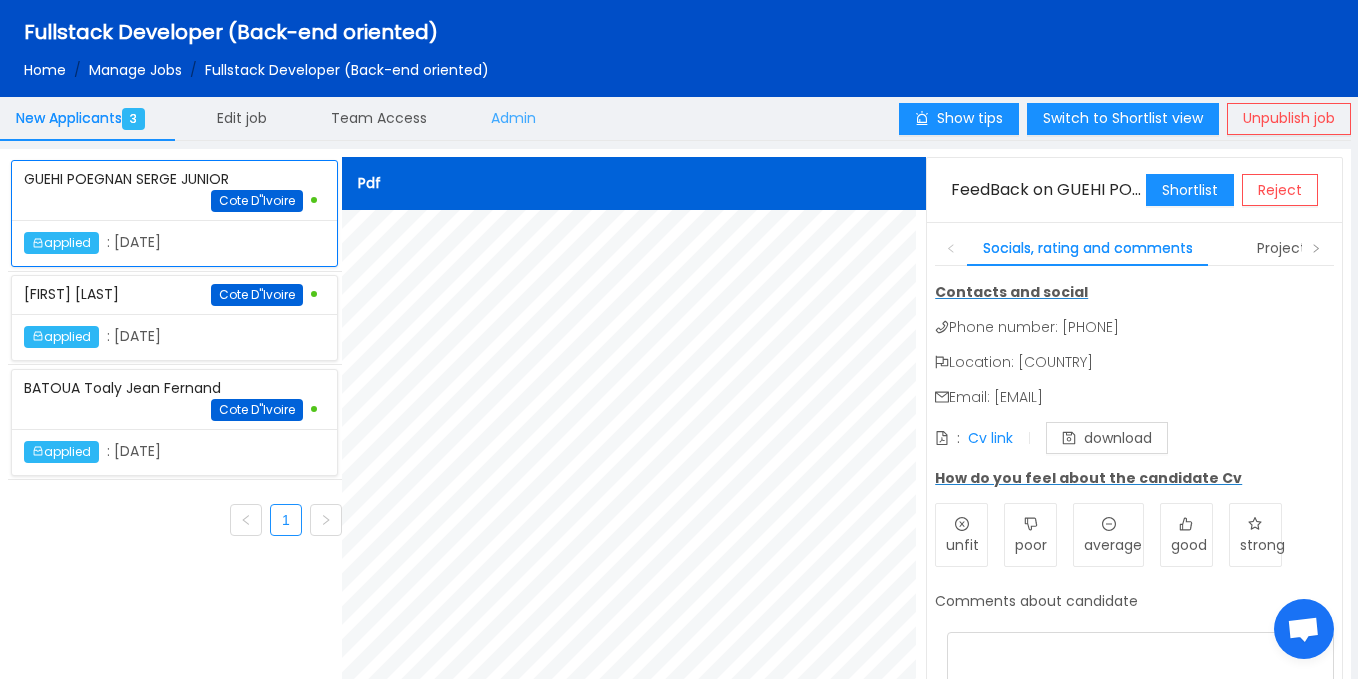click on "Admin" at bounding box center (84, 118) 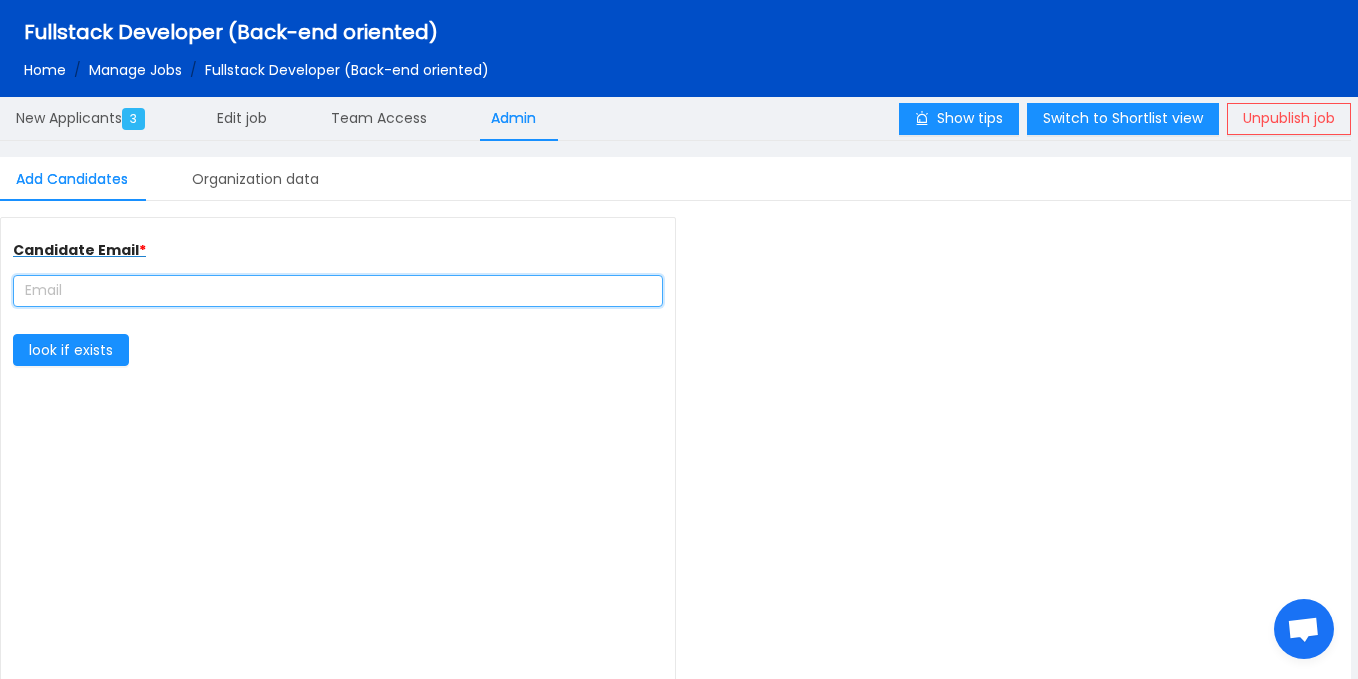 click at bounding box center (338, 291) 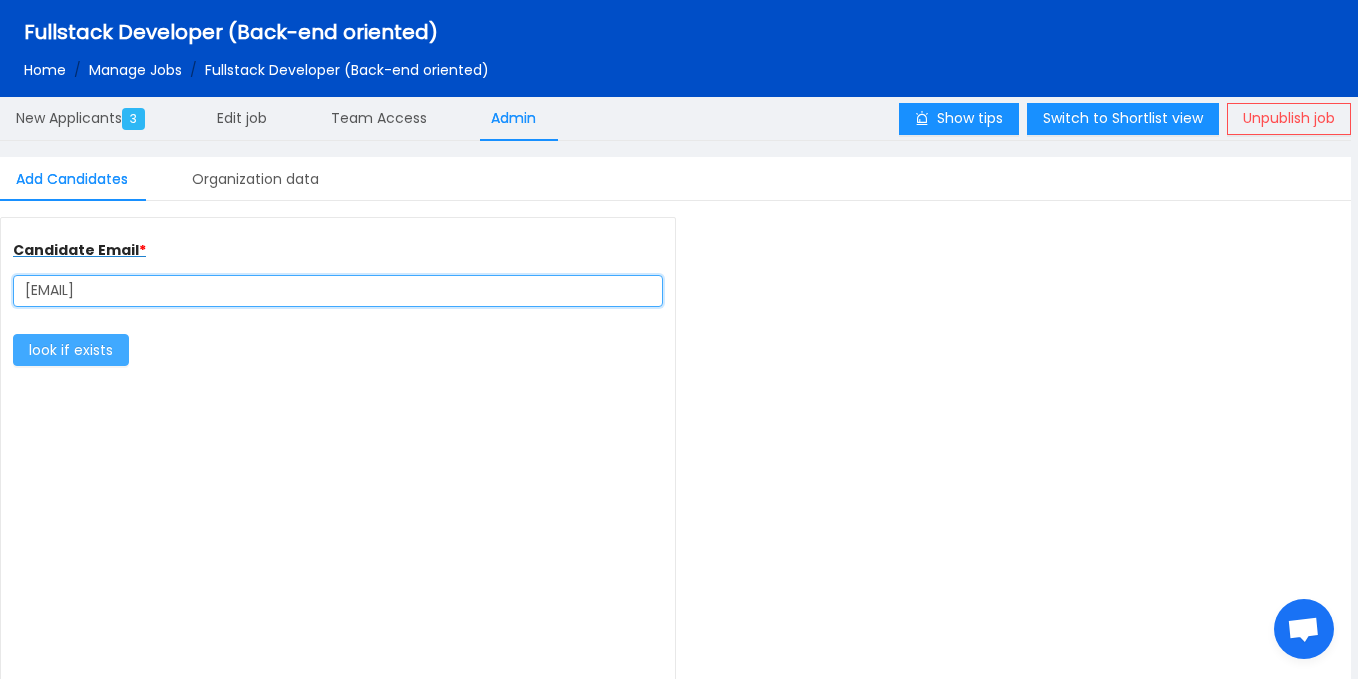 type on "bonisimplice@gmail.com" 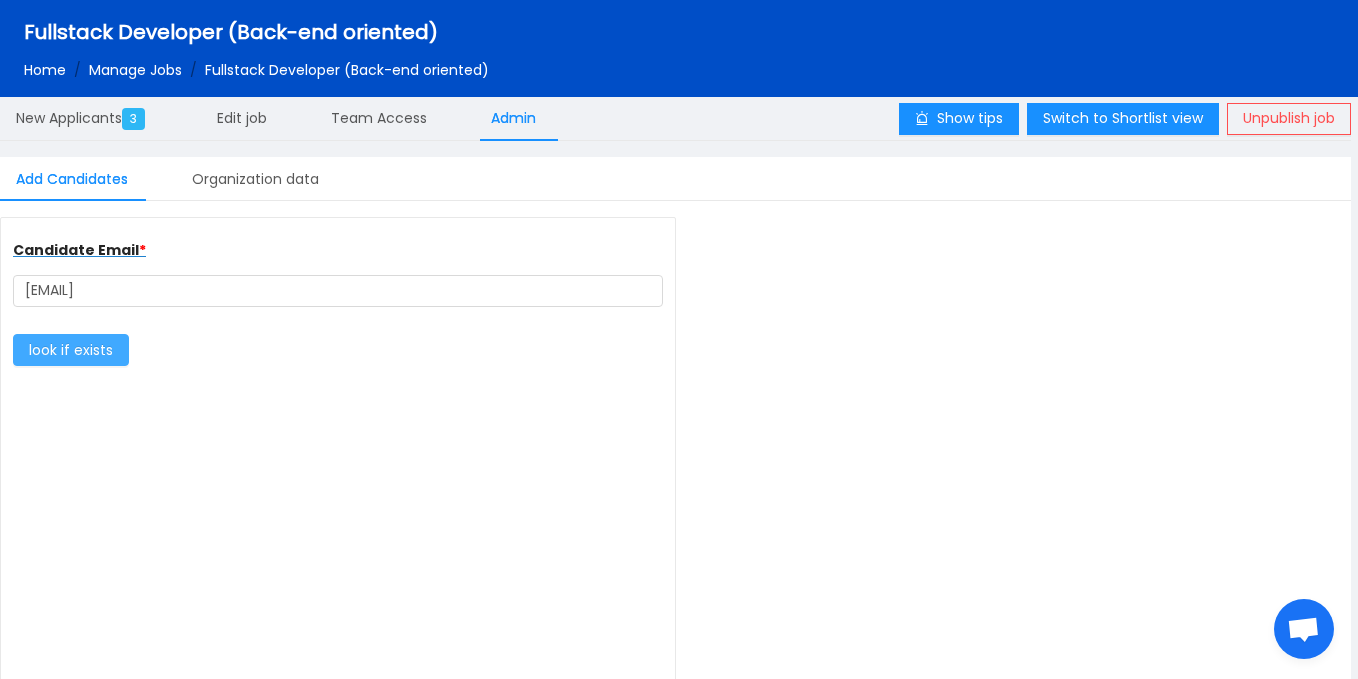 click on "look if exists" at bounding box center (71, 350) 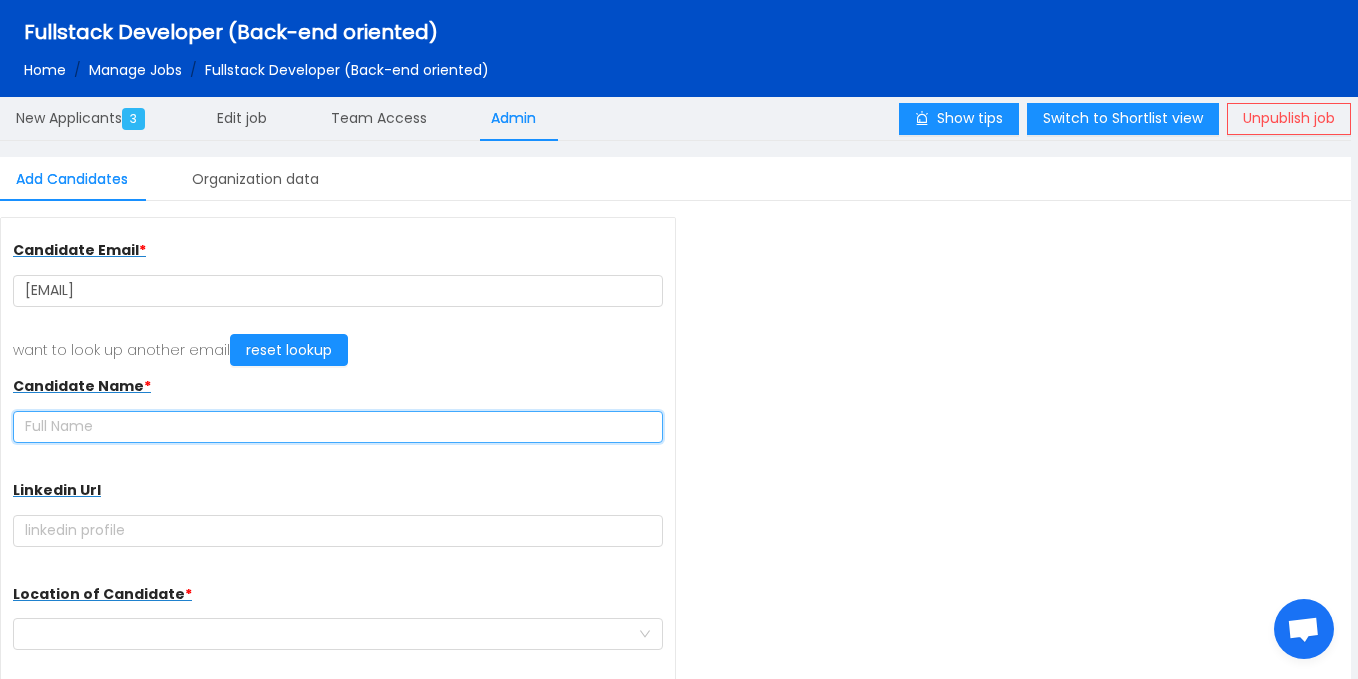click at bounding box center (338, 427) 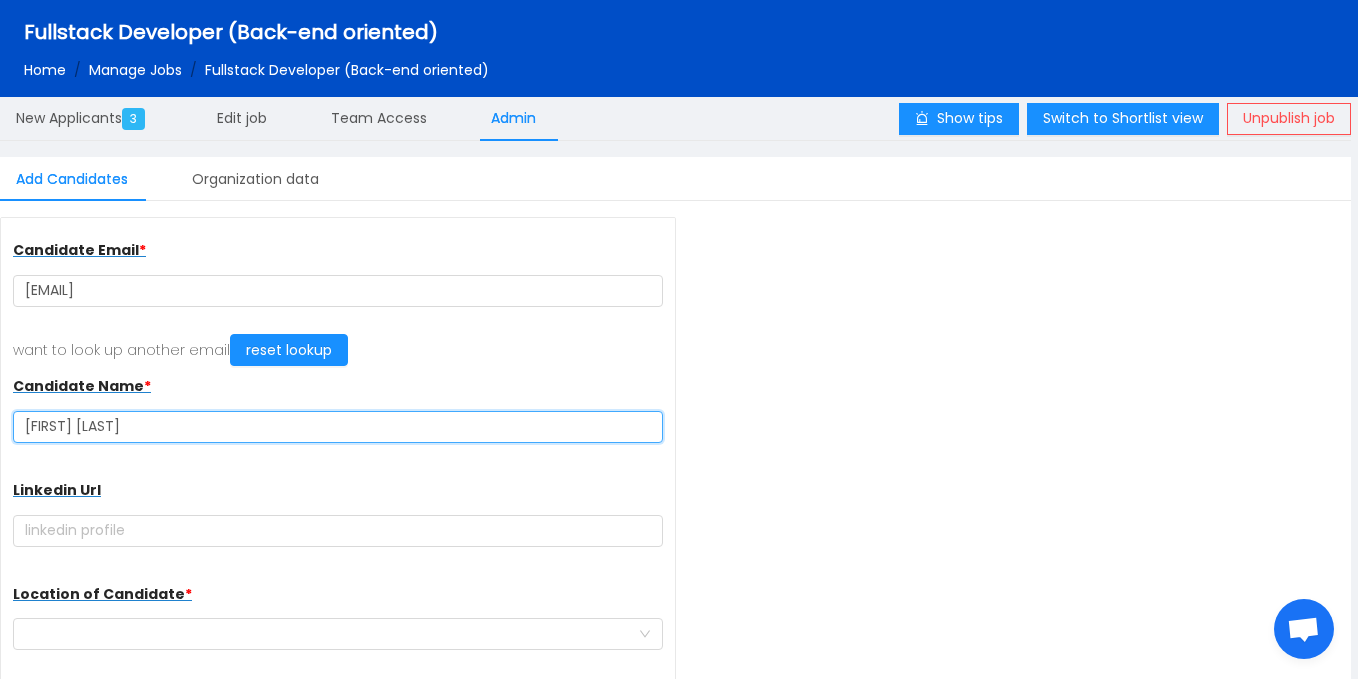 type on "BONI Koffi Simplice" 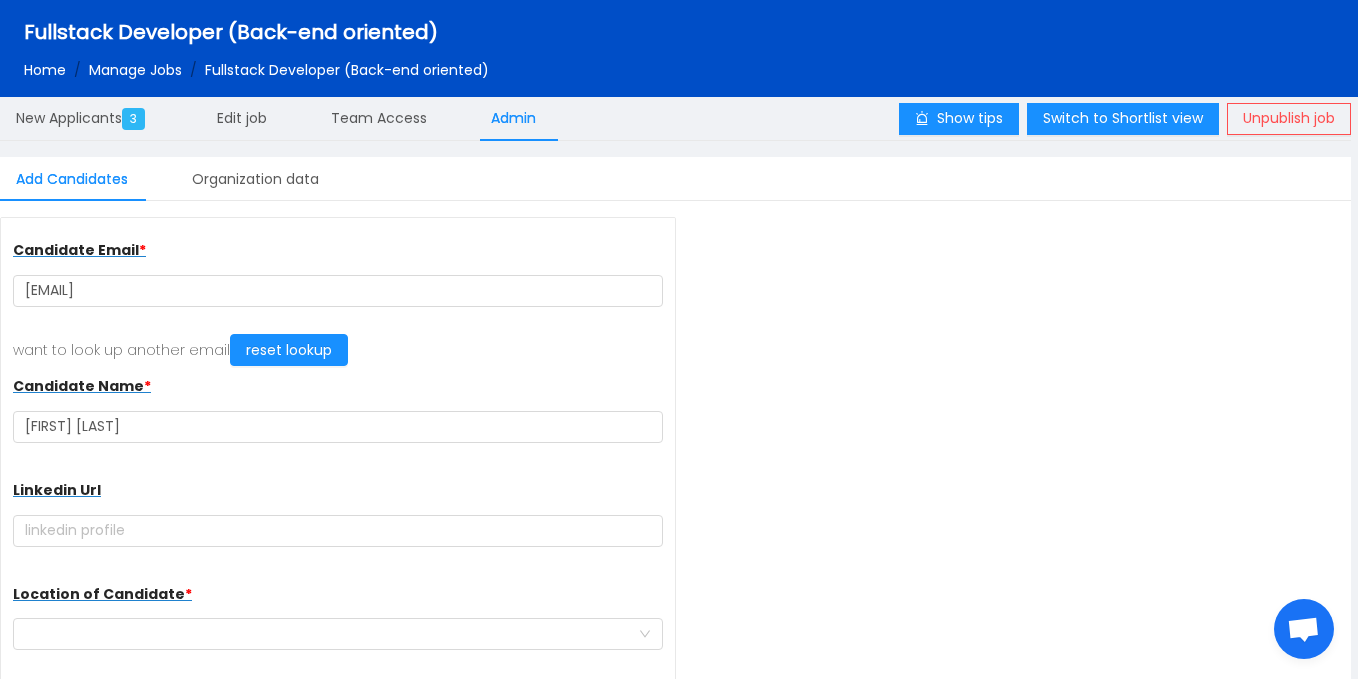 click on "Candidate Email  * bonisimplice@gmail.com want to look up another email reset lookup
Candidate Name  * BONI Koffi Simplice
Linkedin Url
Location of Candidate  *
What are the Candidates skills
New skill
+234  Country code     Afghanistan (‫افغانستان‬‎)   Albania (Shqipëri)   Algeria (‫الجزائر‬‎)   American Samoa   Andorra   Angola   Anguilla   Antigua and Barbuda   Argentina   Armenia (Հայաստան)   Aruba   Australia   Austria (Österreich)   Azerbaijan (Azərbaycan)   Bahamas   Bahrain (‫البحرين‬‎)   Bangladesh (বাংলাদেশ)   Barbados   Belarus (Беларусь)   Belgium (België)   Belize   Benin (Bénin)   Bermuda   Bhutan (འབྲུག)   Bolivia   Bosnia and Herzegovina (Босна и Херцеговина)   Botswana   Brazil (Brasil)   British Indian Ocean Territory   British Virgin Islands   Brunei   Burkina Faso" at bounding box center [675, 471] 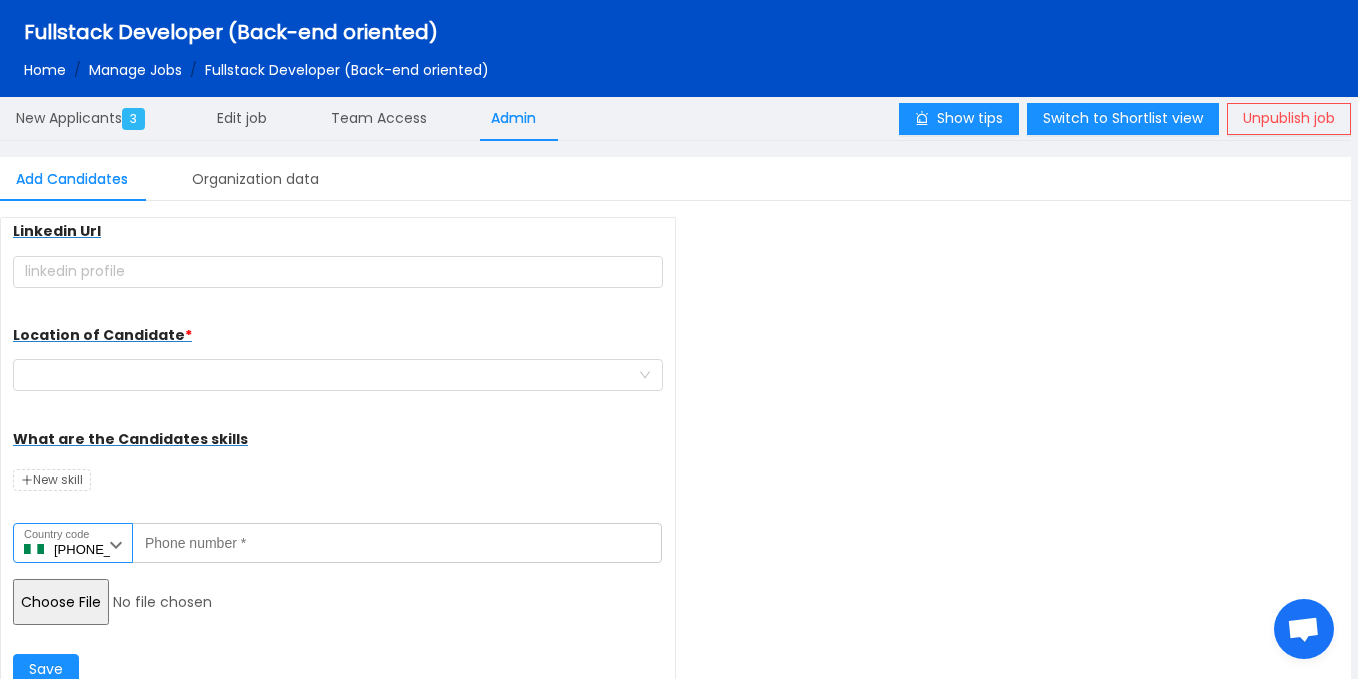 click on "[COUNTRY_CODE]" at bounding box center [73, 543] 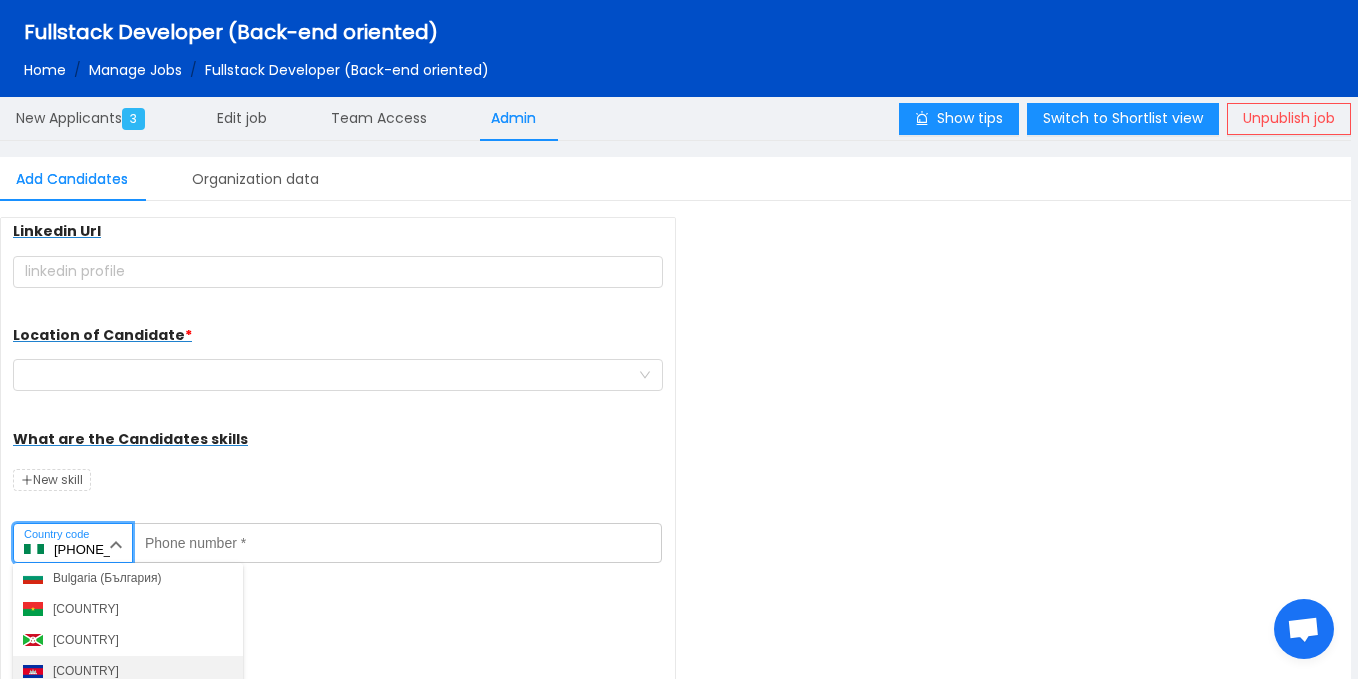 scroll, scrollTop: 1302, scrollLeft: 0, axis: vertical 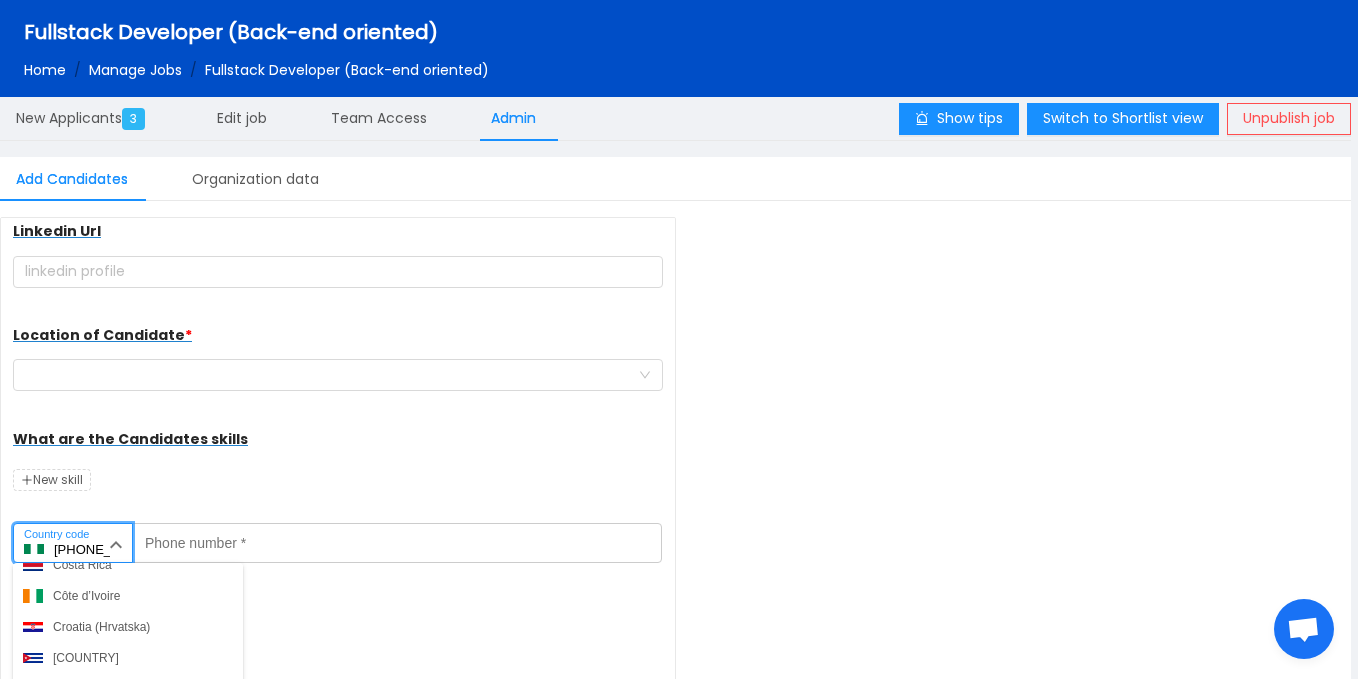 click on "[COUNTRY]" at bounding box center [128, 596] 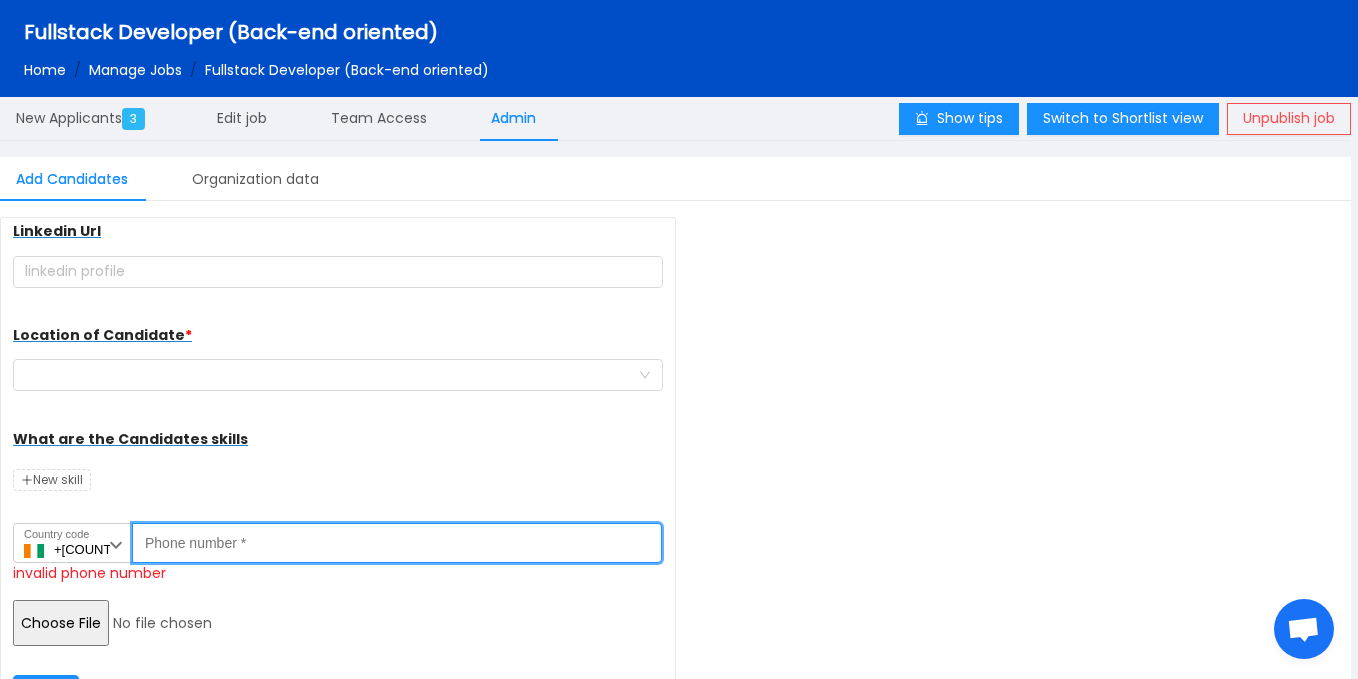 paste on "0709651463" 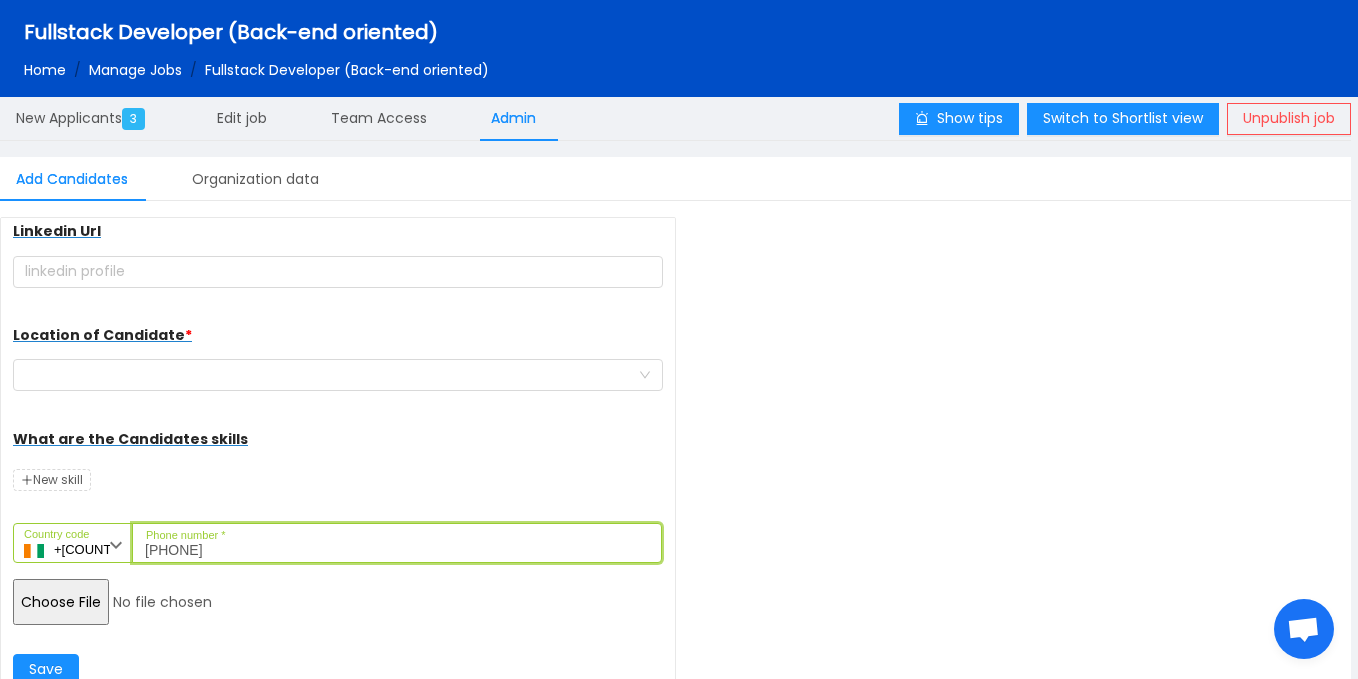 type on "07 09 65 14" 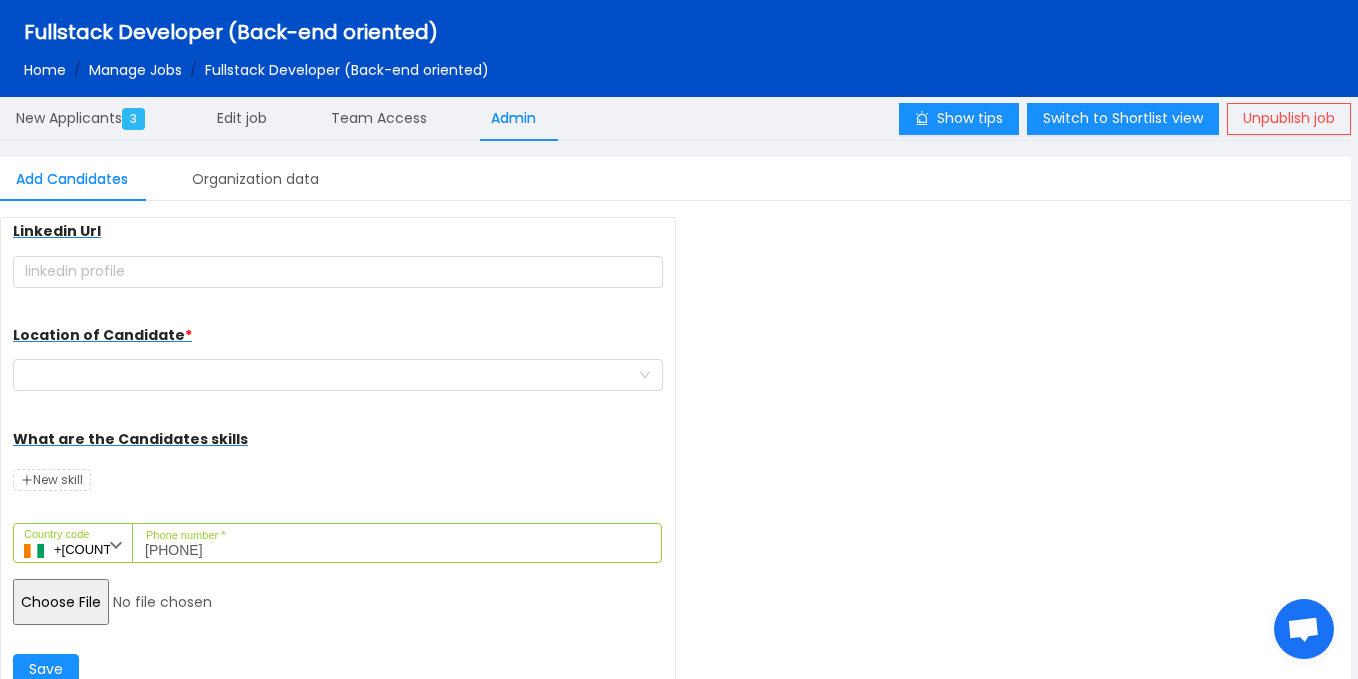 click at bounding box center [166, 602] 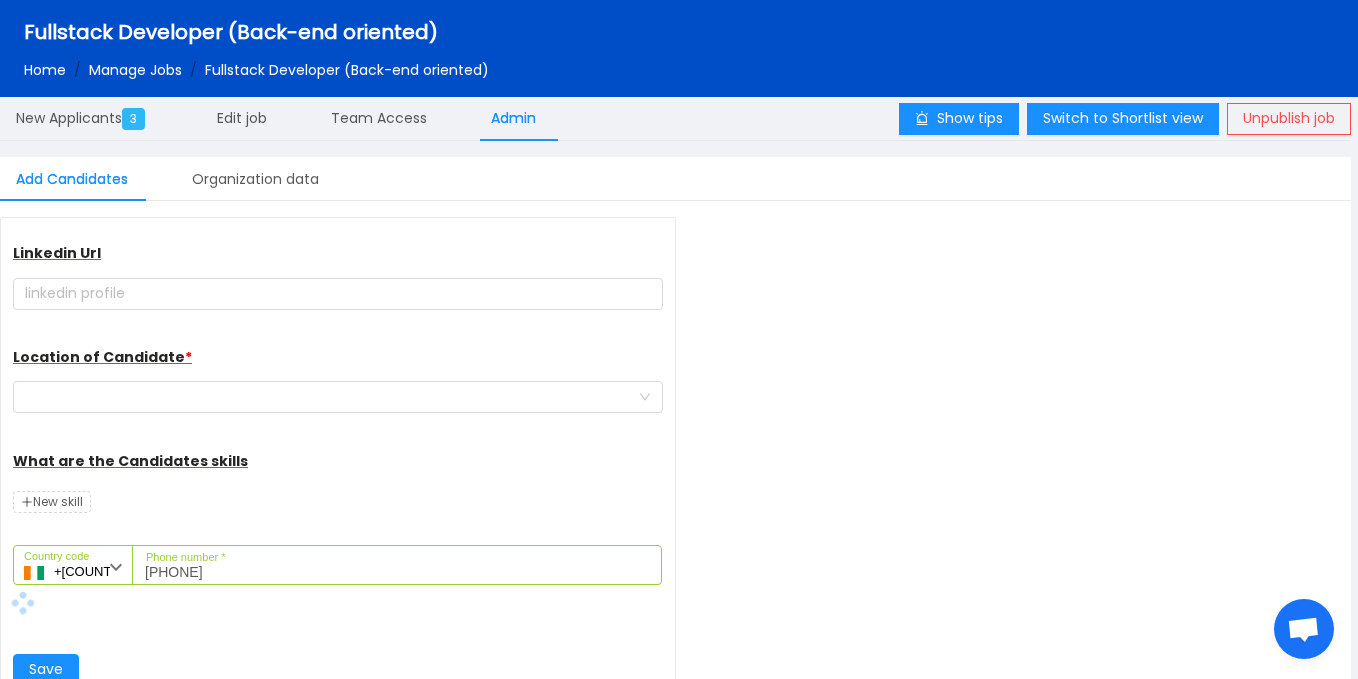 scroll, scrollTop: 237, scrollLeft: 0, axis: vertical 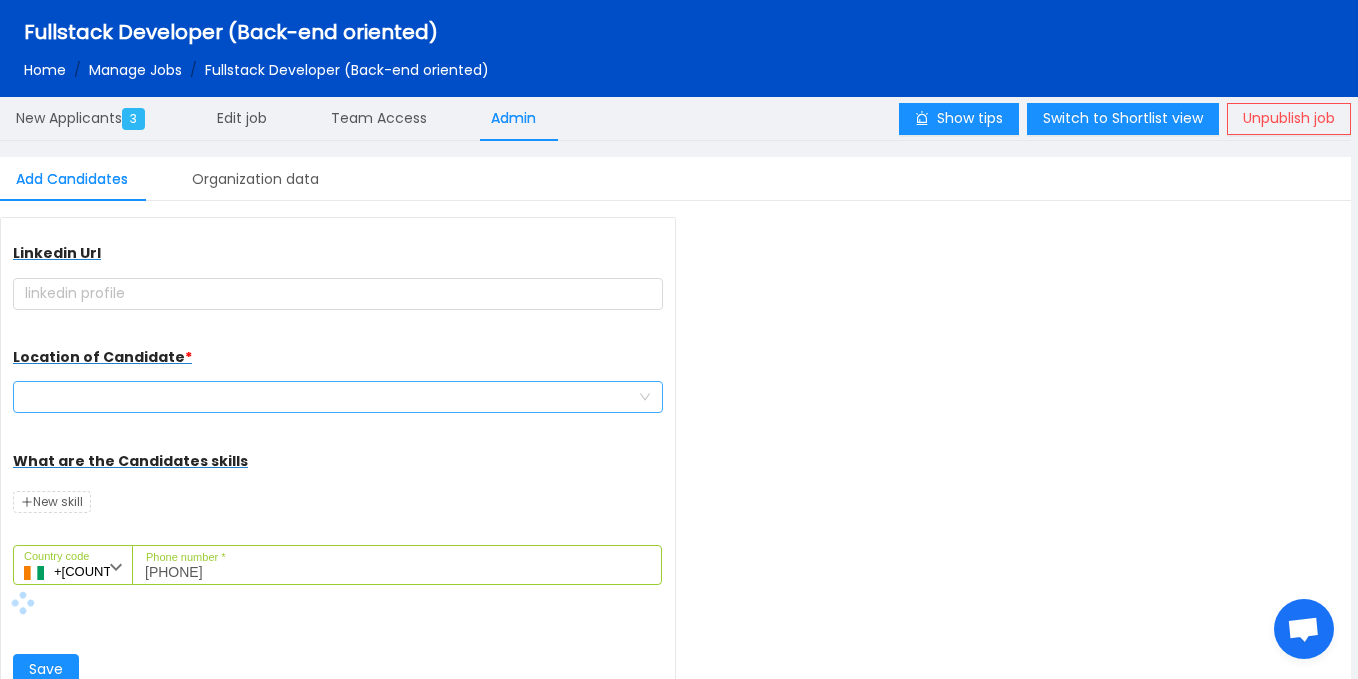 click at bounding box center (331, 397) 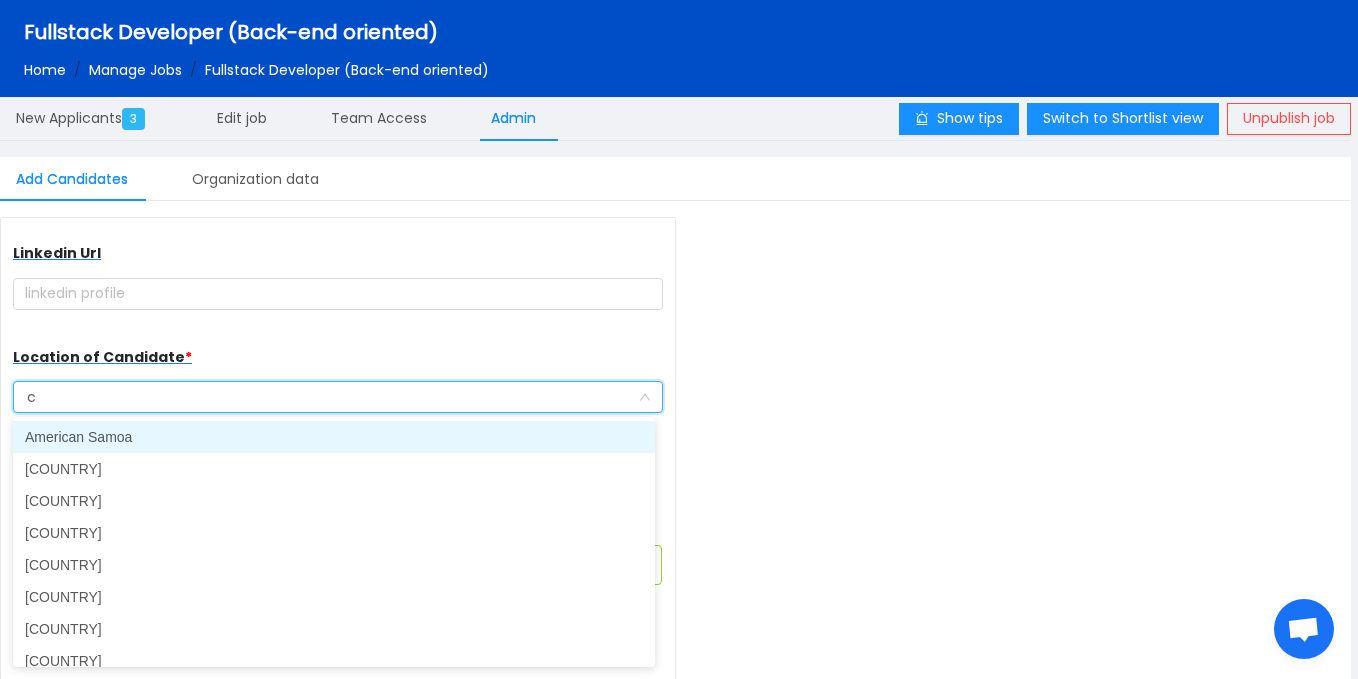 type on "co" 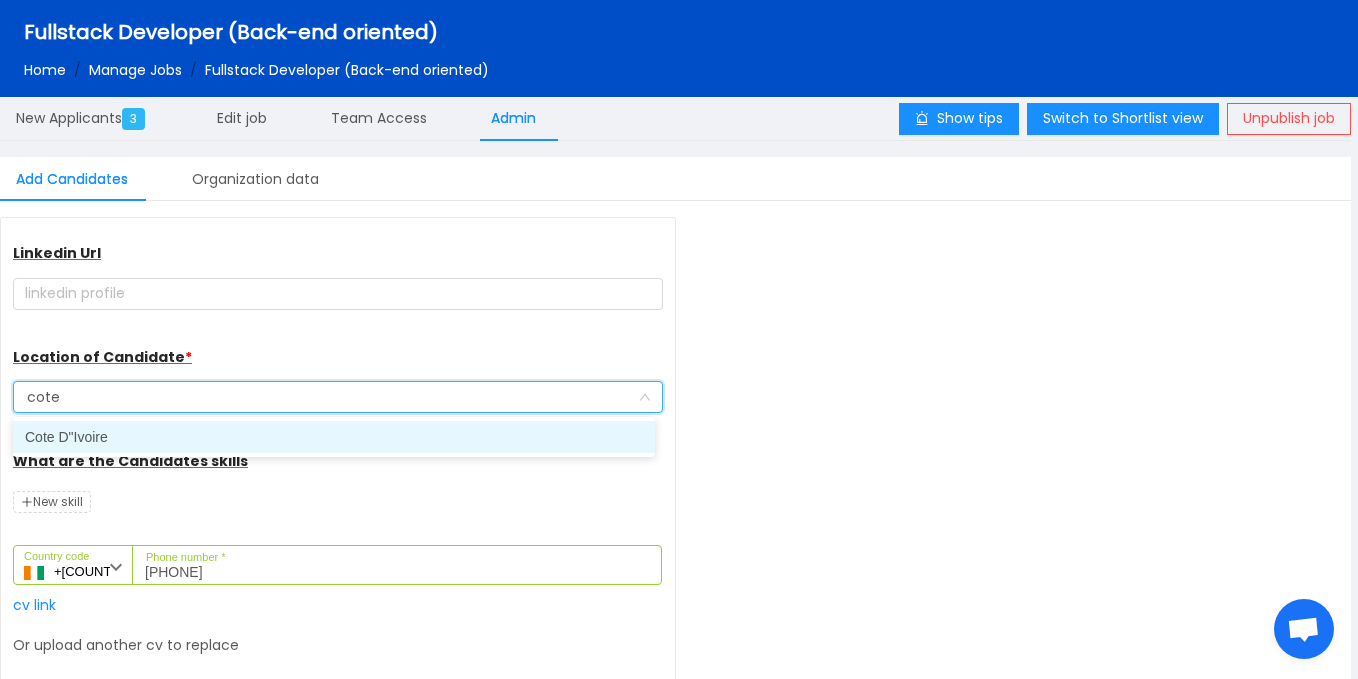 click on "[COUNTRY]" at bounding box center [334, 437] 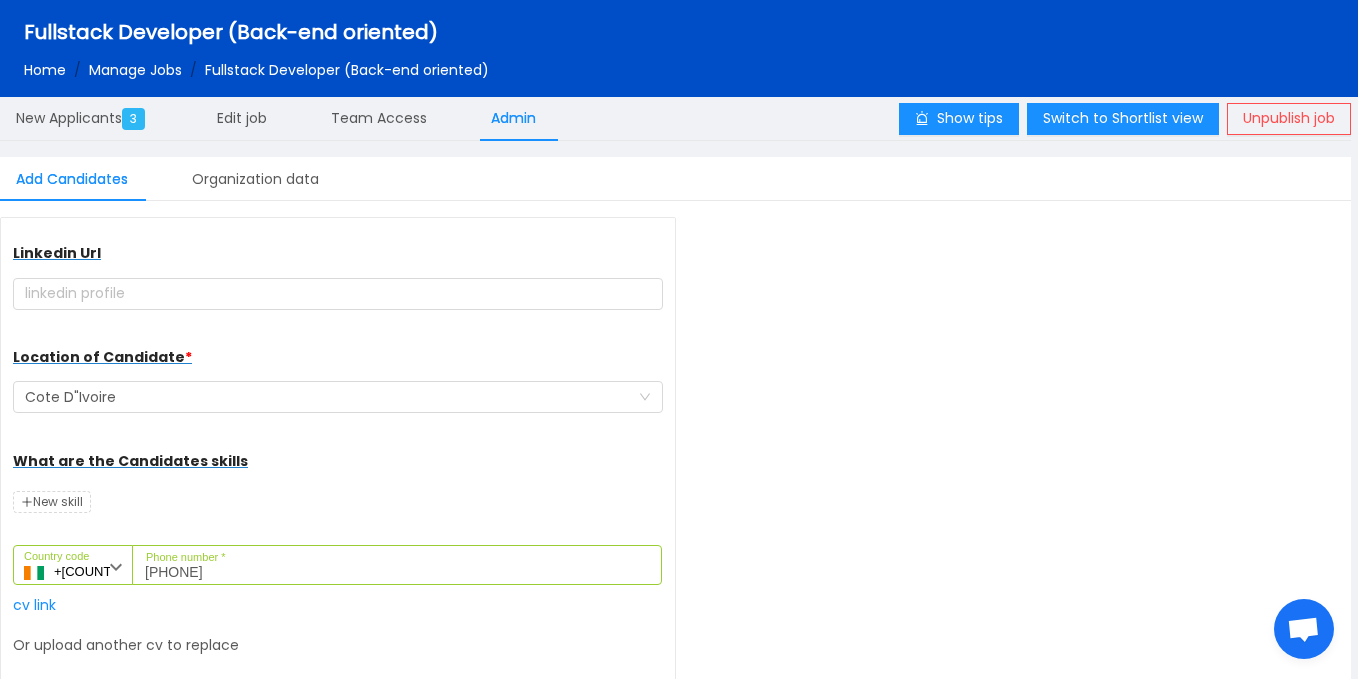 scroll, scrollTop: 353, scrollLeft: 0, axis: vertical 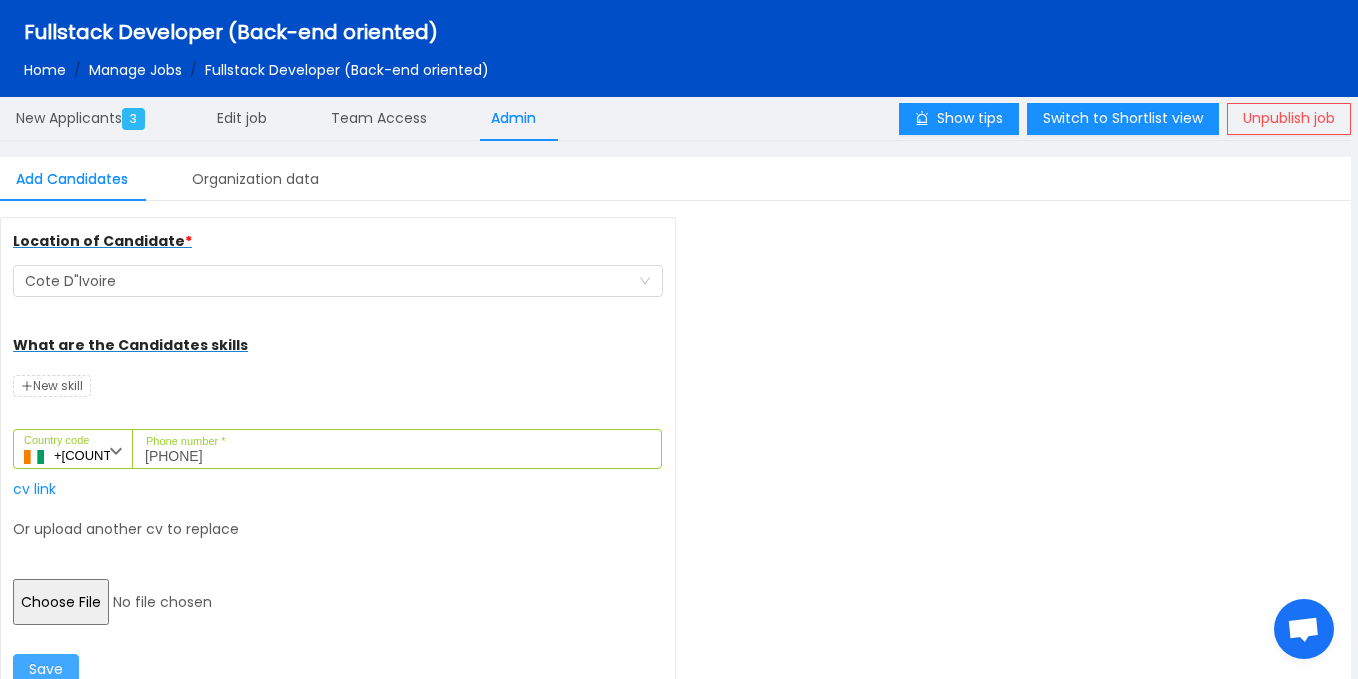 click on "Save" at bounding box center [46, 670] 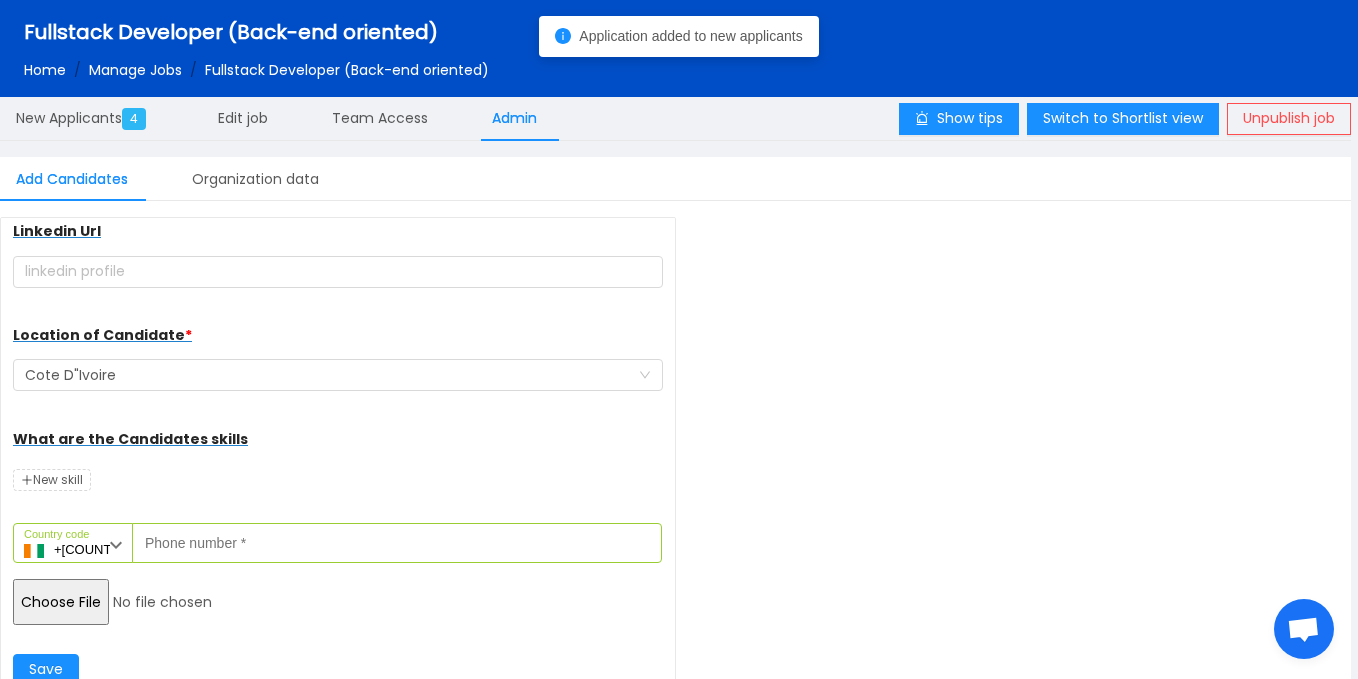 scroll, scrollTop: 259, scrollLeft: 0, axis: vertical 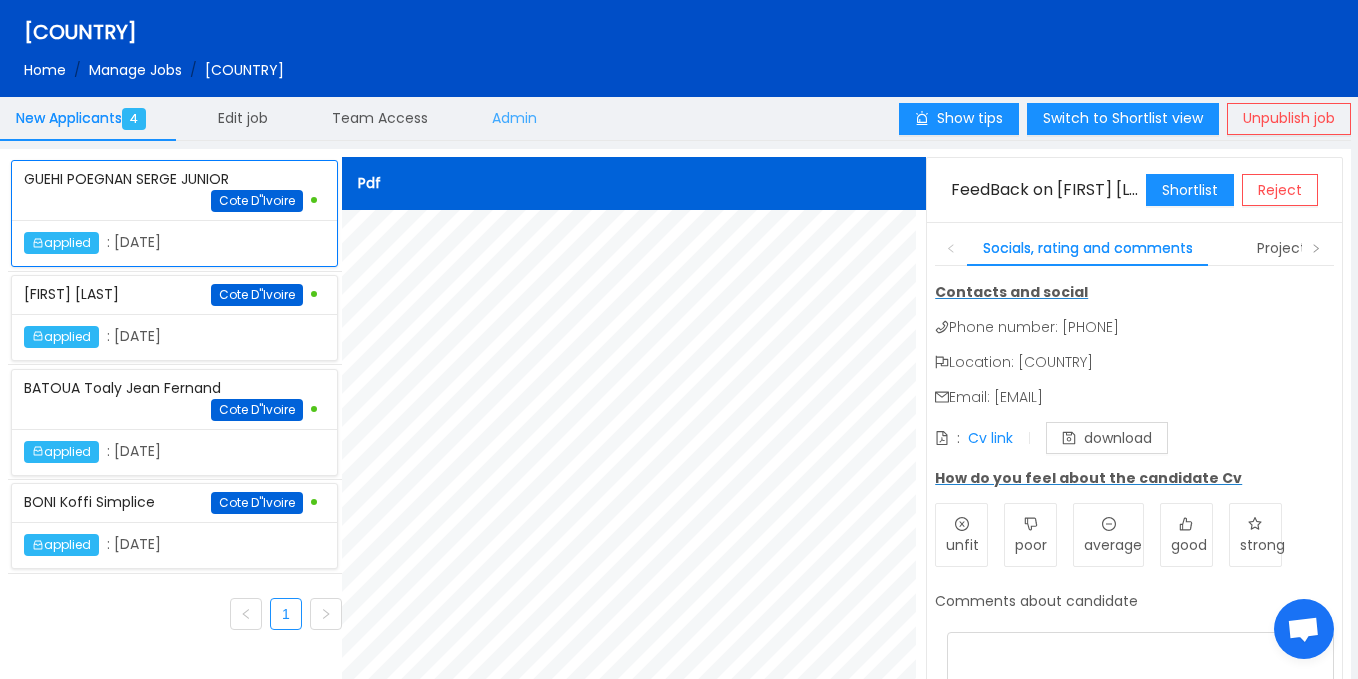 click on "Admin" at bounding box center [85, 118] 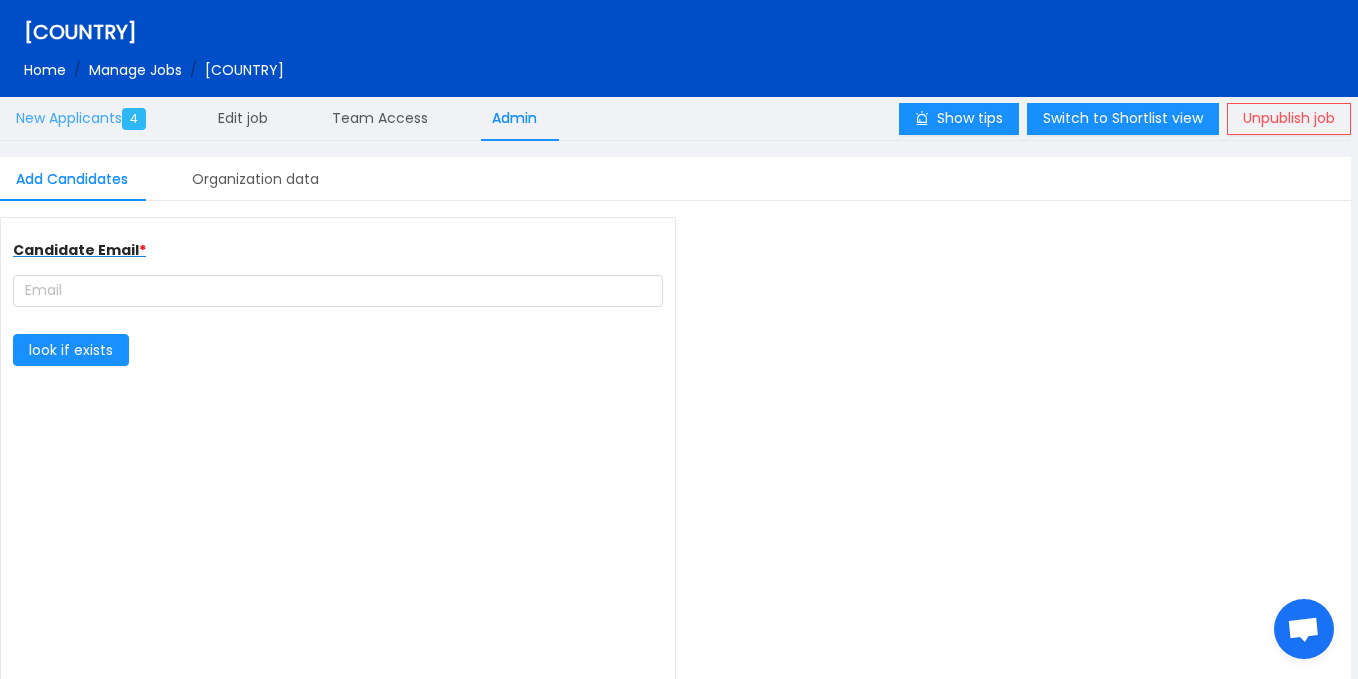 click on "New Applicants
4" at bounding box center (85, 118) 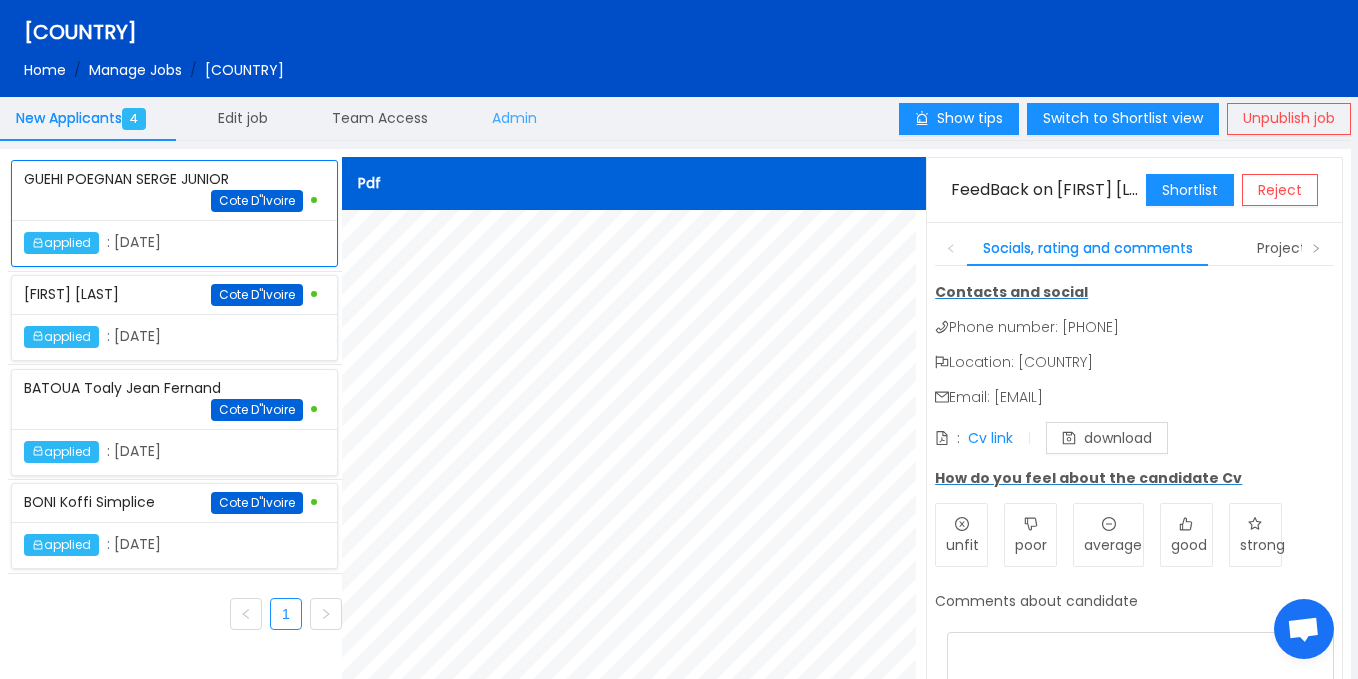 click on "Admin" at bounding box center [85, 118] 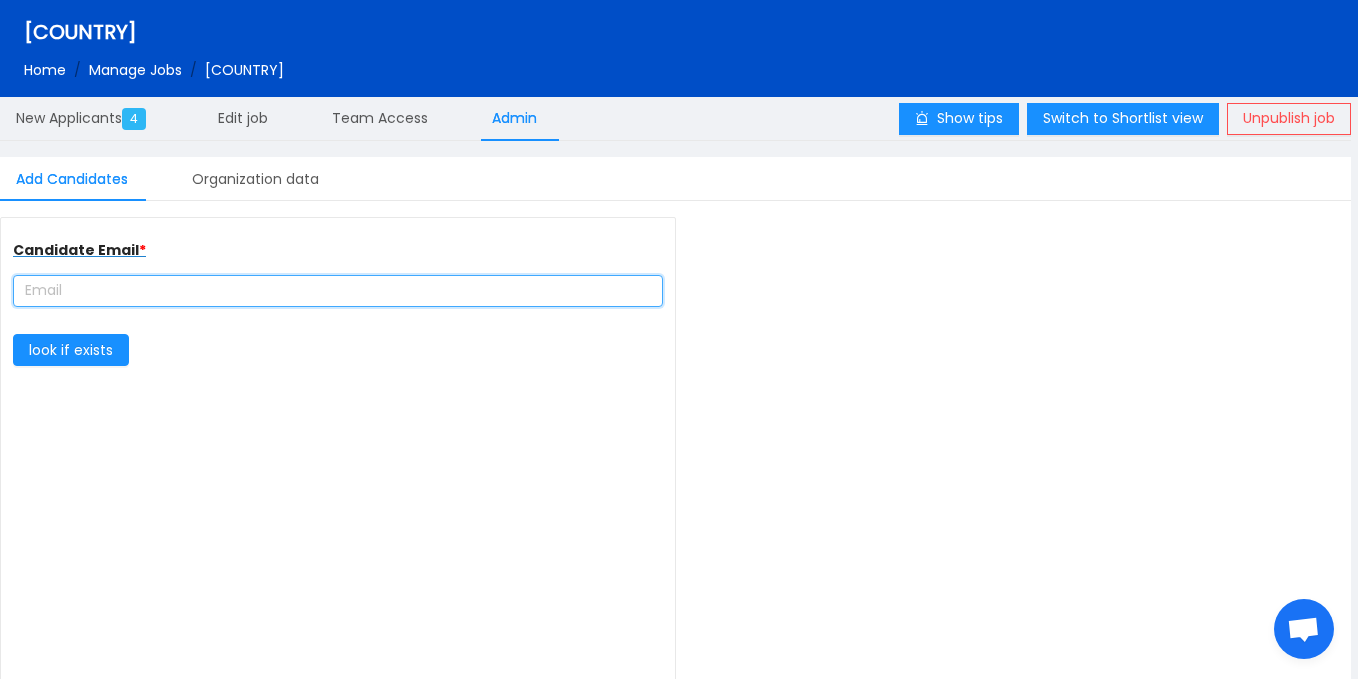 click at bounding box center (338, 291) 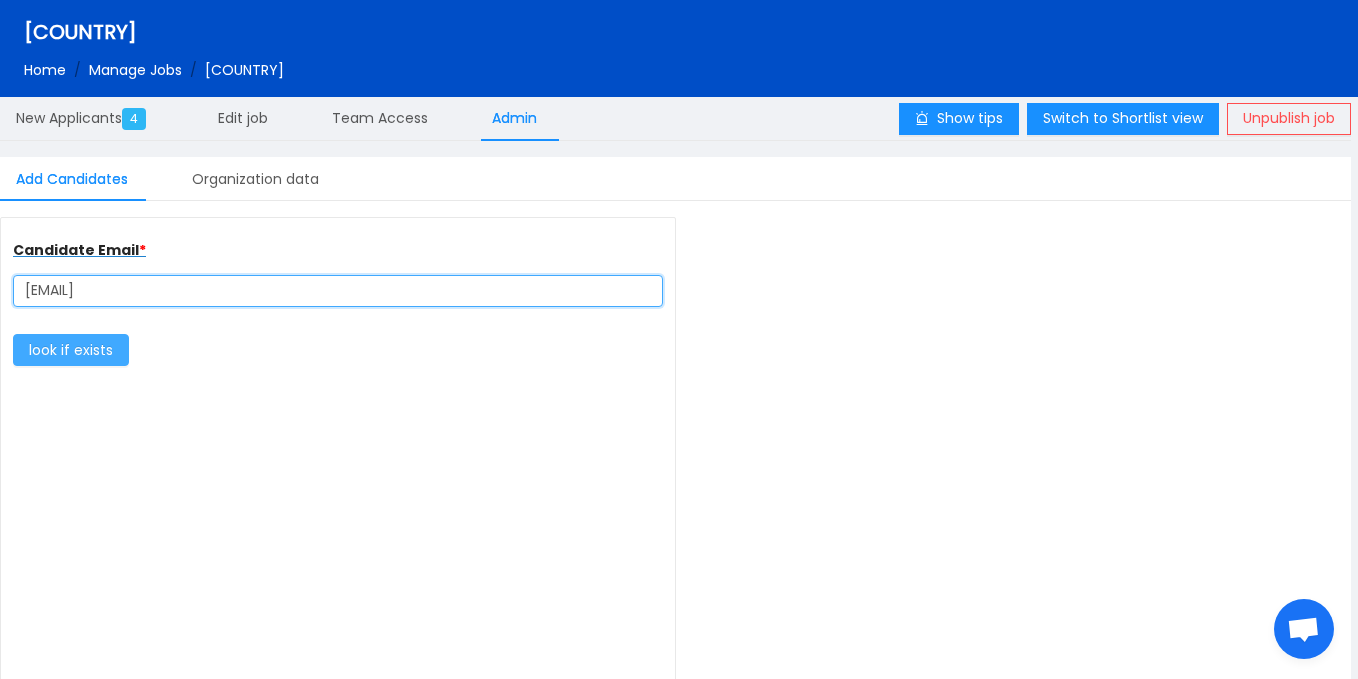 type on "elie.konan@uvci.edu.ci" 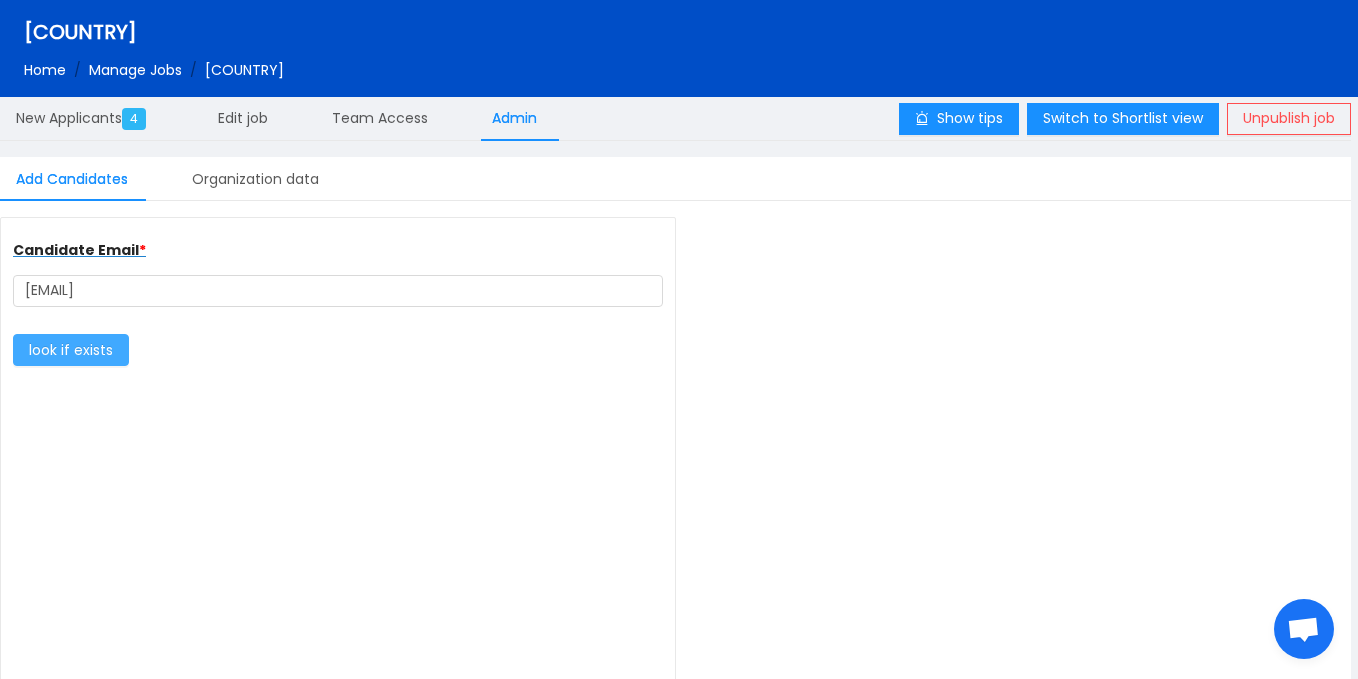 click on "look if exists" at bounding box center (71, 350) 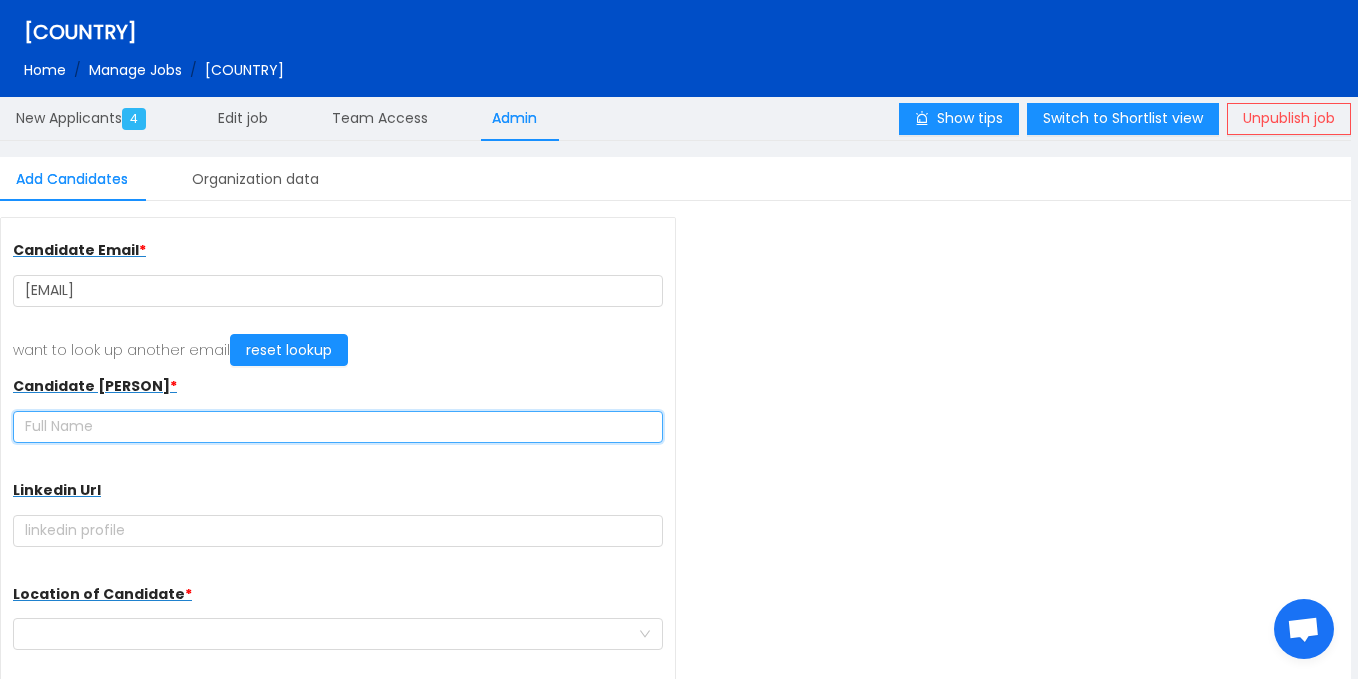 click at bounding box center (338, 427) 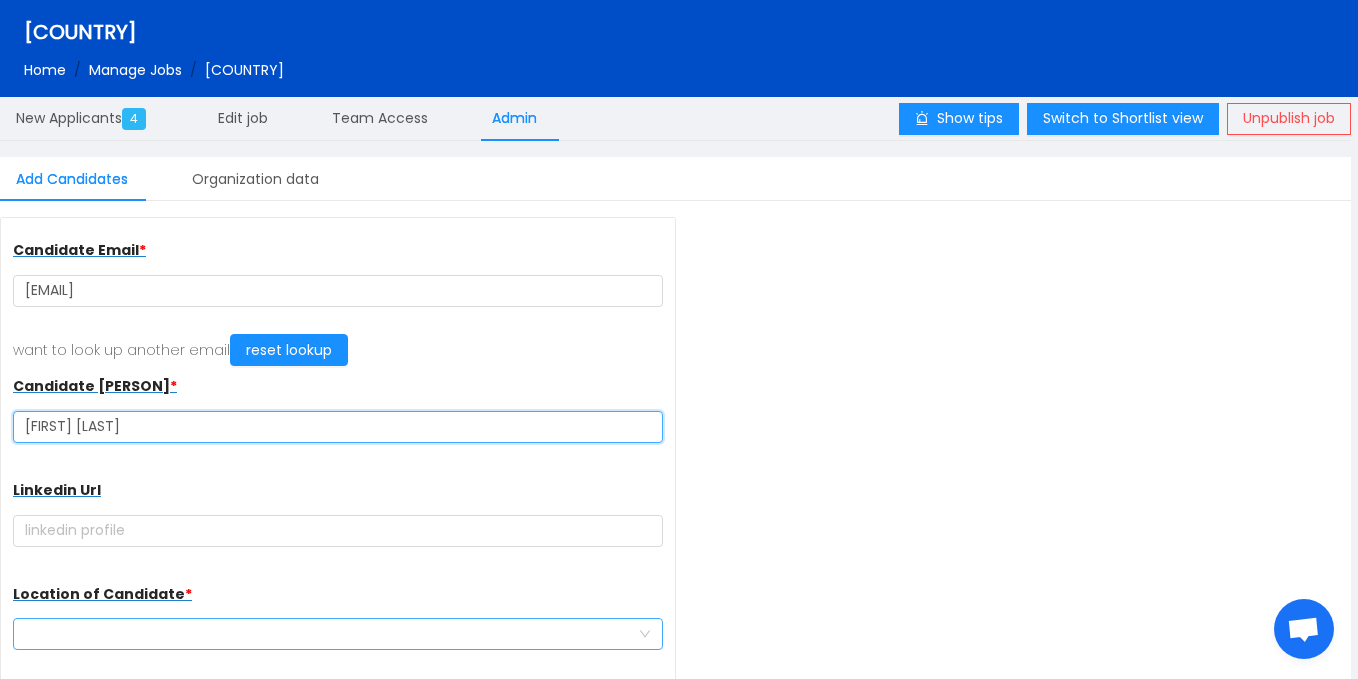 type on "KONAN ELIE" 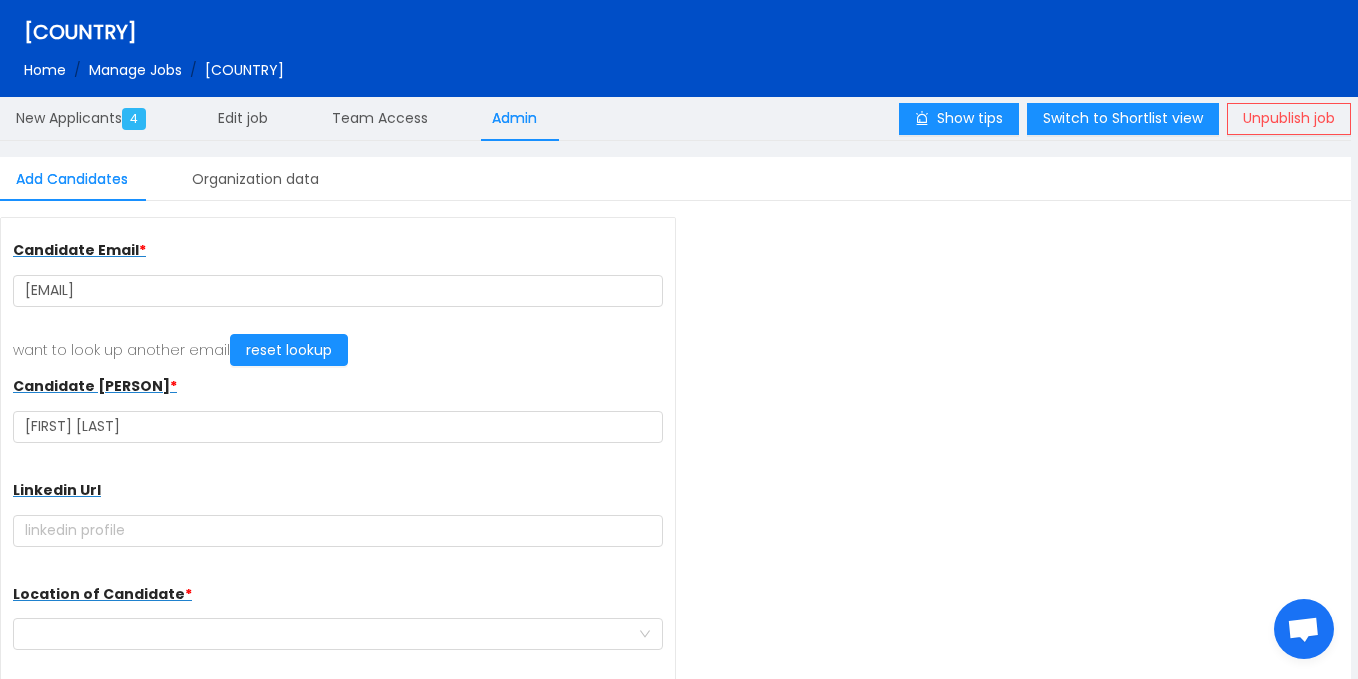 click on "Candidate Email  * elie.konan@uvci.edu.ci want to look up another email reset lookup
Candidate Name  * KONAN ELIE
Linkedin Url
Location of Candidate  *
What are the Candidates skills
New skill
+234  Country code     Afghanistan (‫افغانستان‬‎)   Albania (Shqipëri)   Algeria (‫الجزائر‬‎)   American Samoa   Andorra   Angola   Anguilla   Antigua and Barbuda   Argentina   Armenia (Հայաստան)   Aruba   Australia   Austria (Österreich)   Azerbaijan (Azərbaycan)   Bahamas   Bahrain (‫البحرين‬‎)   Bangladesh (বাংলাদেশ)   Barbados   Belarus (Беларусь)   Belgium (België)   Belize   Benin (Bénin)   Bermuda   Bhutan (འབྲུག)   Bolivia   Bosnia and Herzegovina (Босна и Херцеговина)   Botswana   Brazil (Brasil)   British Indian Ocean Territory   British Virgin Islands   Brunei   Burkina Faso   Canada" at bounding box center (338, 471) 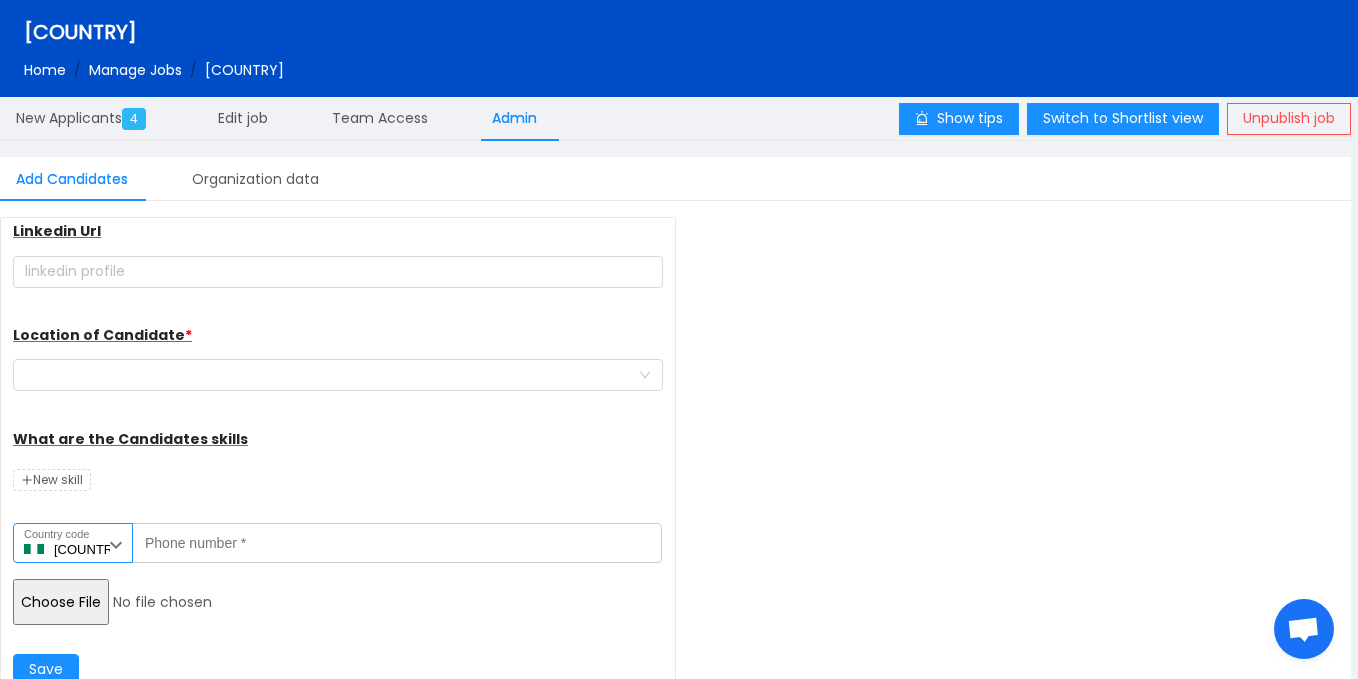click on "[COUNTRY_CODE]" at bounding box center (73, 543) 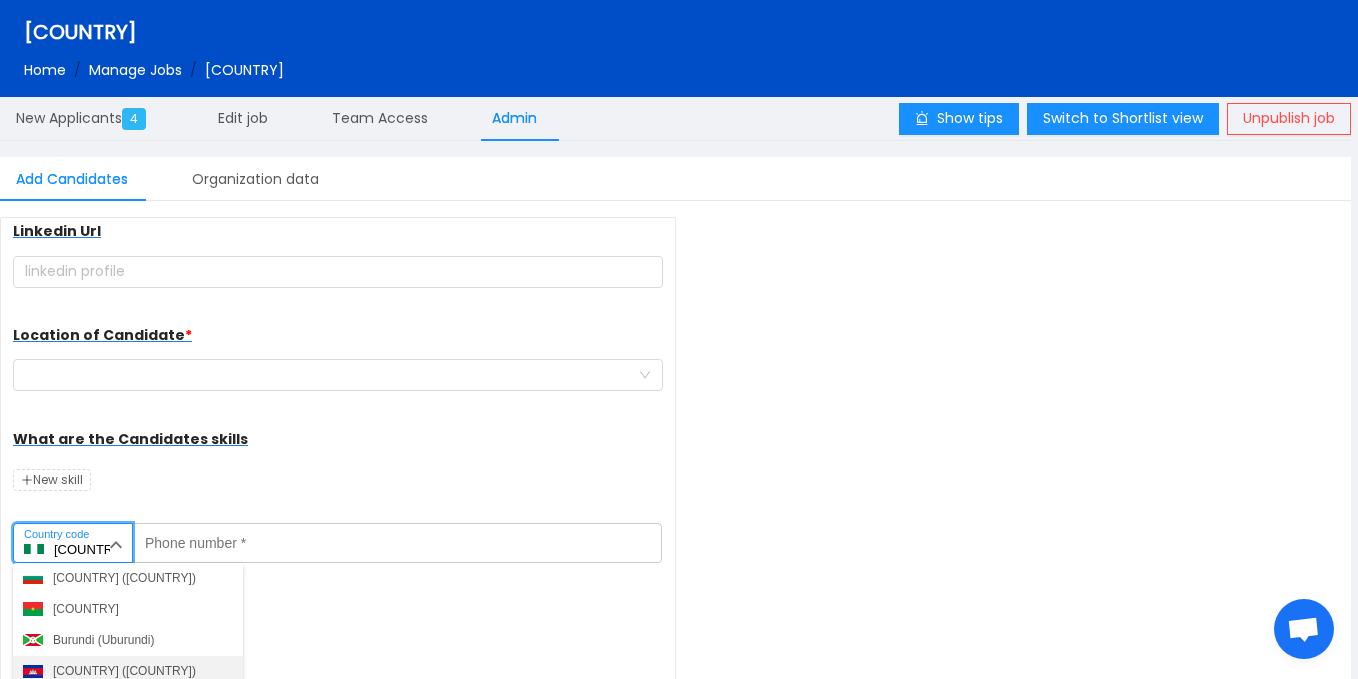 scroll, scrollTop: 1302, scrollLeft: 0, axis: vertical 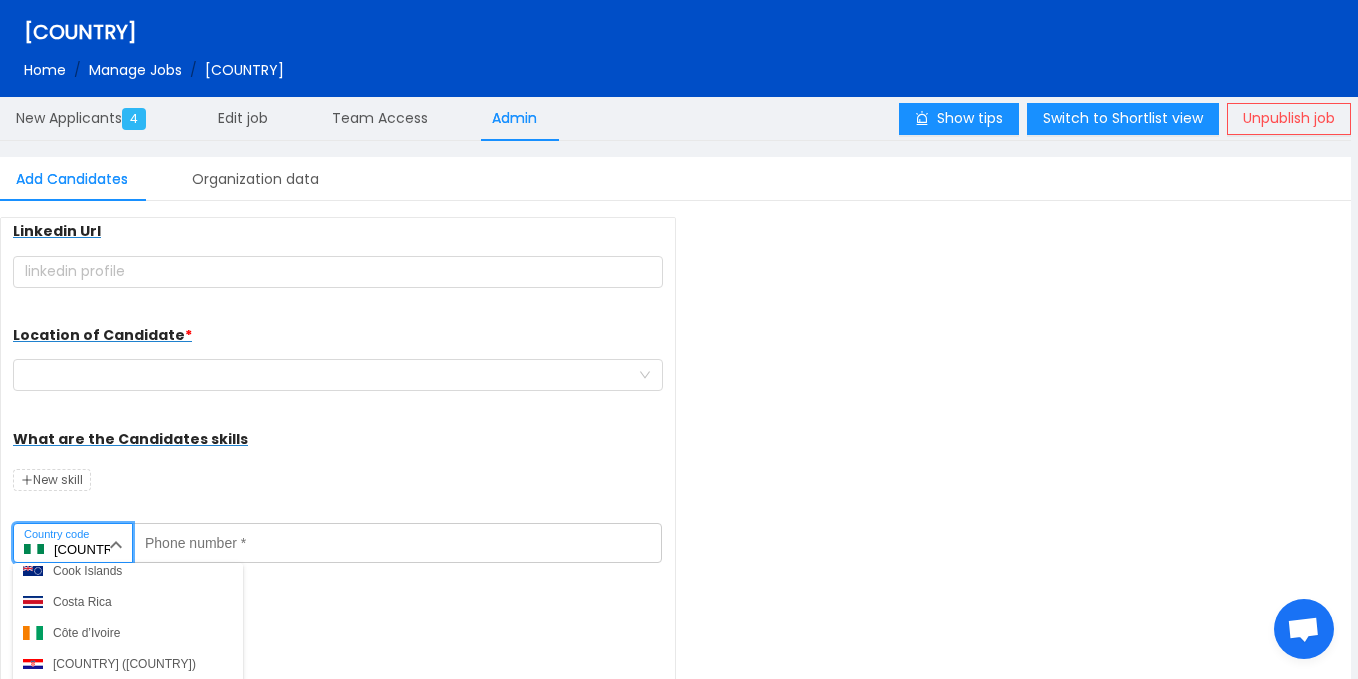 click on "[COUNTRY]" at bounding box center [86, 633] 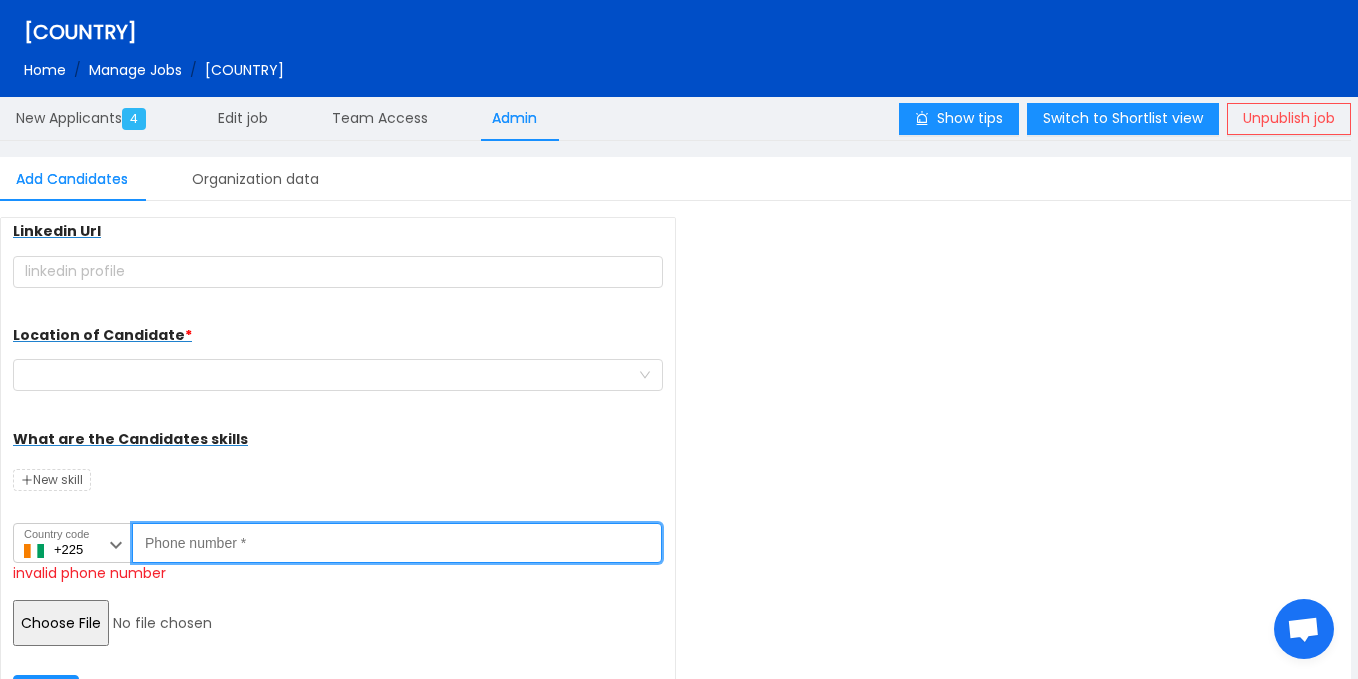paste on "0747278462" 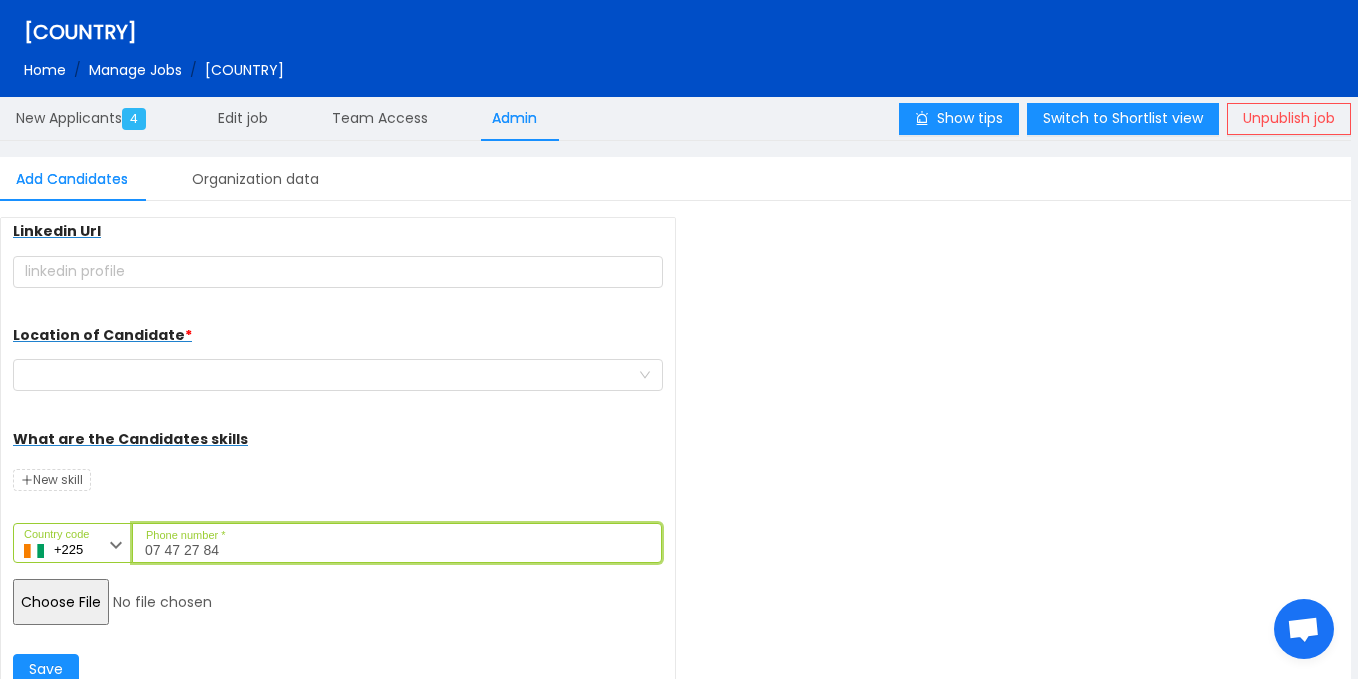 type on "07 47 27 84" 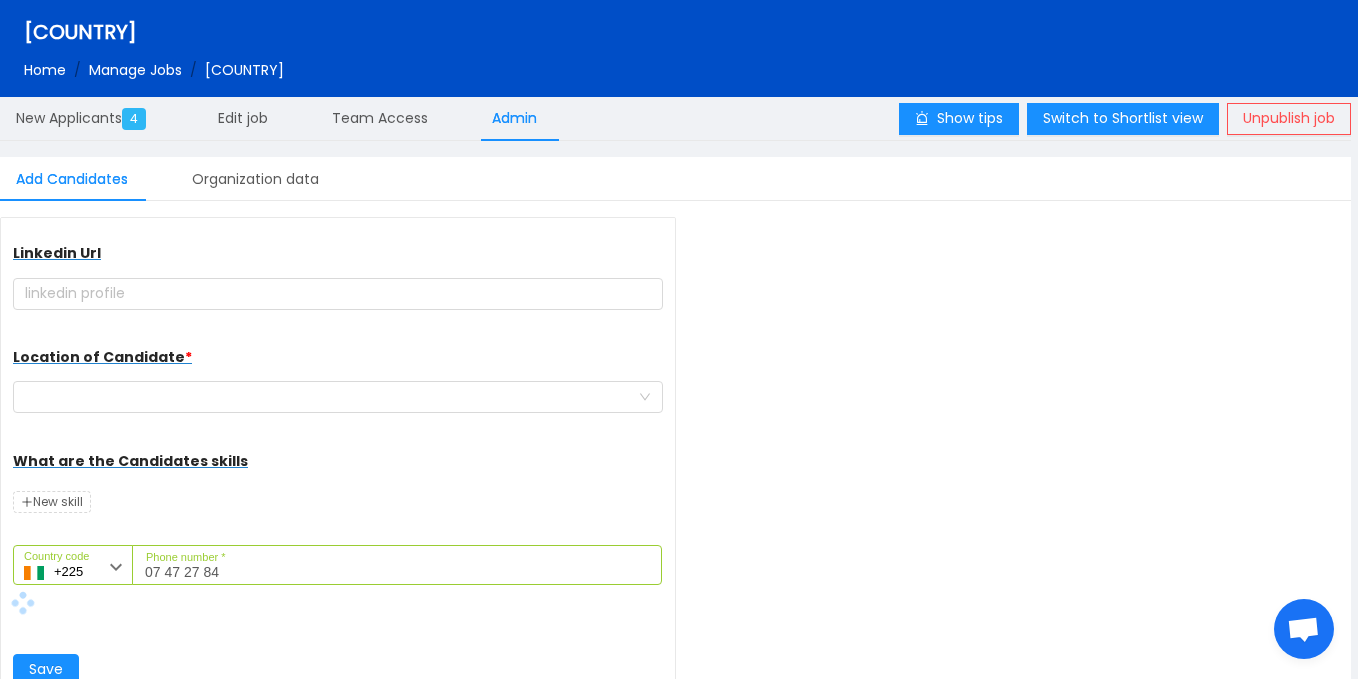 scroll, scrollTop: 237, scrollLeft: 0, axis: vertical 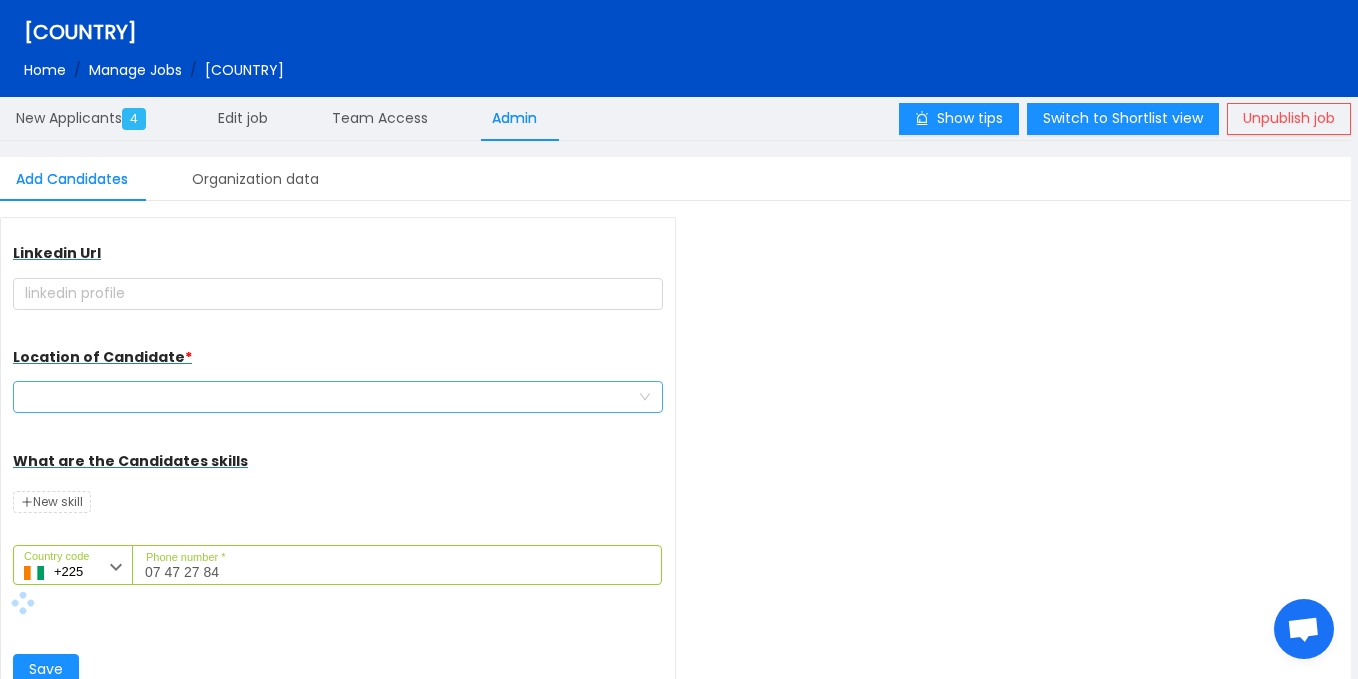 click at bounding box center (331, 397) 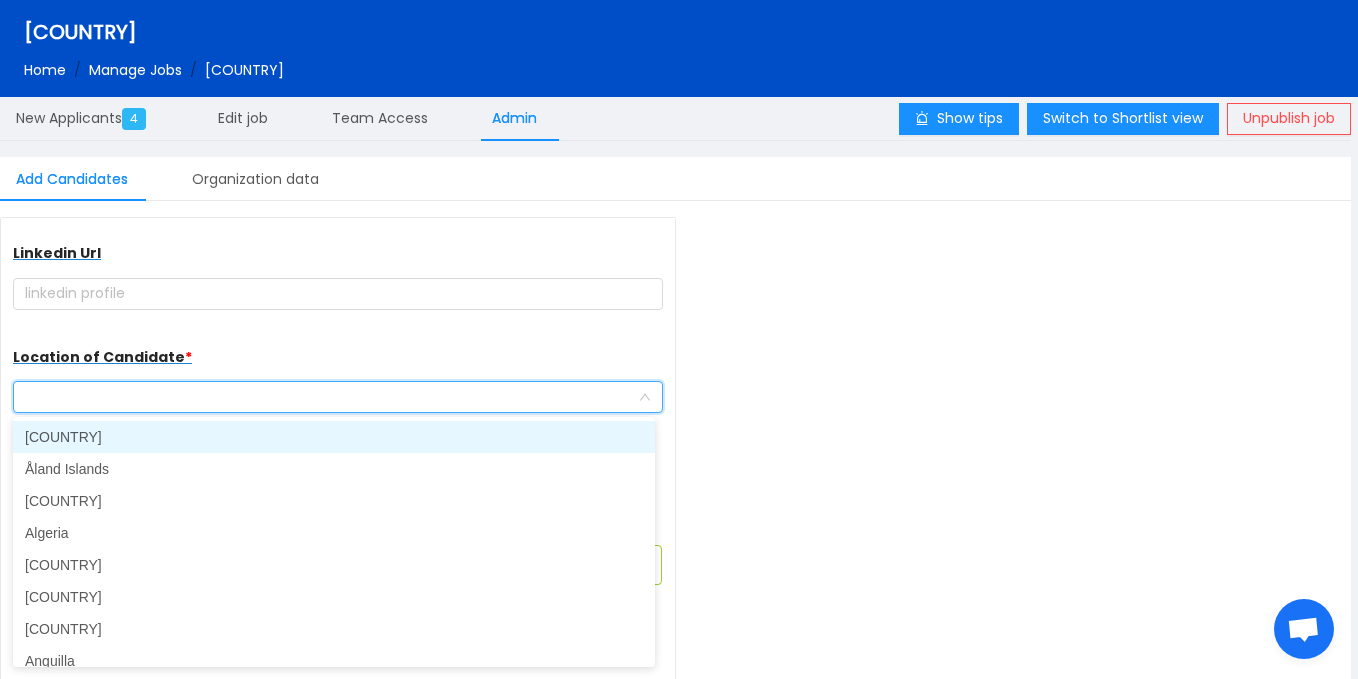 type on "c" 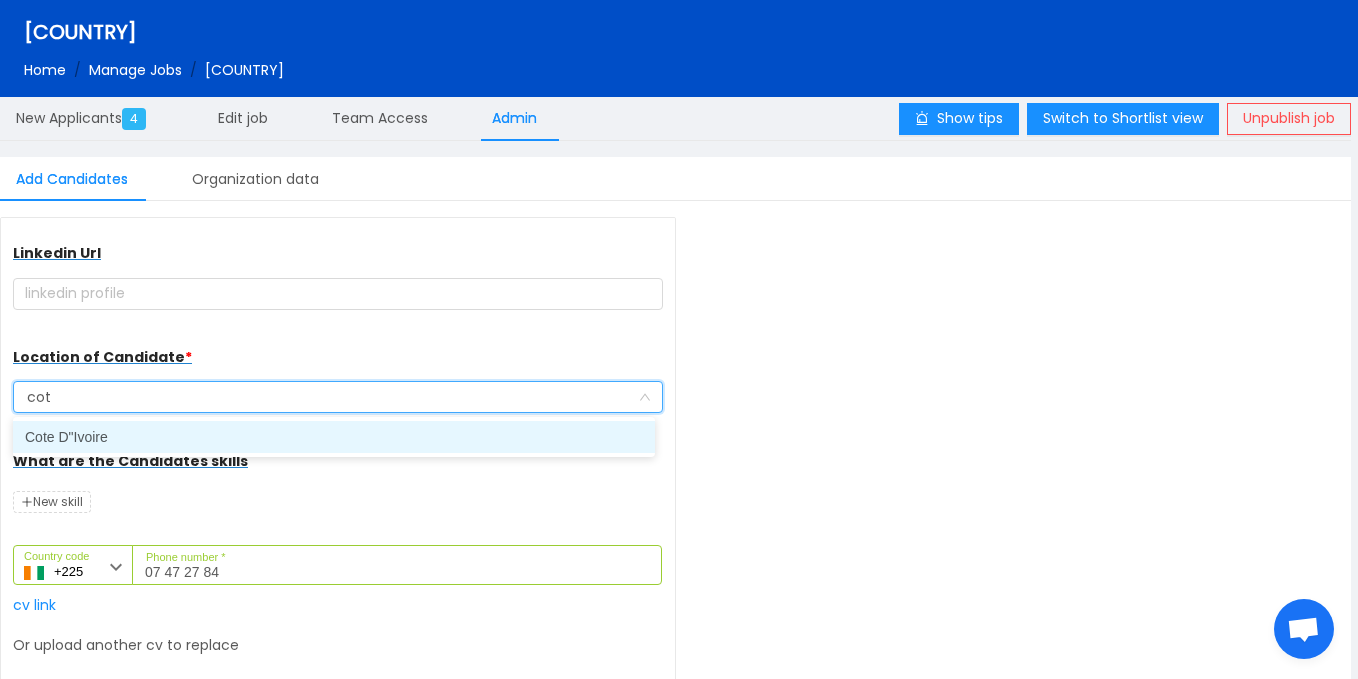 click on "[COUNTRY]" at bounding box center [334, 437] 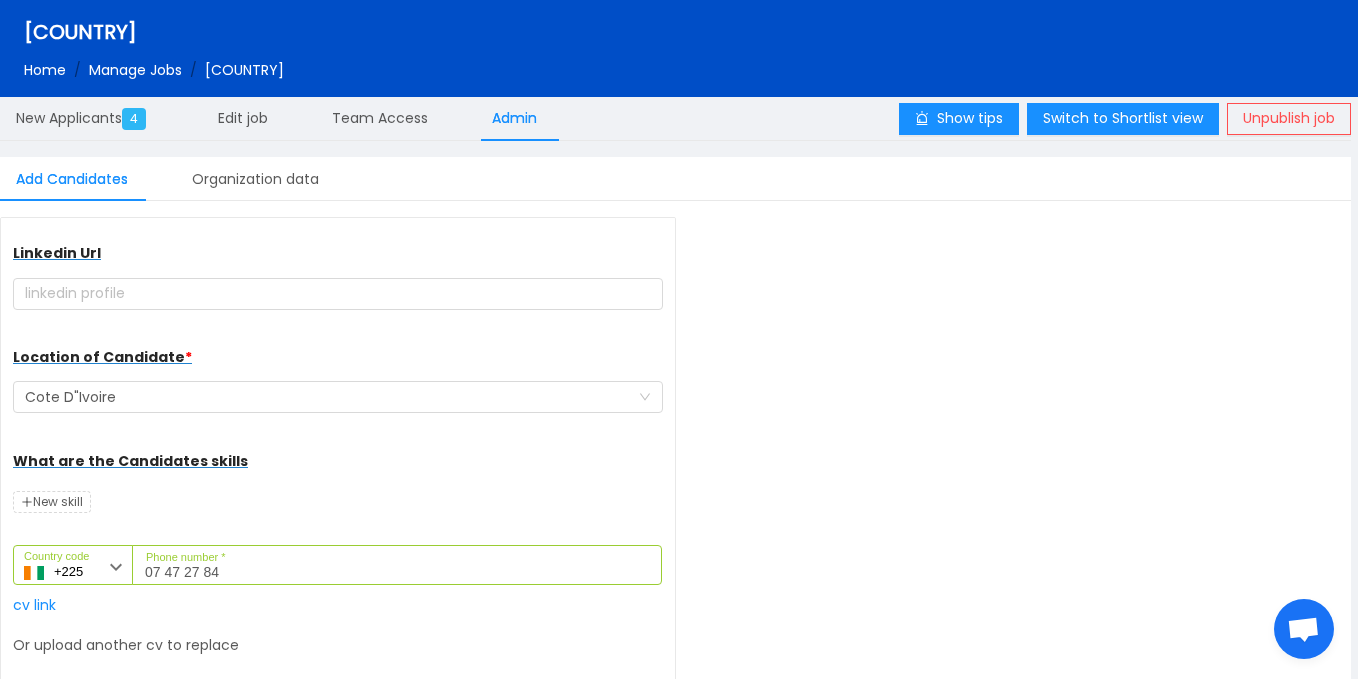 scroll, scrollTop: 353, scrollLeft: 0, axis: vertical 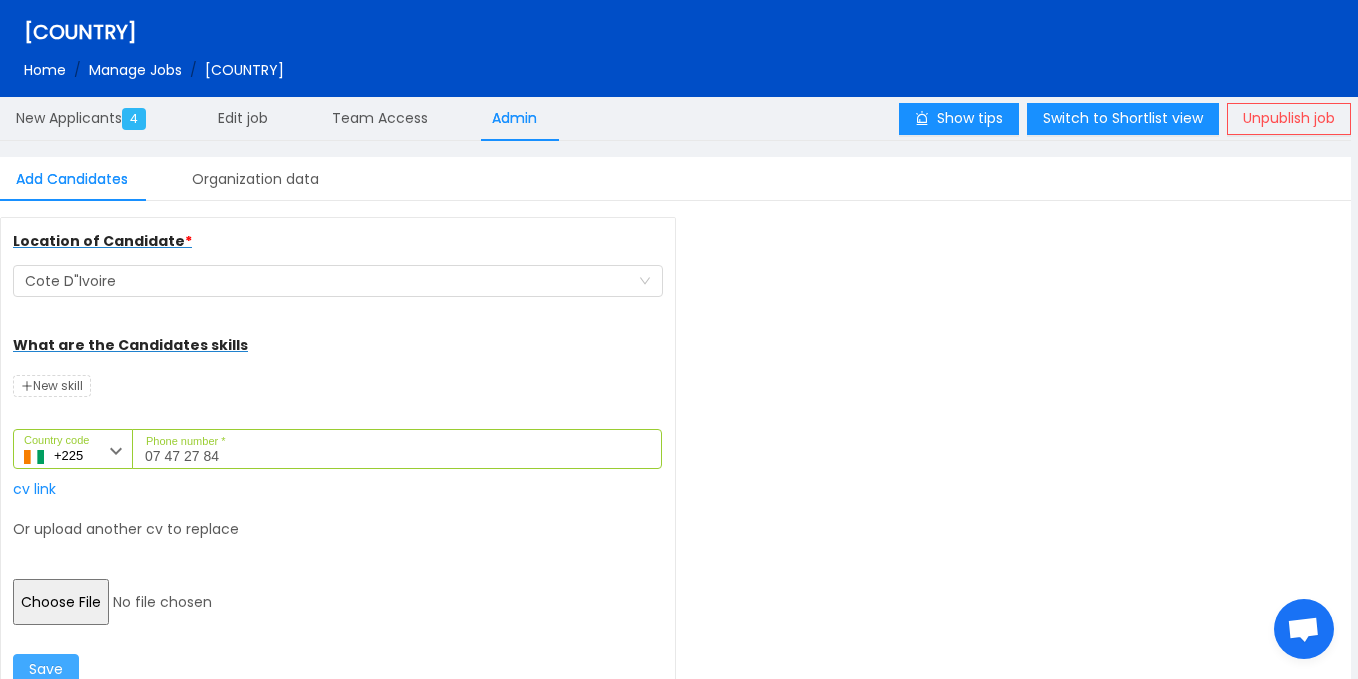 click on "Save" at bounding box center (46, 670) 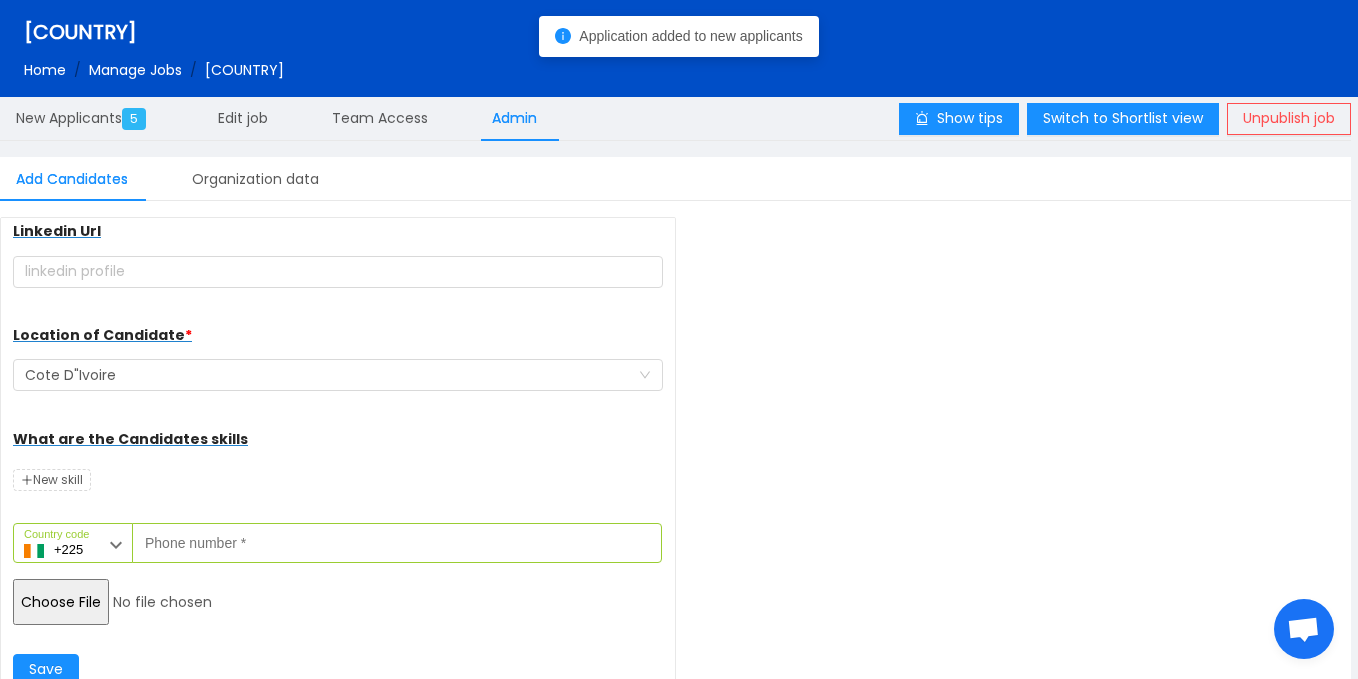 scroll, scrollTop: 259, scrollLeft: 0, axis: vertical 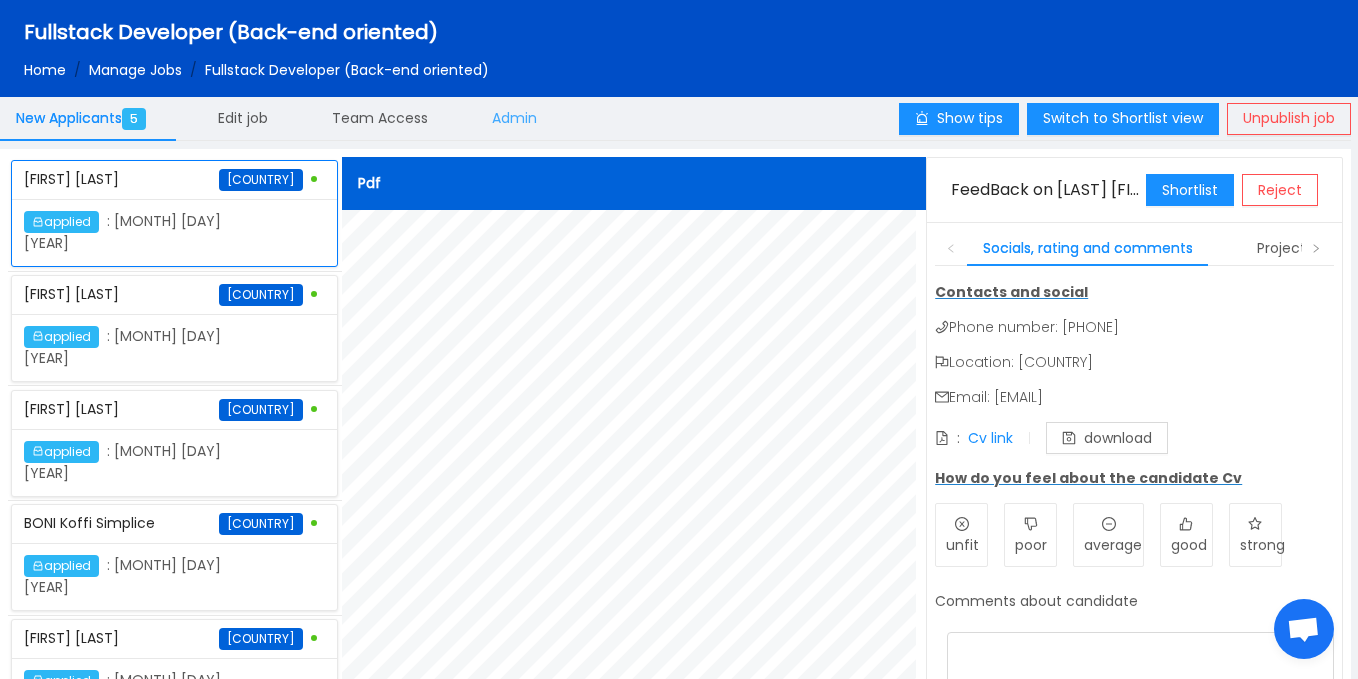 click on "Admin" at bounding box center [85, 118] 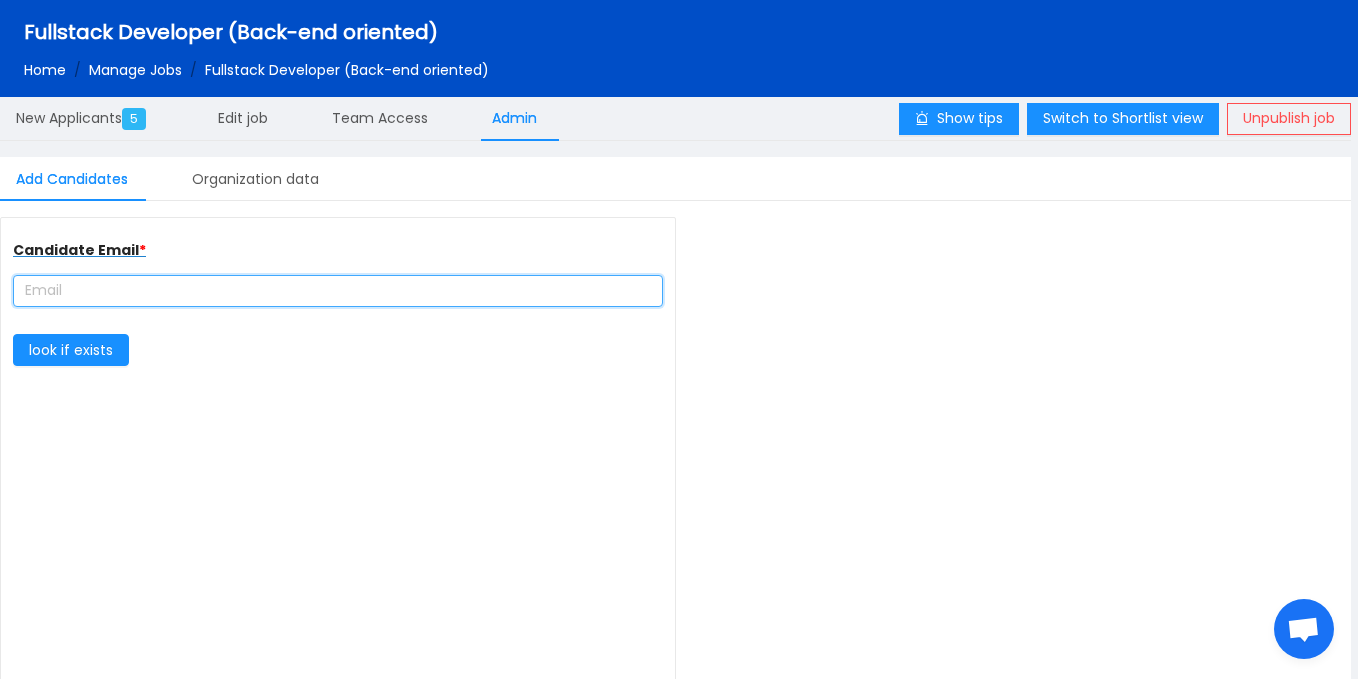 click at bounding box center (338, 291) 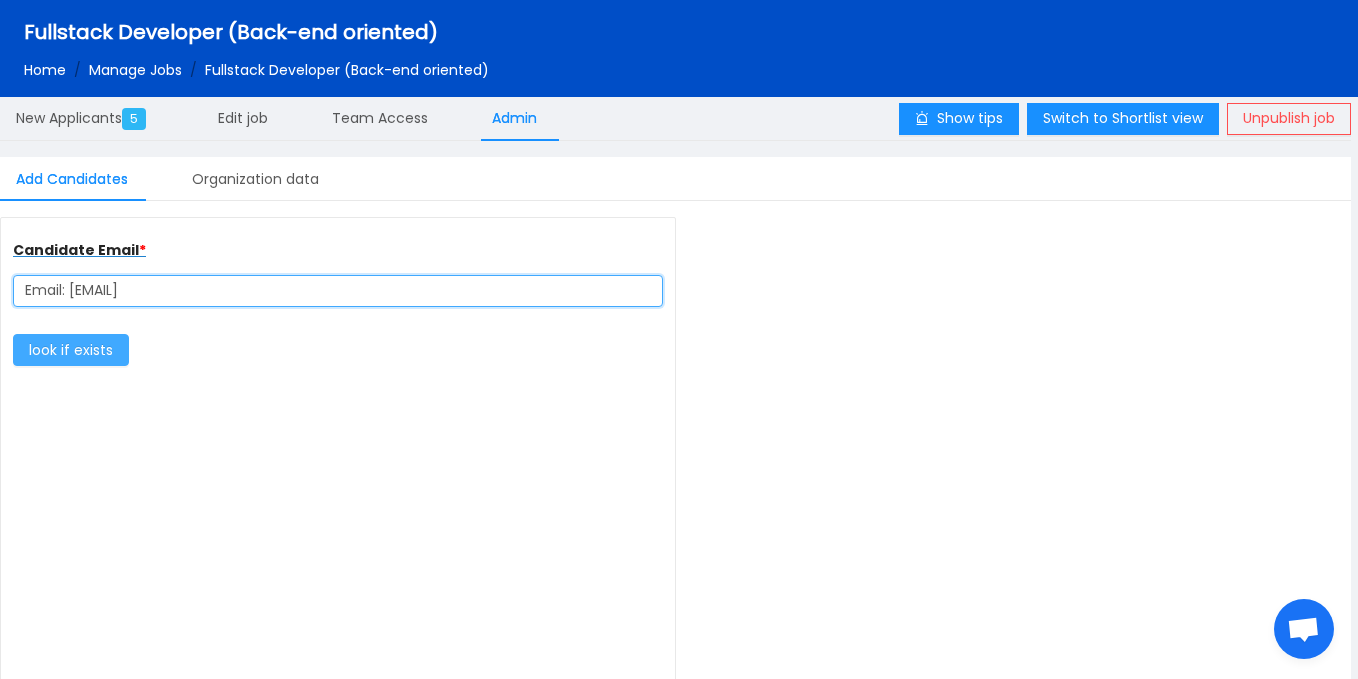 type on "kernel0748@gmail.com" 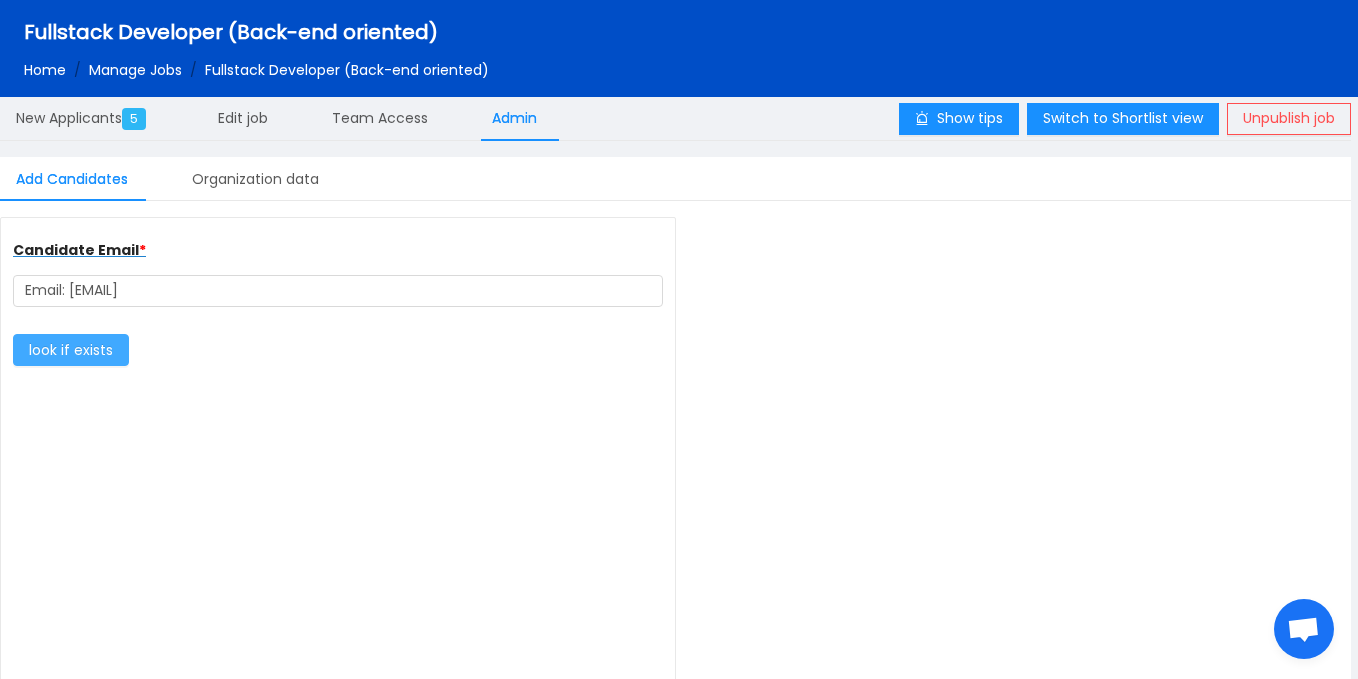 click on "look if exists" at bounding box center (71, 350) 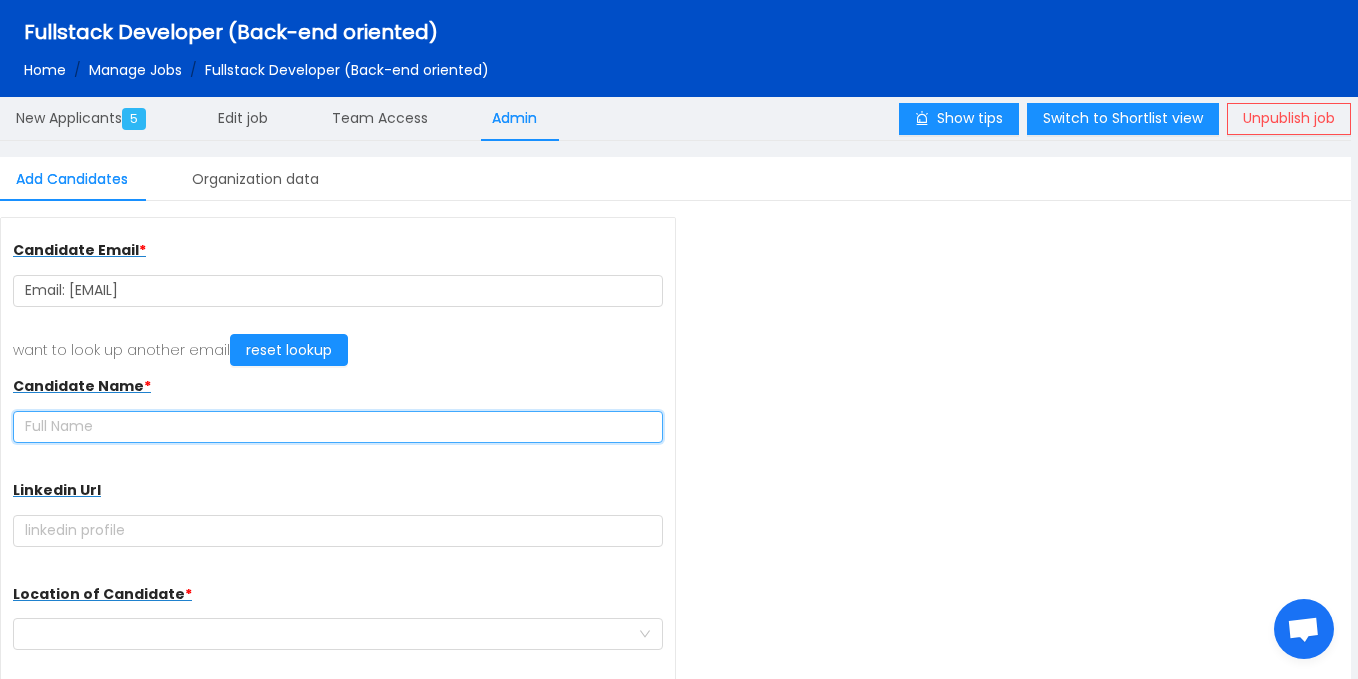 click at bounding box center (338, 427) 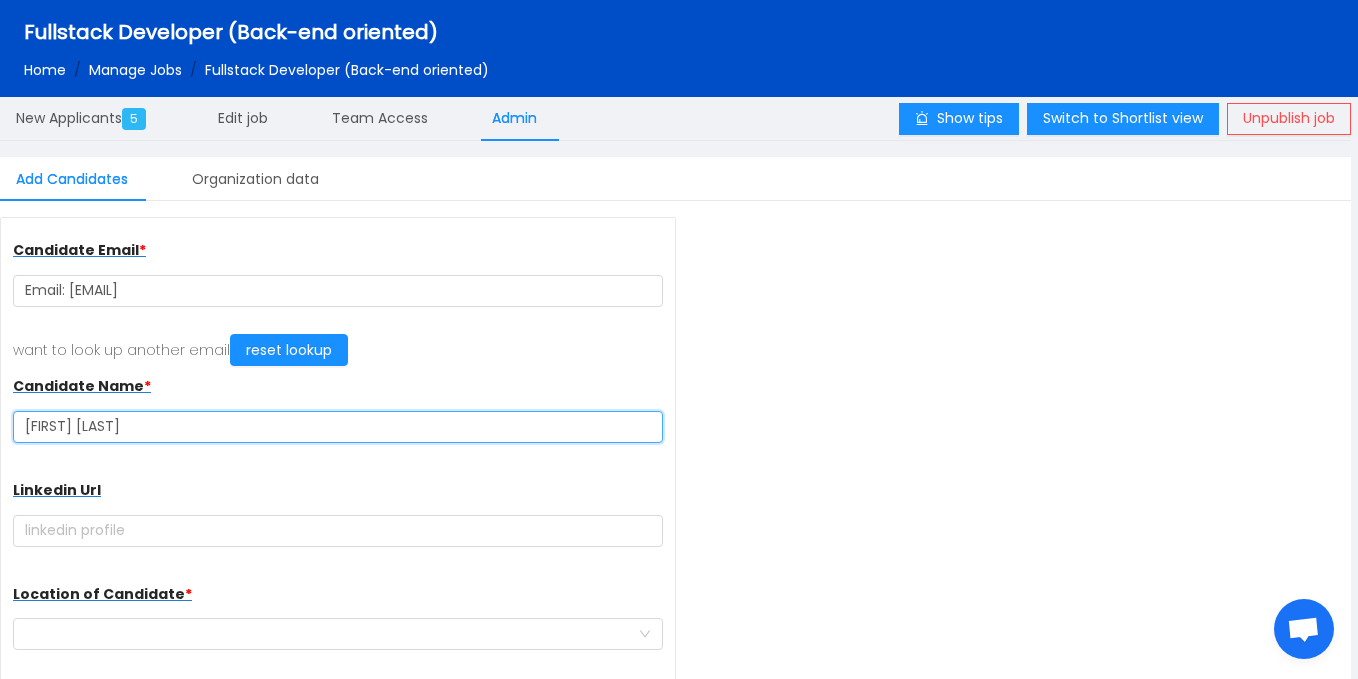 click on "Mamadou KONATE" at bounding box center (338, 427) 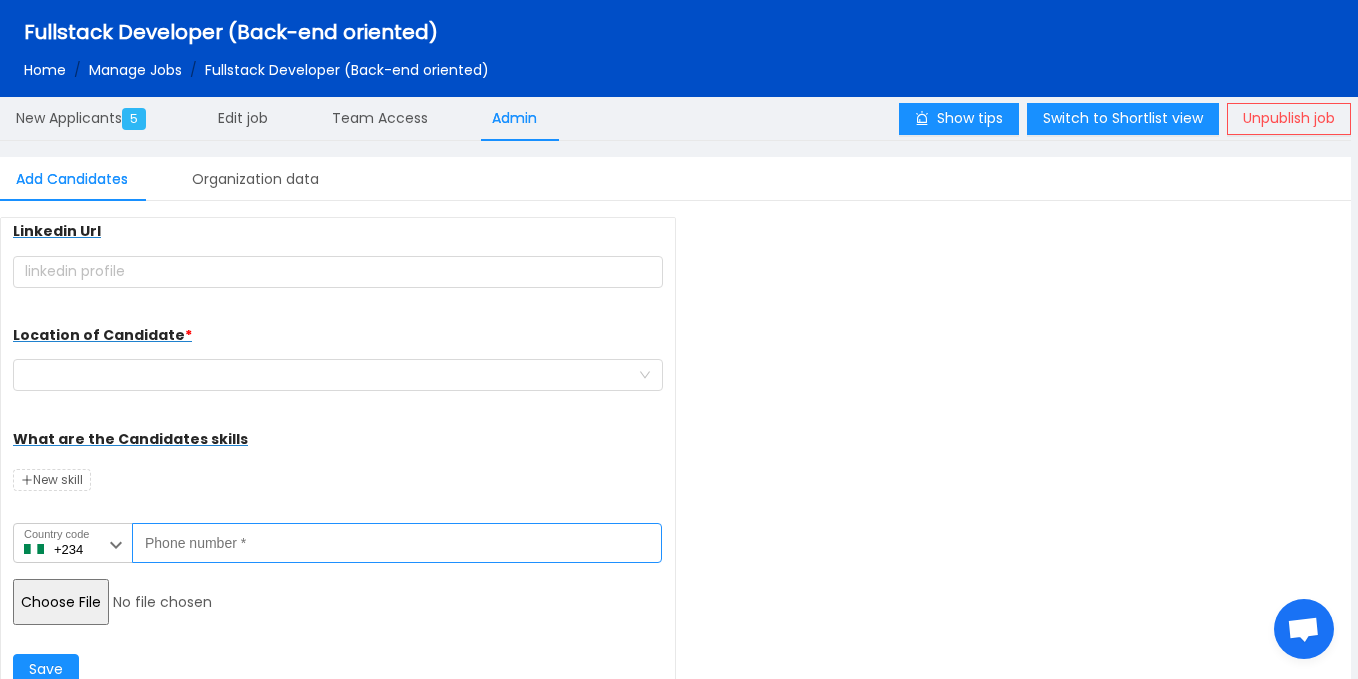 click on "Phone number *" at bounding box center [397, 543] 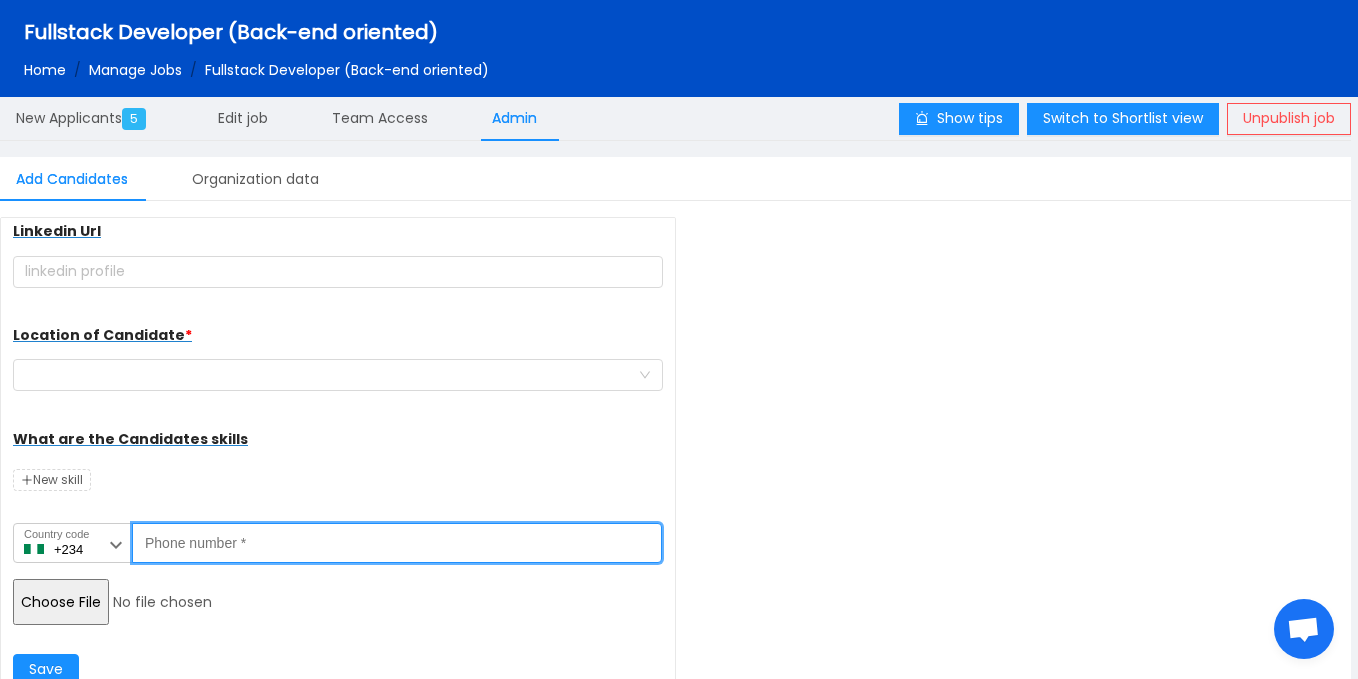 paste on "0748 135 717" 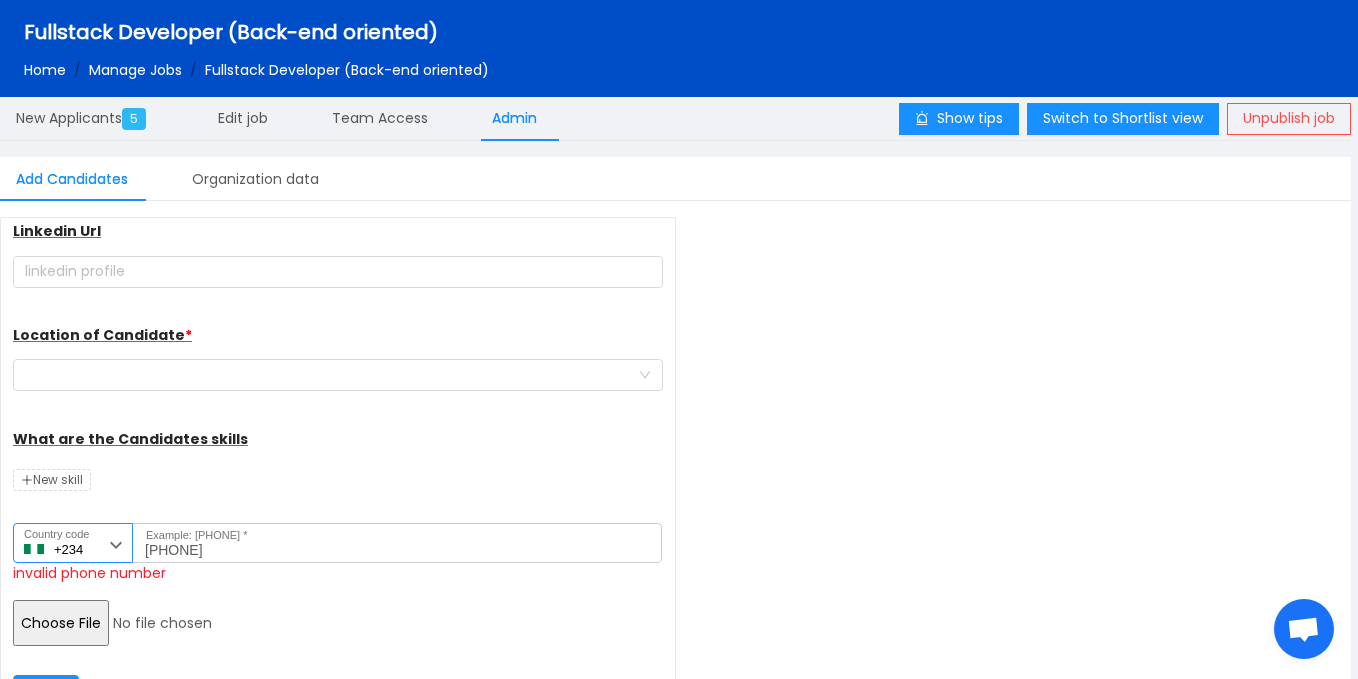 click at bounding box center (116, 545) 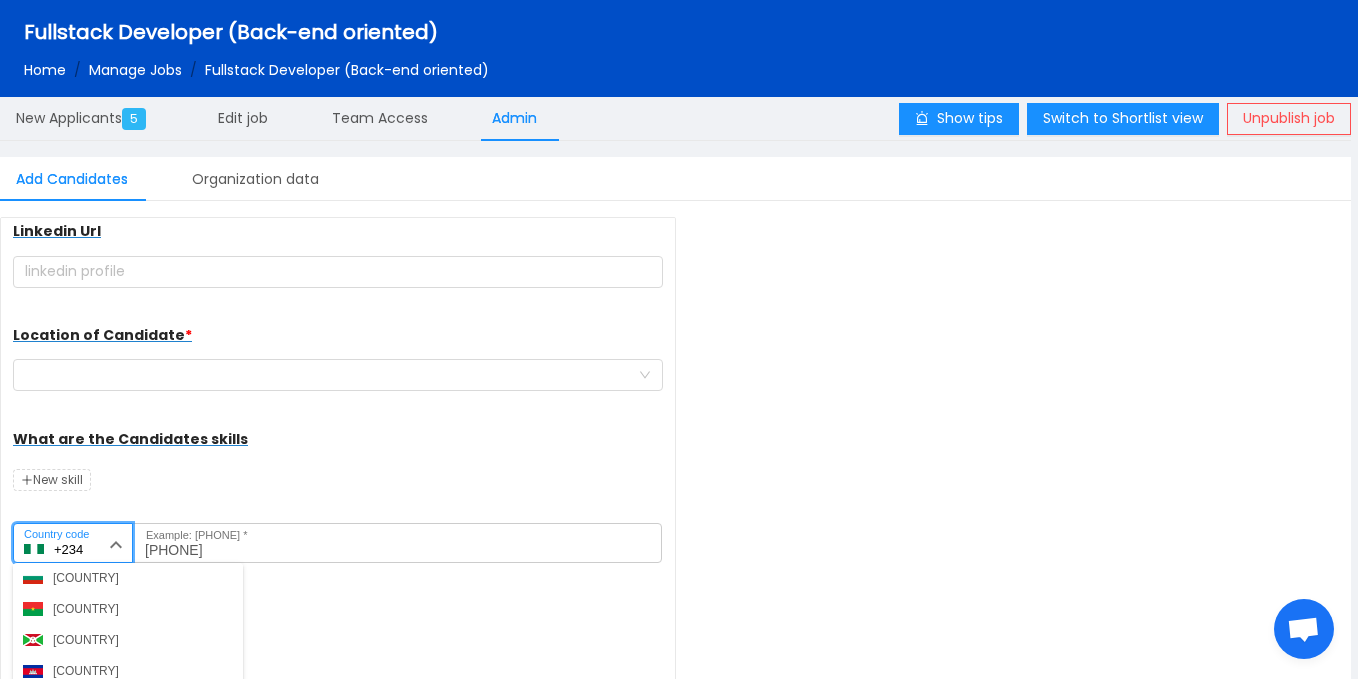 scroll, scrollTop: 1302, scrollLeft: 0, axis: vertical 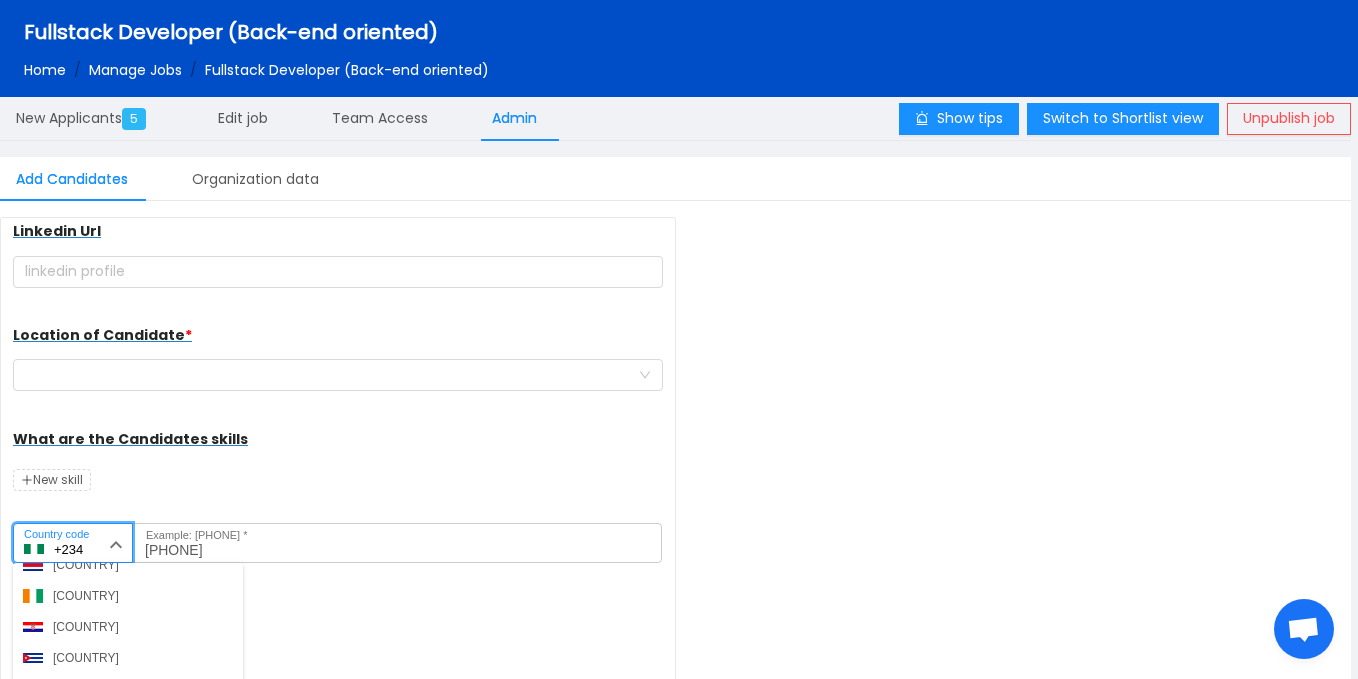 click on "[COUNTRY]" at bounding box center (86, 596) 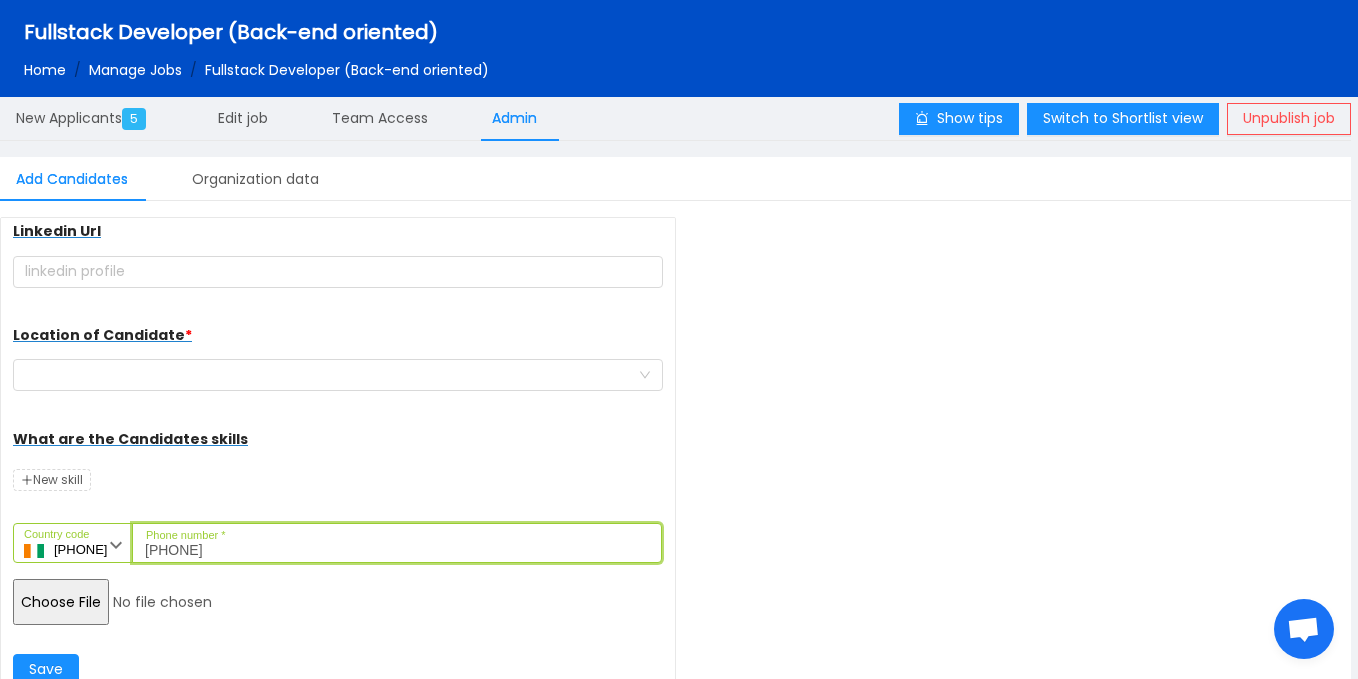 type on "07 48 13 57" 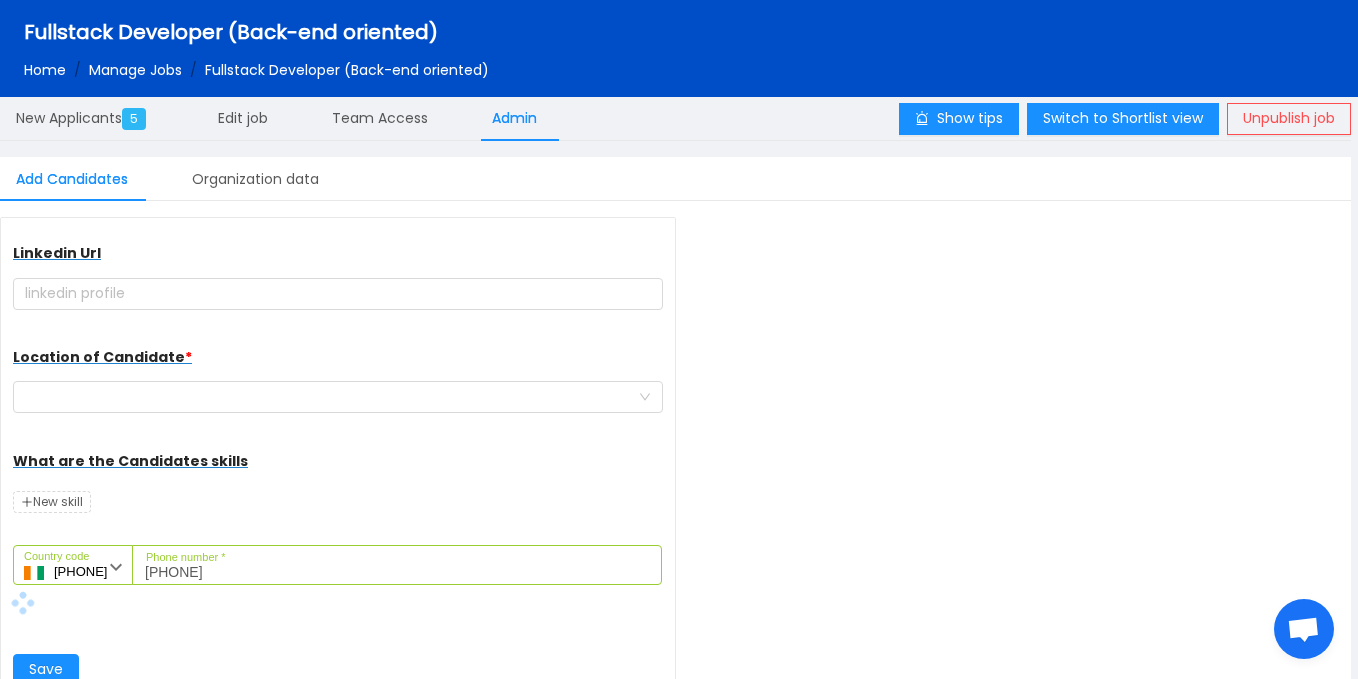 scroll, scrollTop: 237, scrollLeft: 0, axis: vertical 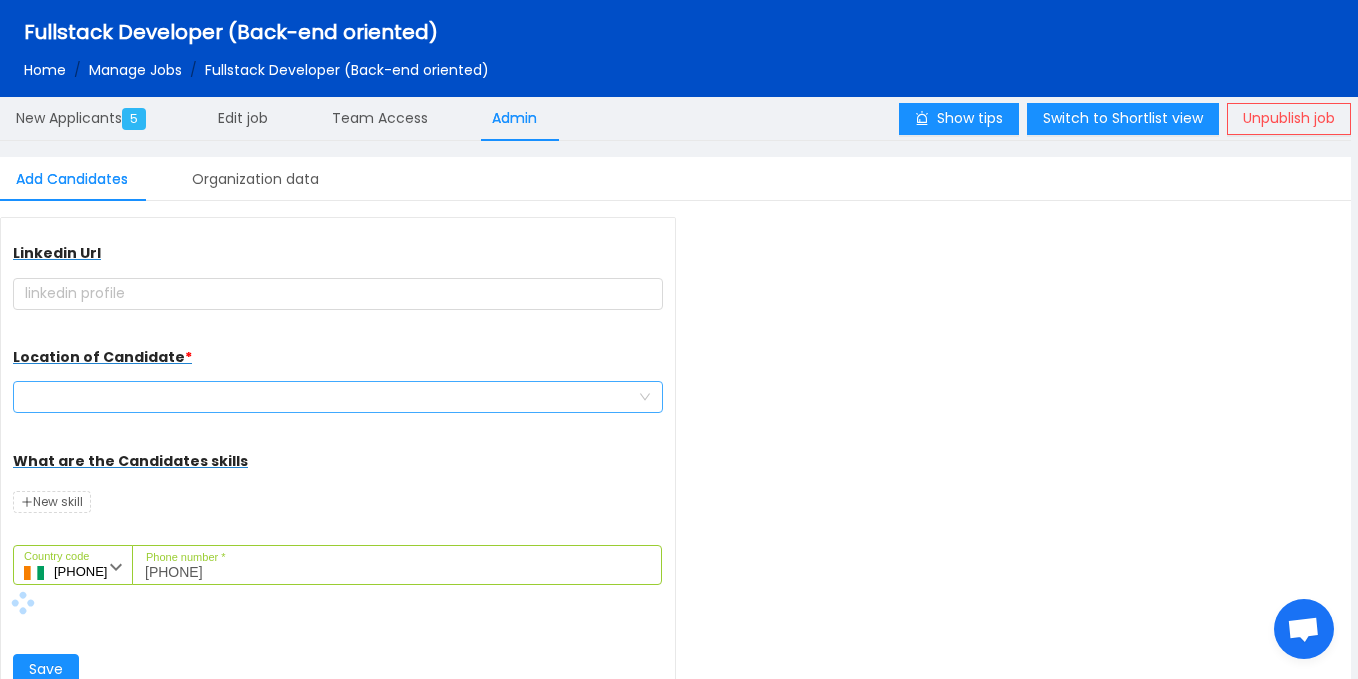 click at bounding box center (331, 397) 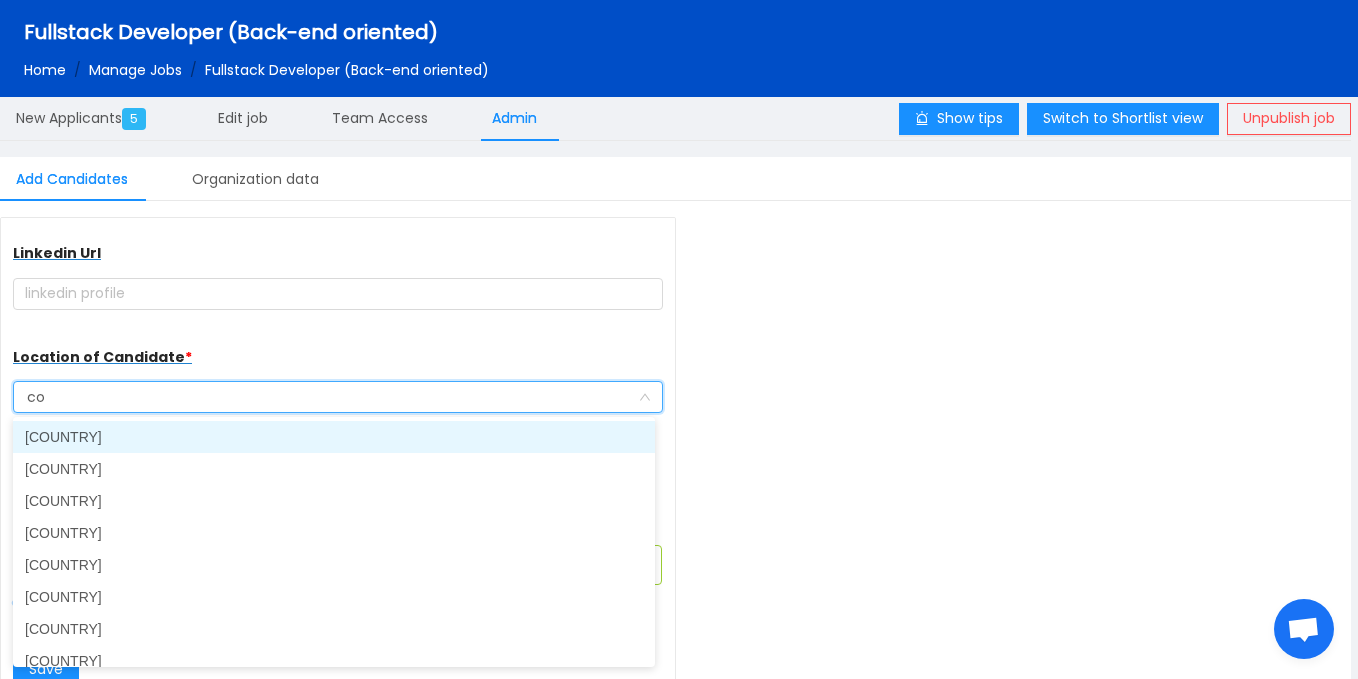 type on "cot" 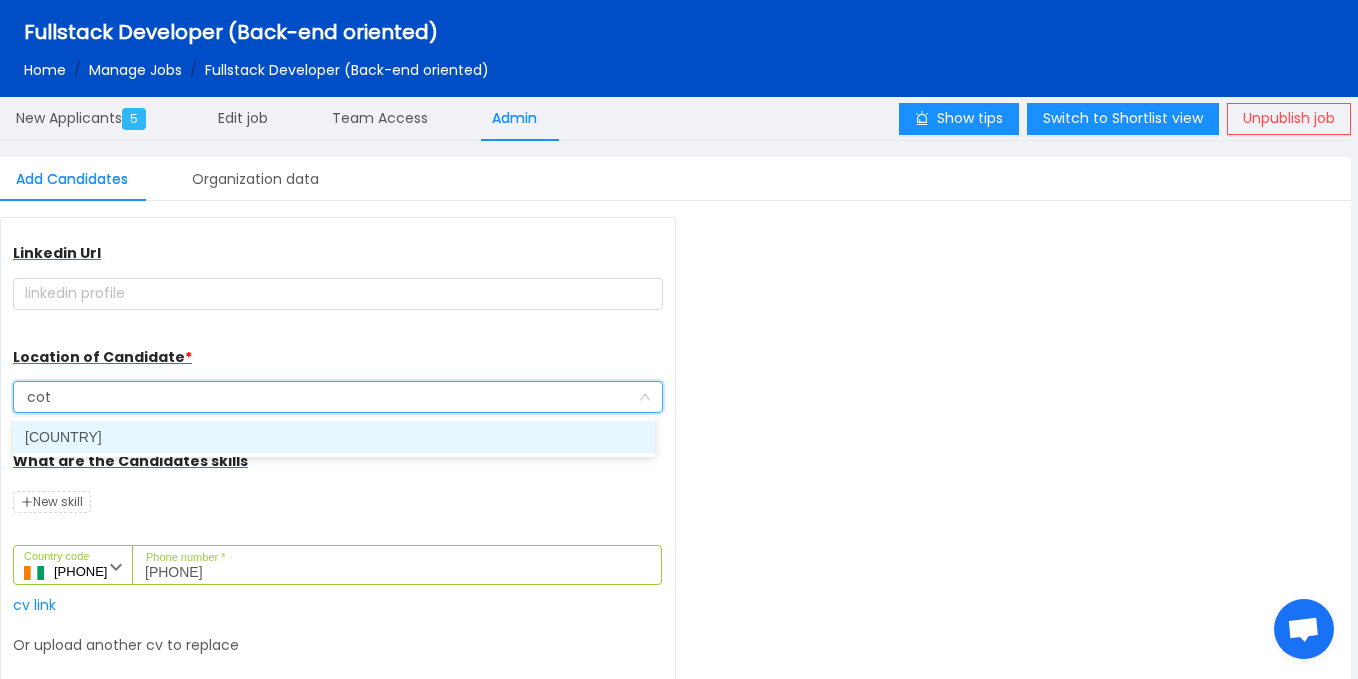 click on "[COUNTRY]" at bounding box center [334, 437] 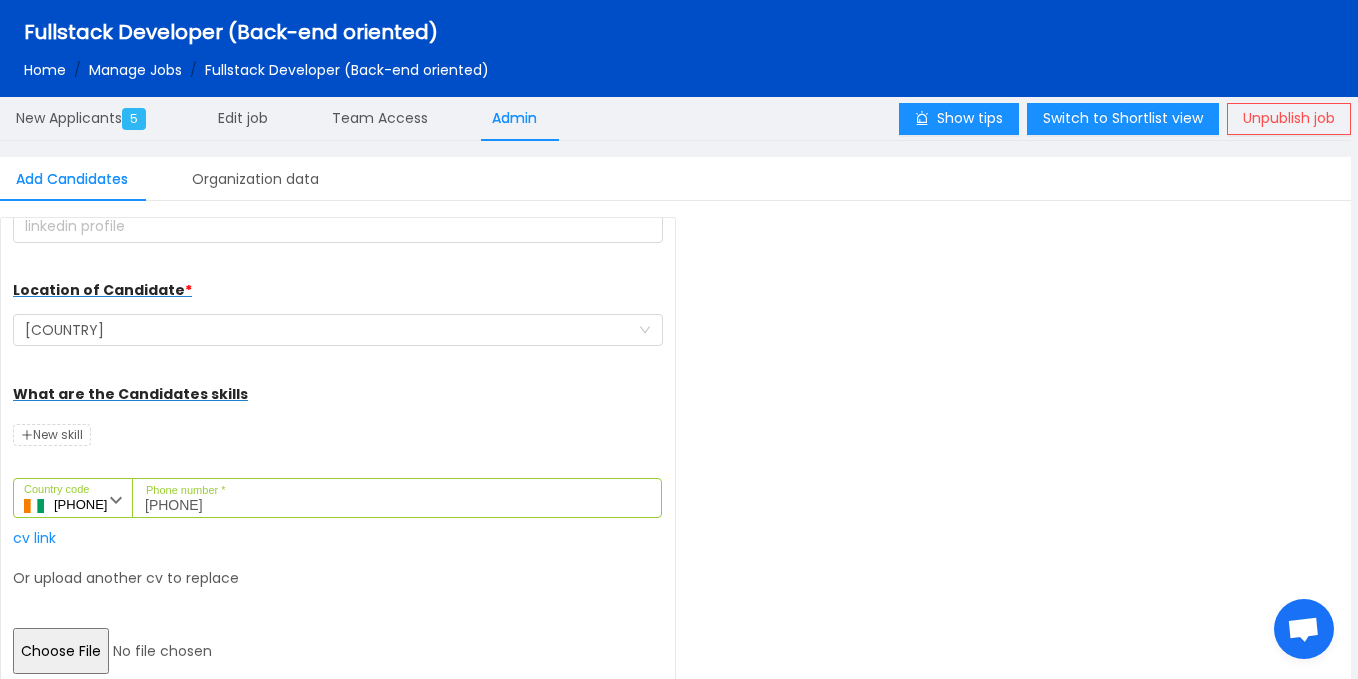 scroll, scrollTop: 353, scrollLeft: 0, axis: vertical 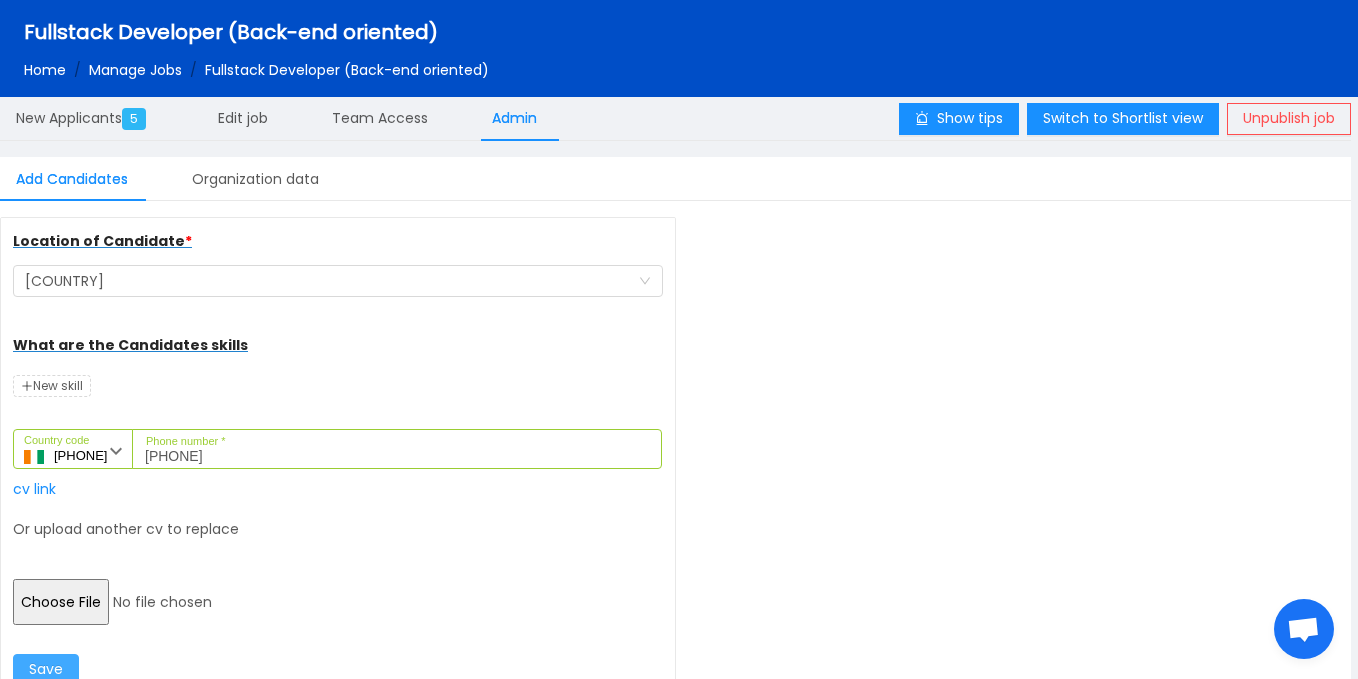 click on "Save" at bounding box center [46, 670] 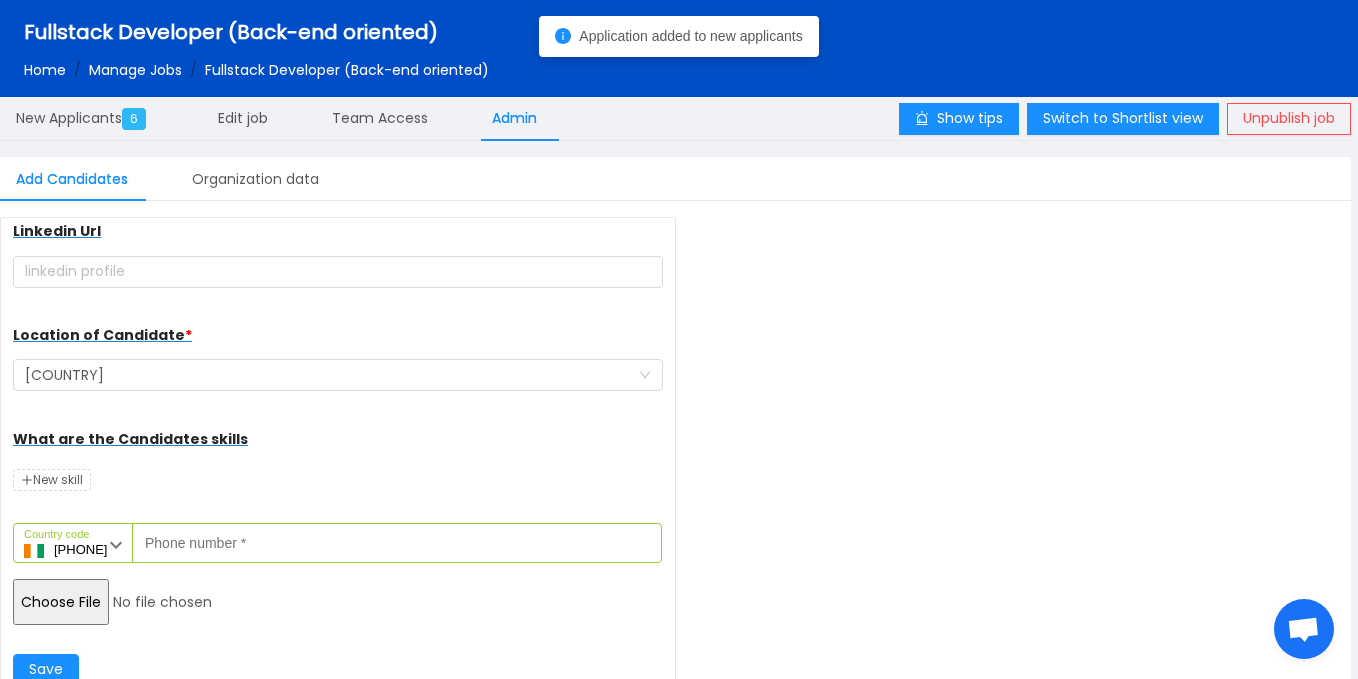 scroll, scrollTop: 259, scrollLeft: 0, axis: vertical 